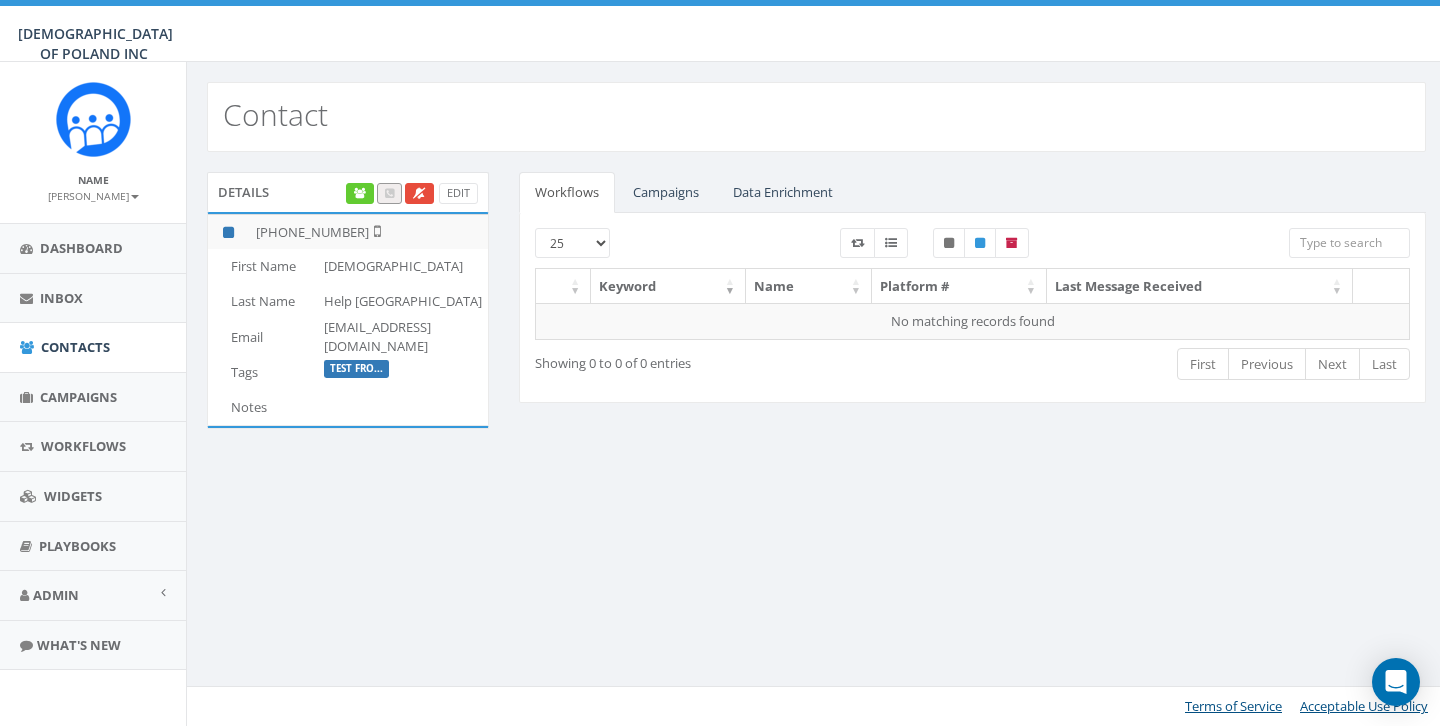 scroll, scrollTop: 0, scrollLeft: 0, axis: both 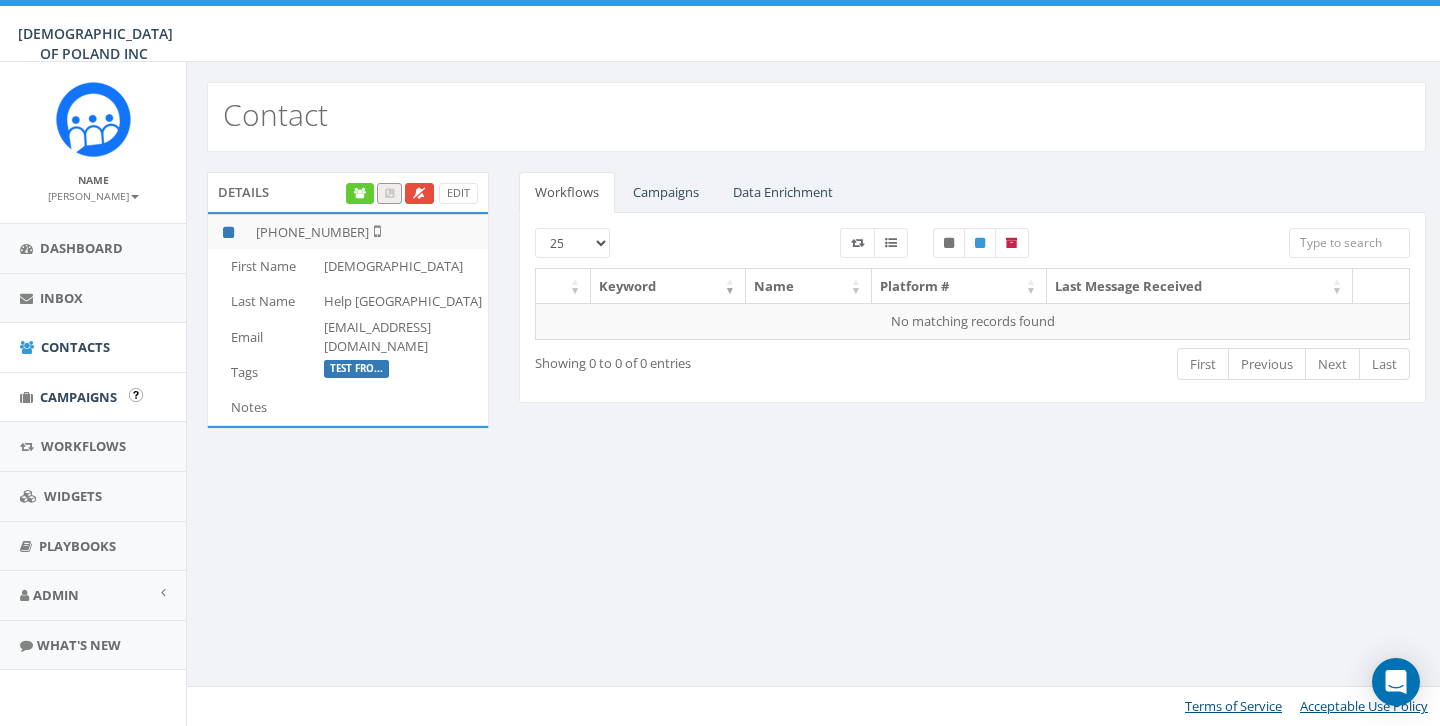 click on "Campaigns" at bounding box center (93, 397) 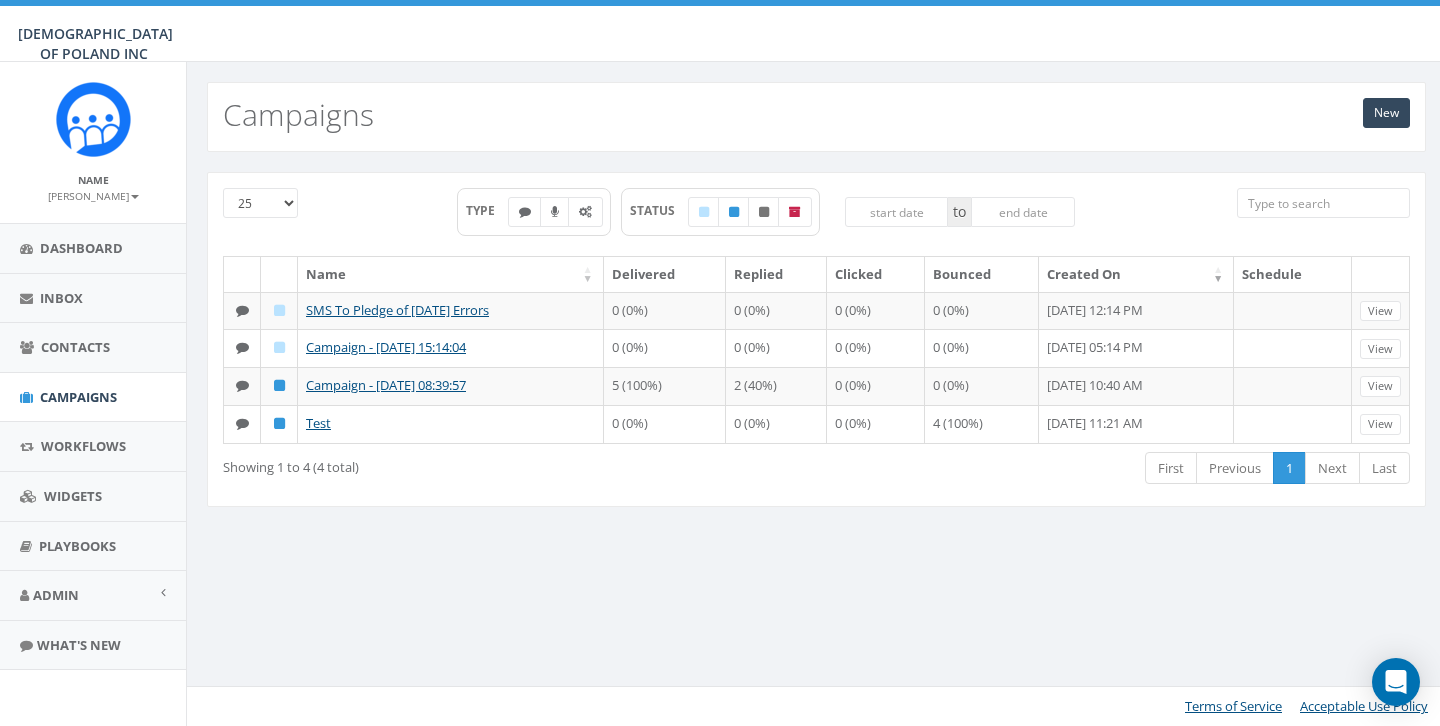 scroll, scrollTop: 0, scrollLeft: 0, axis: both 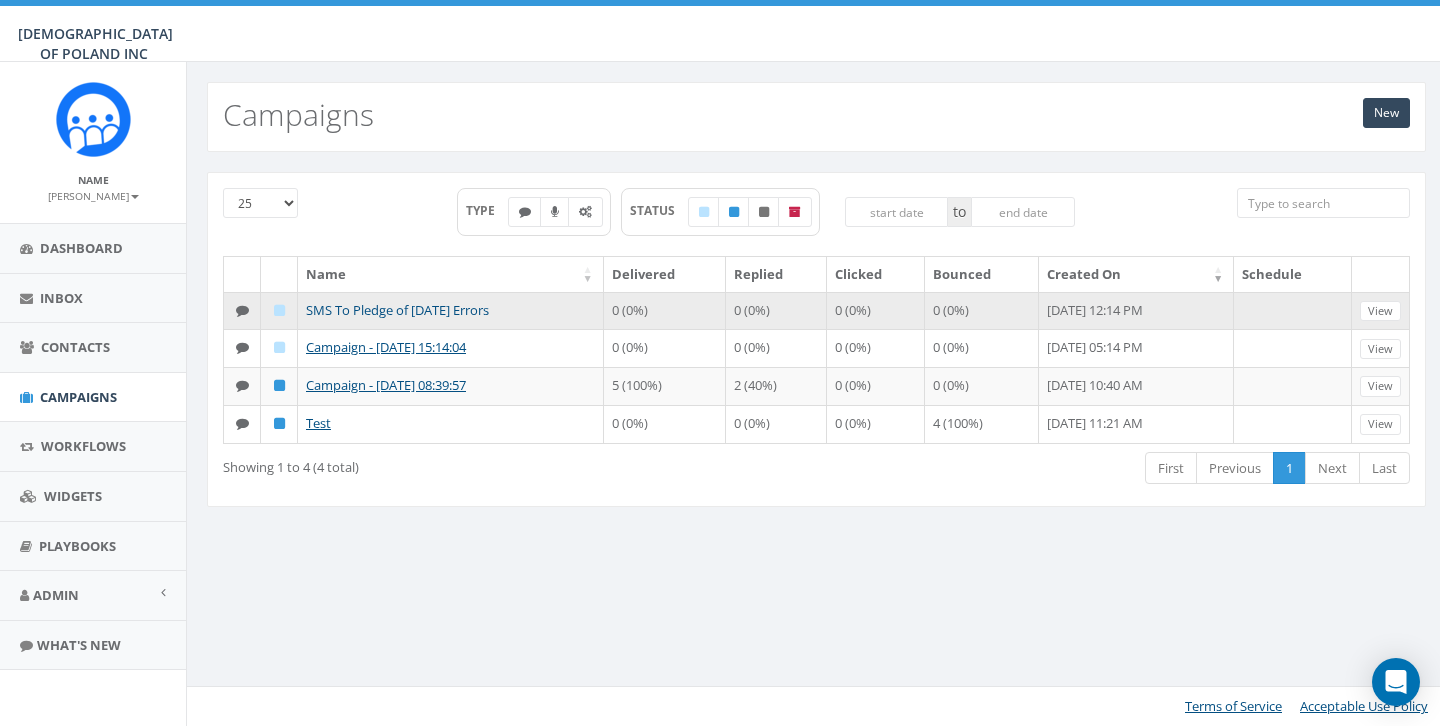 click on "SMS To Pledge of [DATE] Errors" at bounding box center (397, 310) 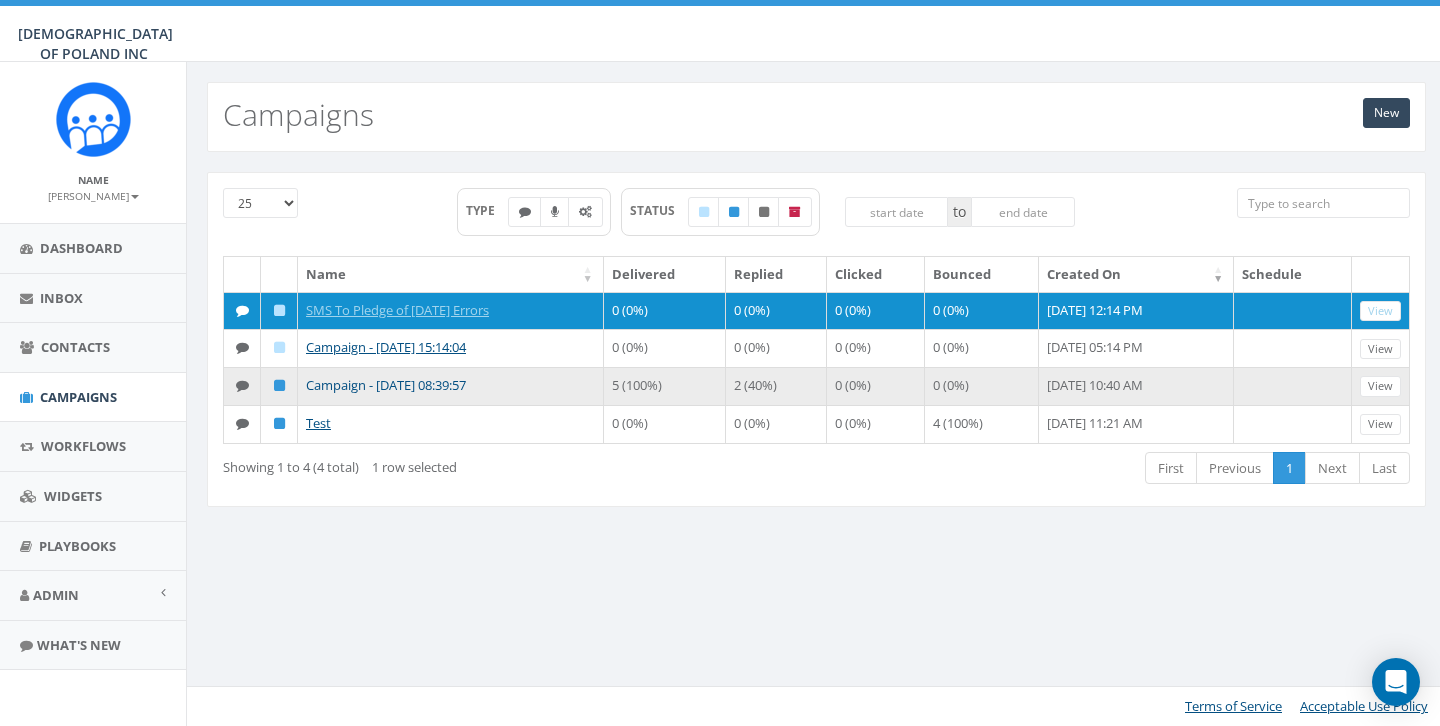 click on "Campaign - [DATE] 08:39:57" at bounding box center [386, 385] 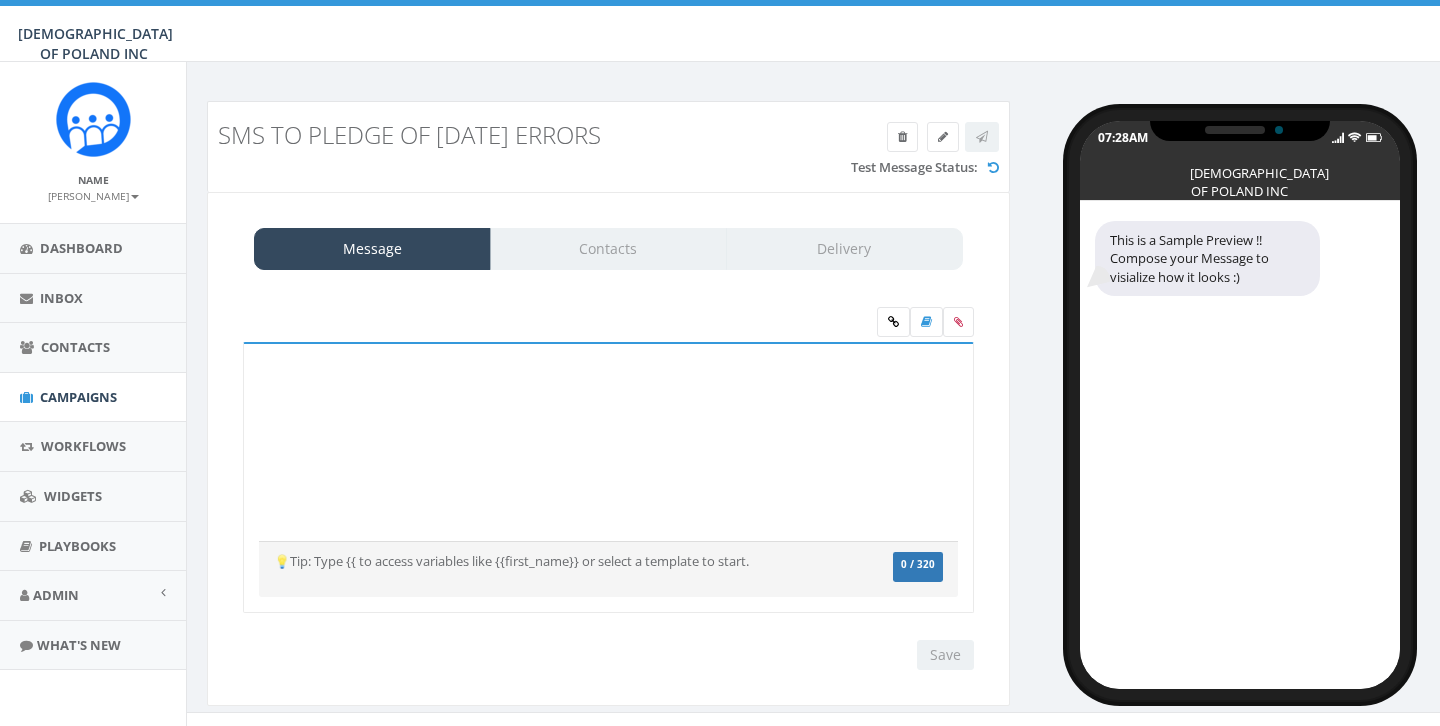 scroll, scrollTop: 0, scrollLeft: 0, axis: both 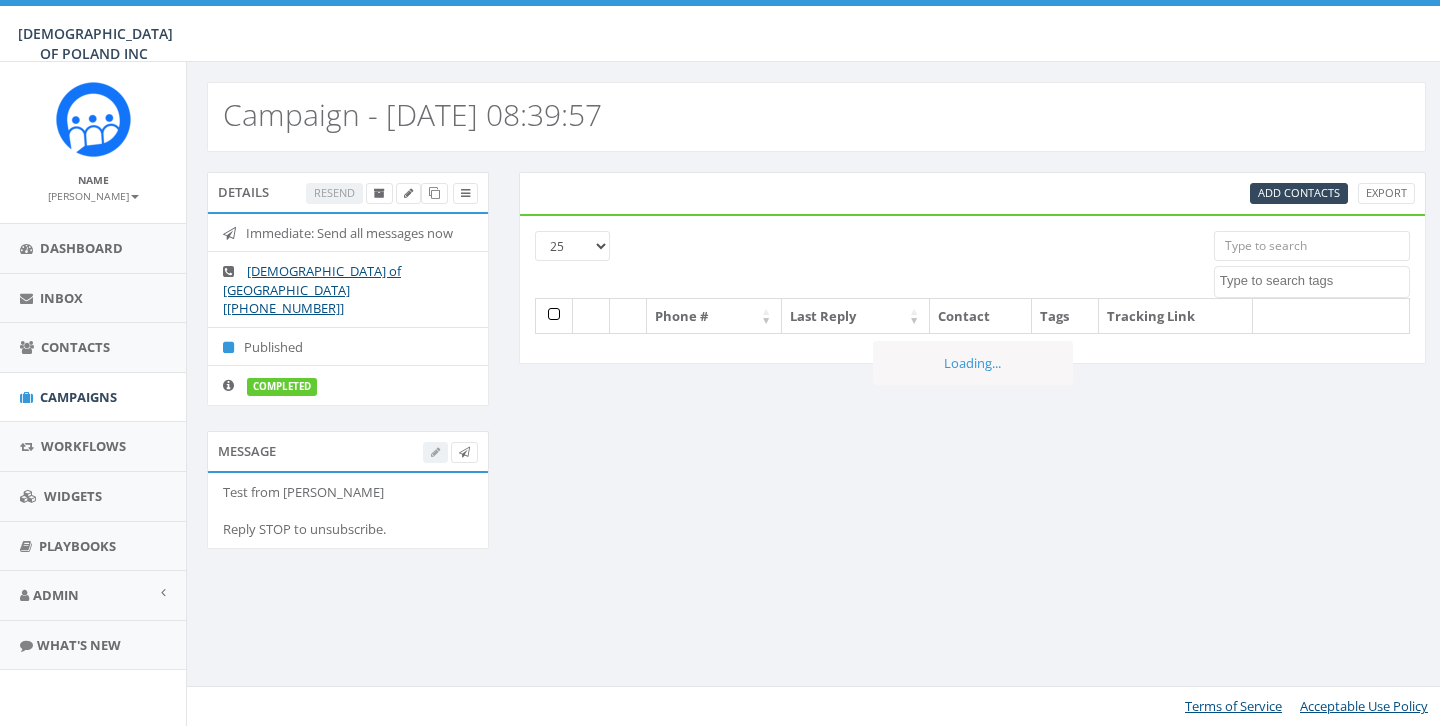 select 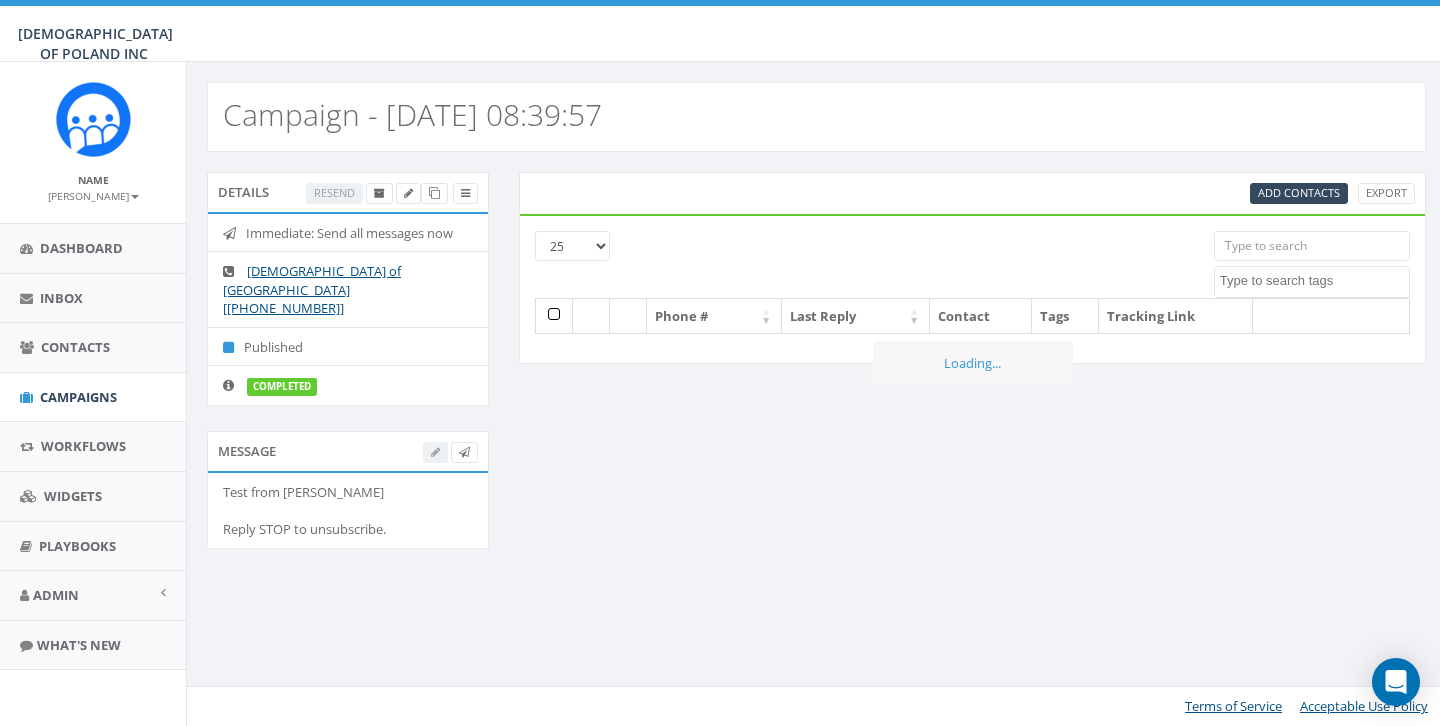 scroll, scrollTop: 0, scrollLeft: 0, axis: both 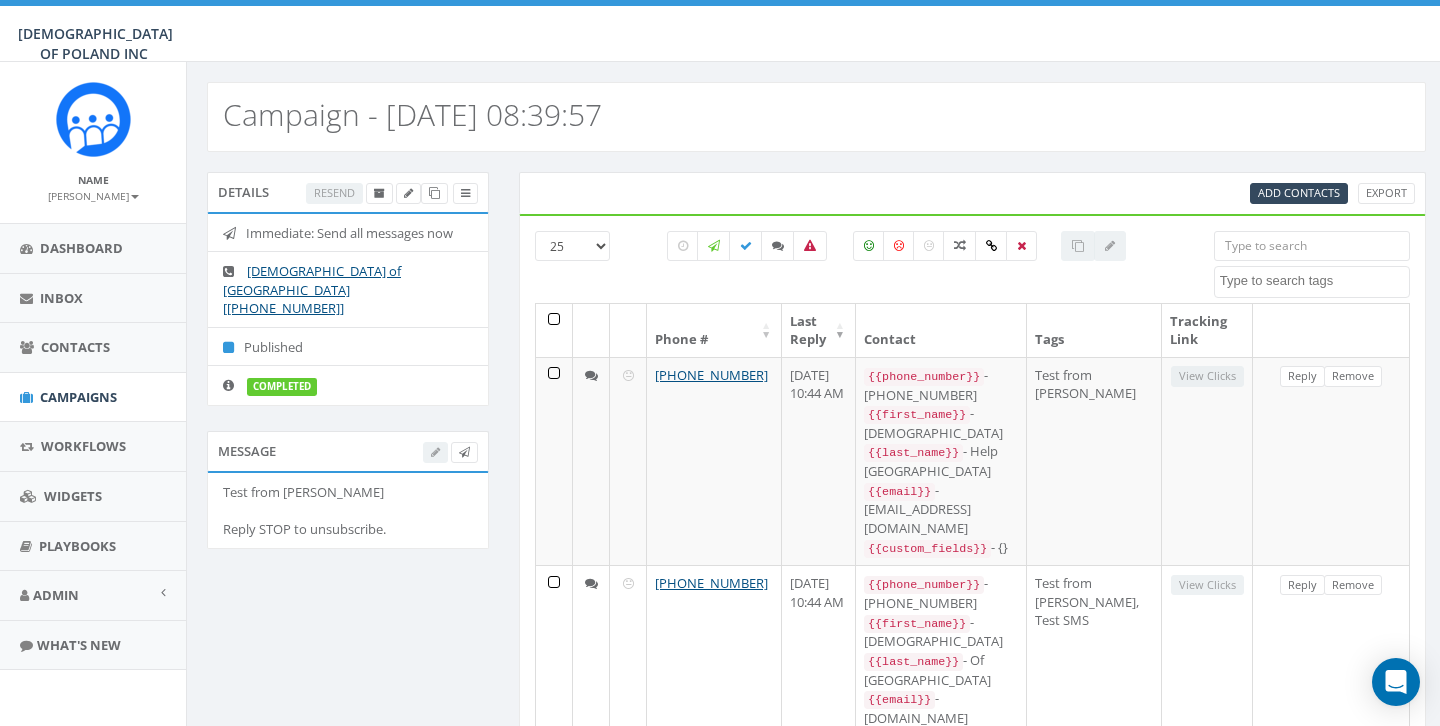 click on "Test from Rabbi Stambler
Reply STOP to unsubscribe." at bounding box center [348, 511] 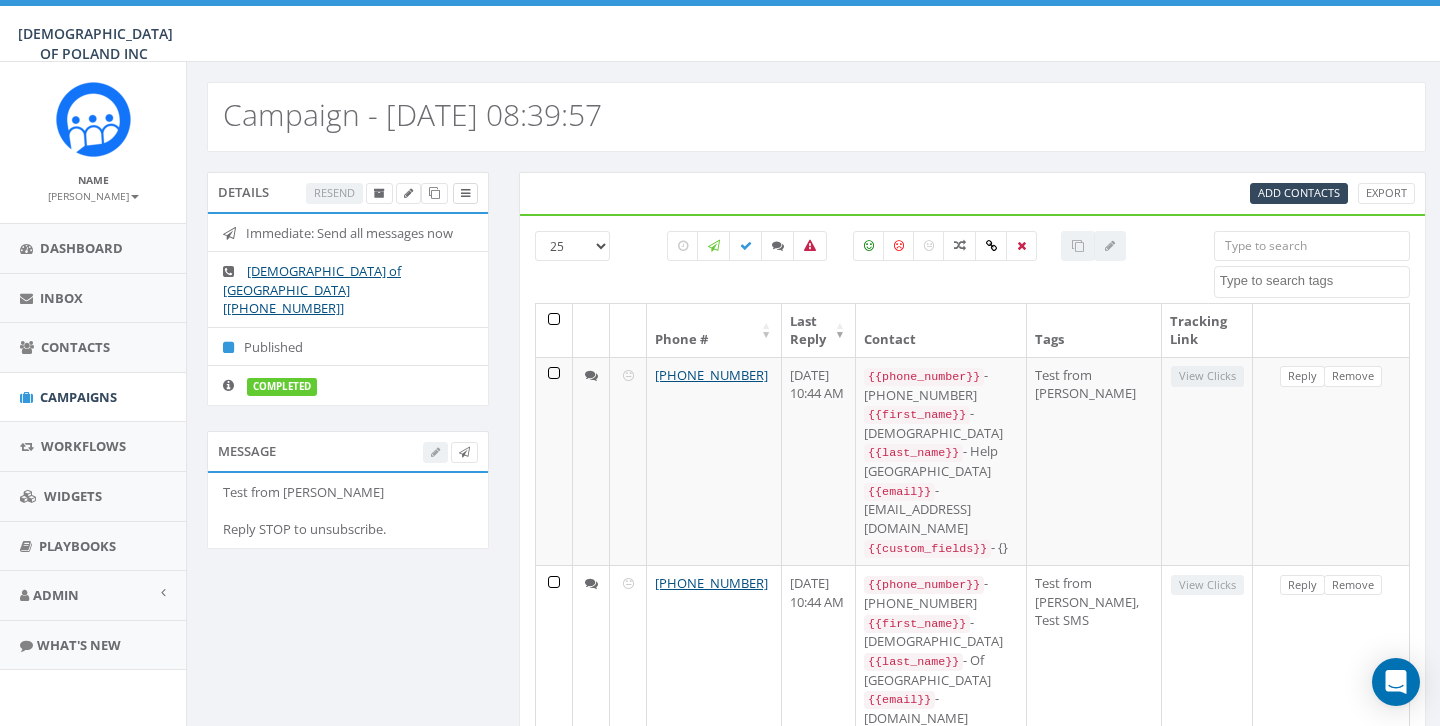 click at bounding box center (465, 193) 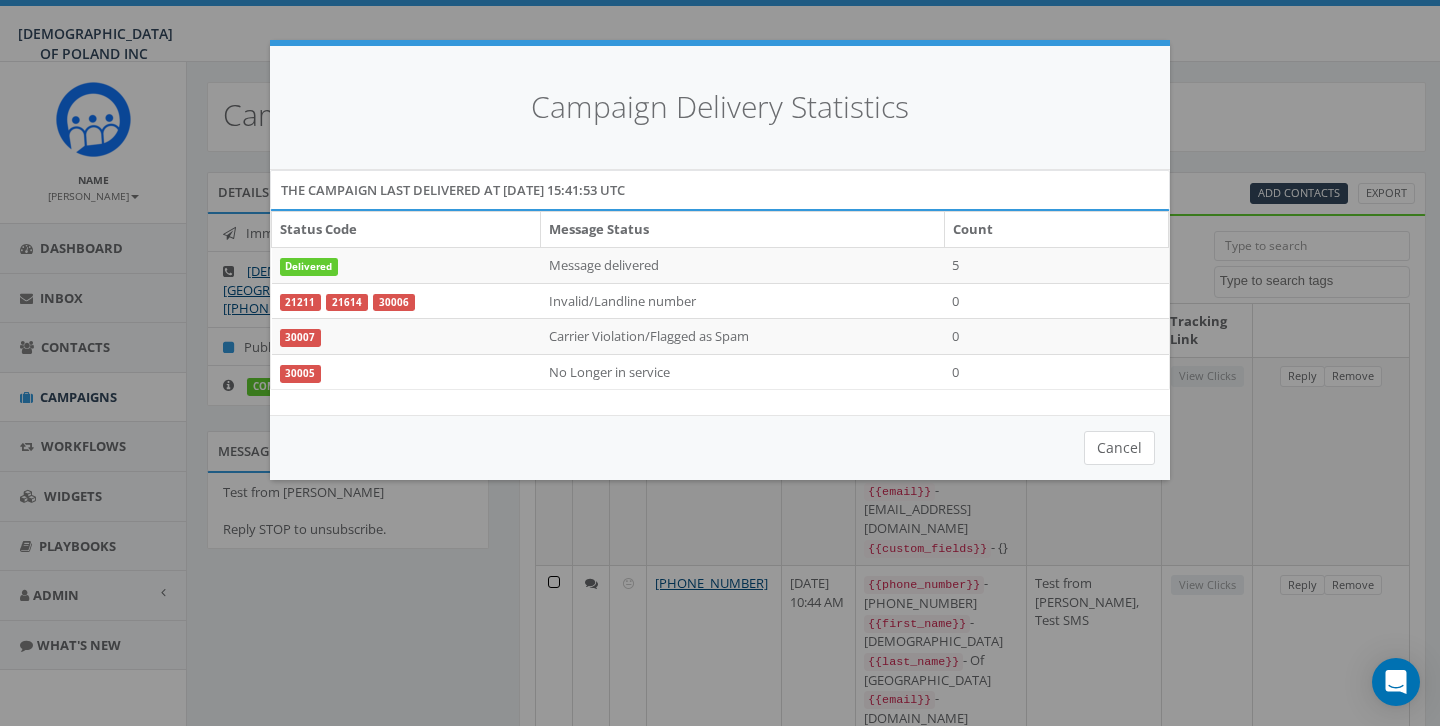 click on "Cancel" at bounding box center [1119, 448] 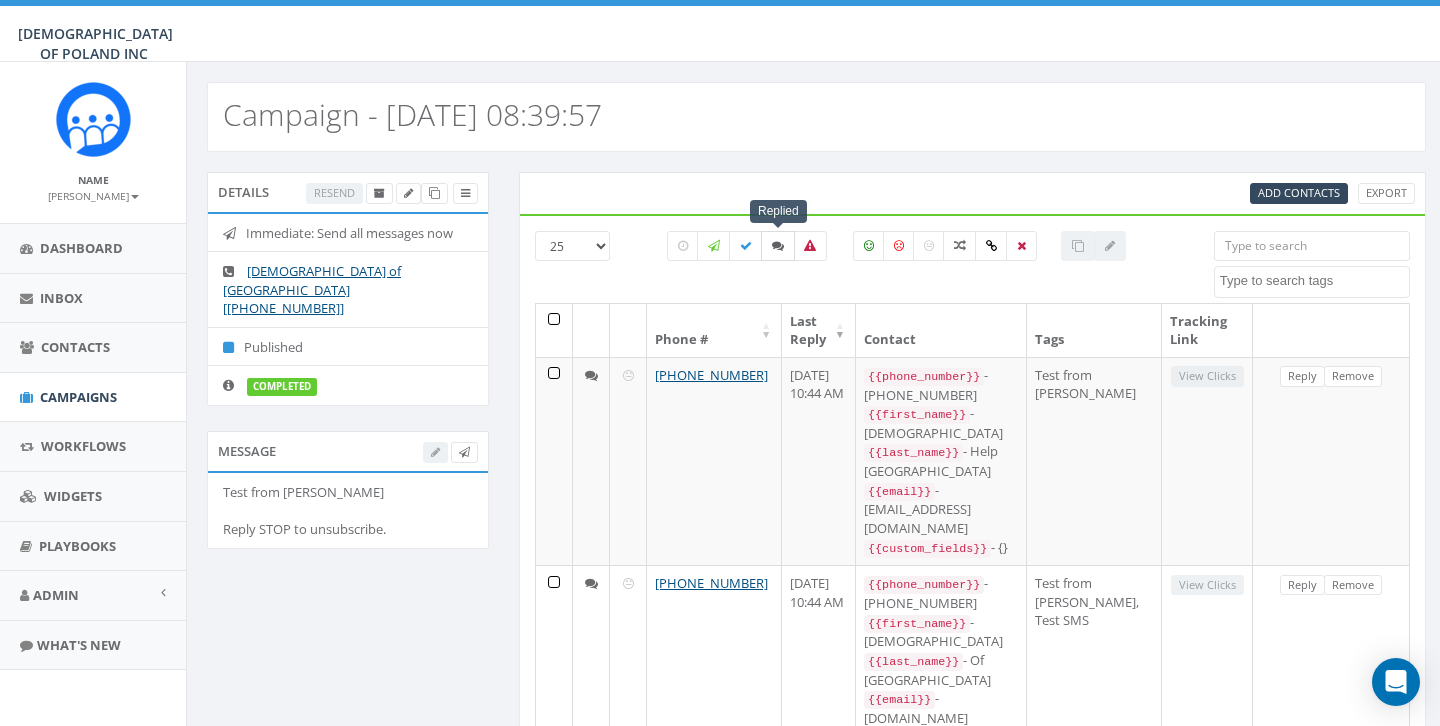 click at bounding box center [778, 246] 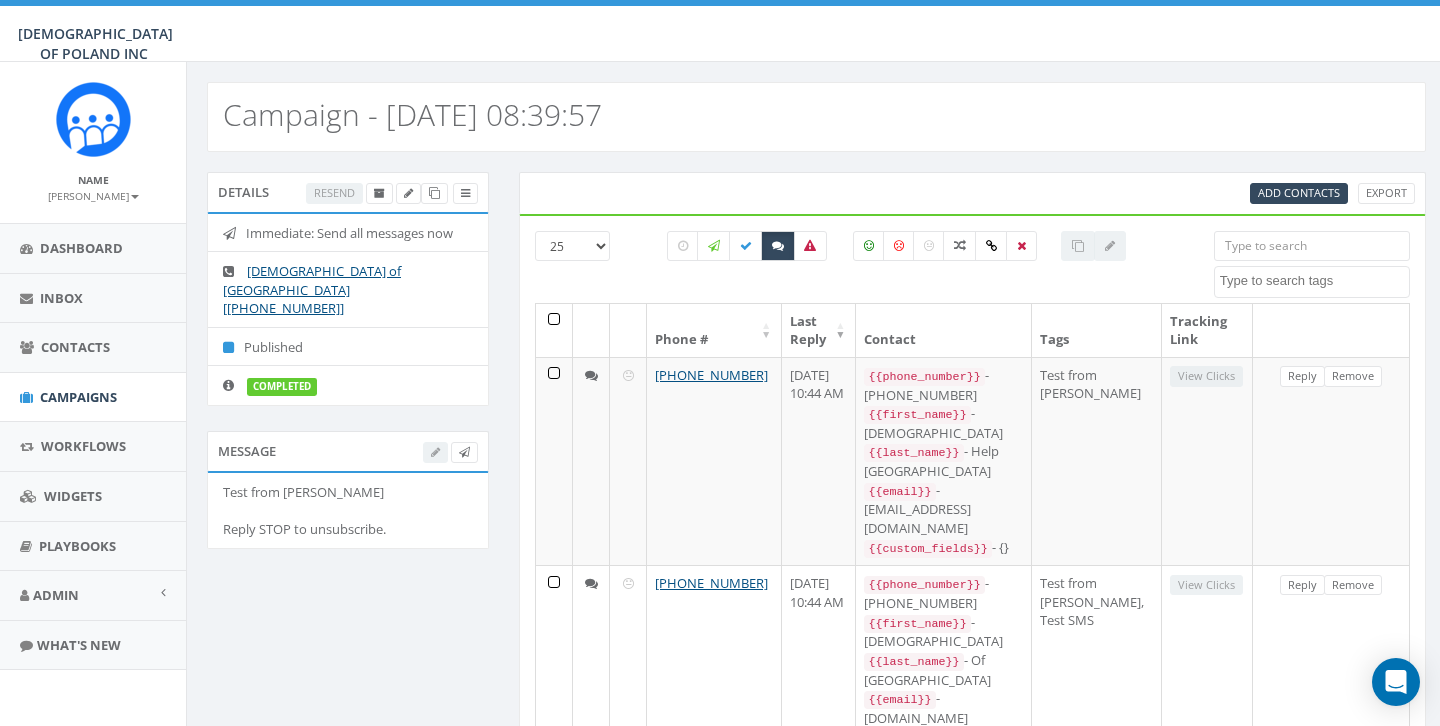 click at bounding box center [554, 330] 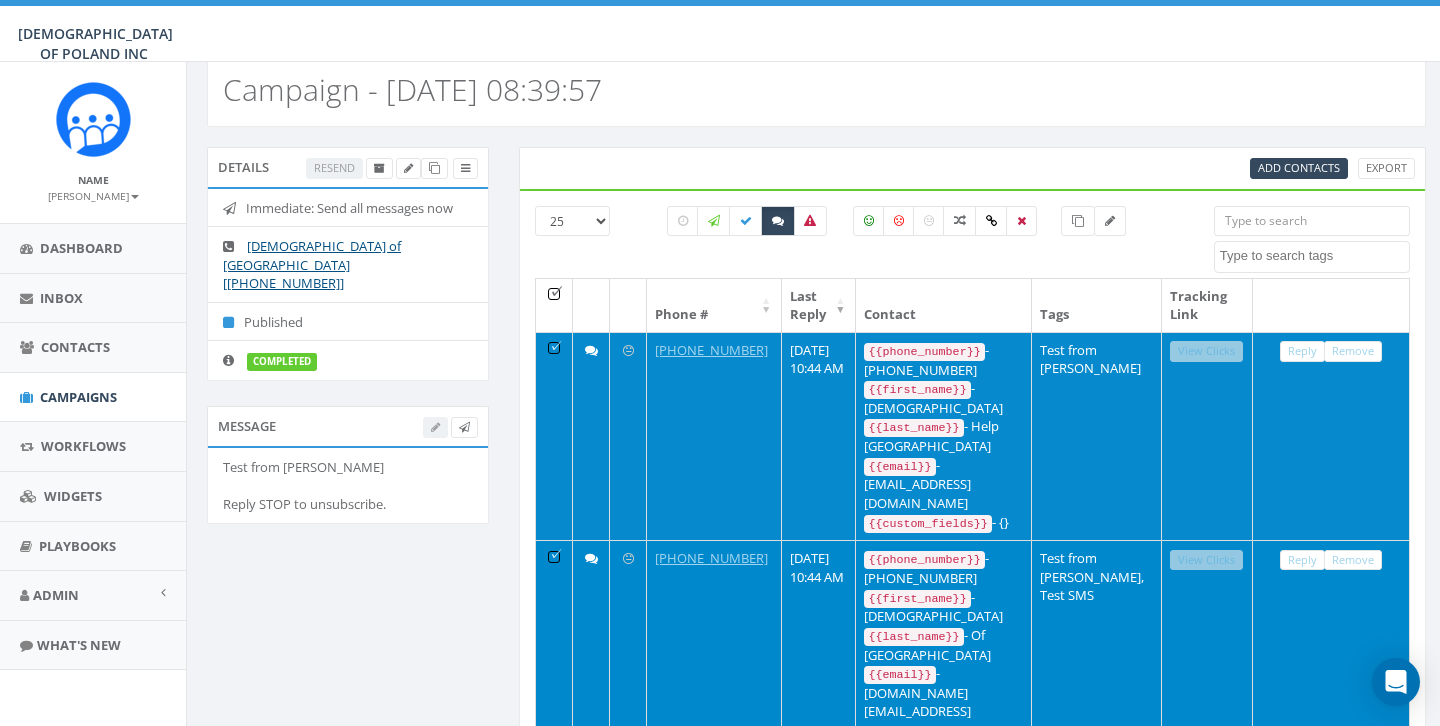 scroll, scrollTop: 23, scrollLeft: 0, axis: vertical 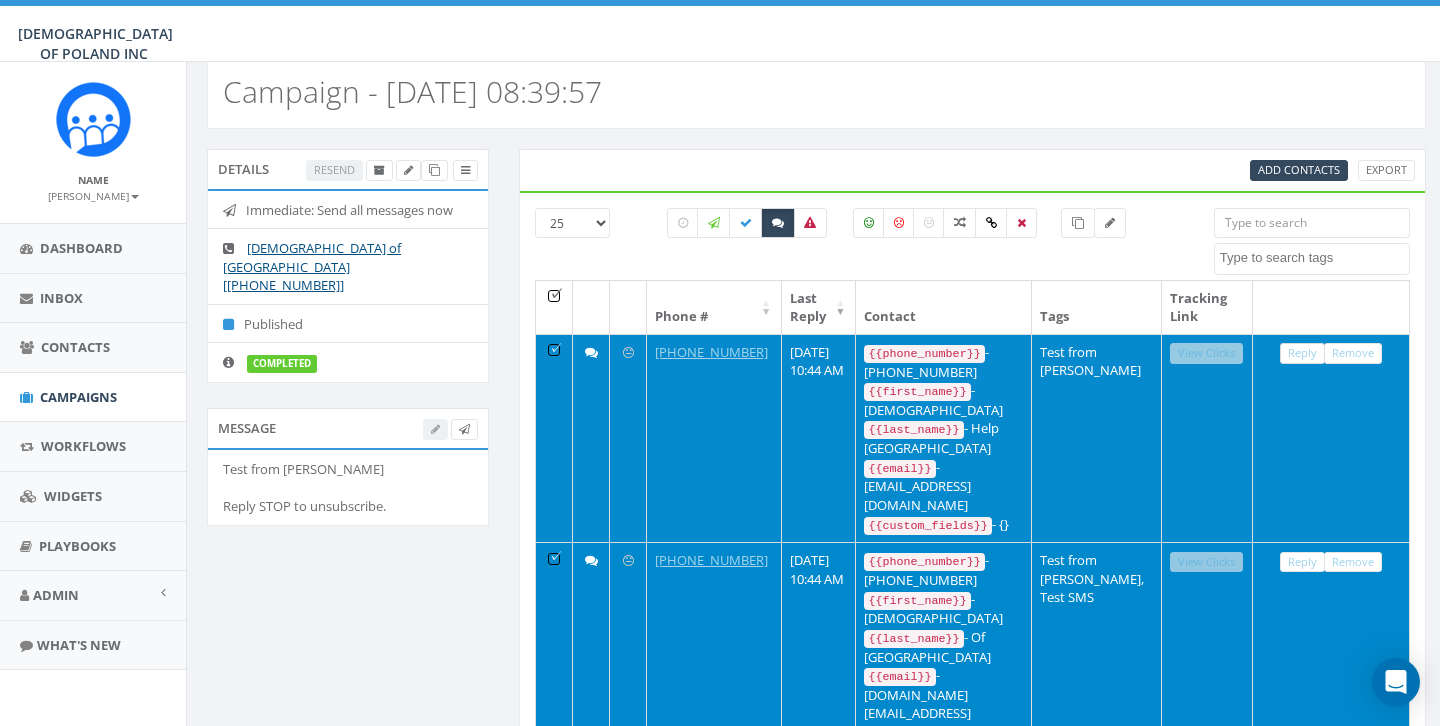 click on "Reply" at bounding box center (1302, 353) 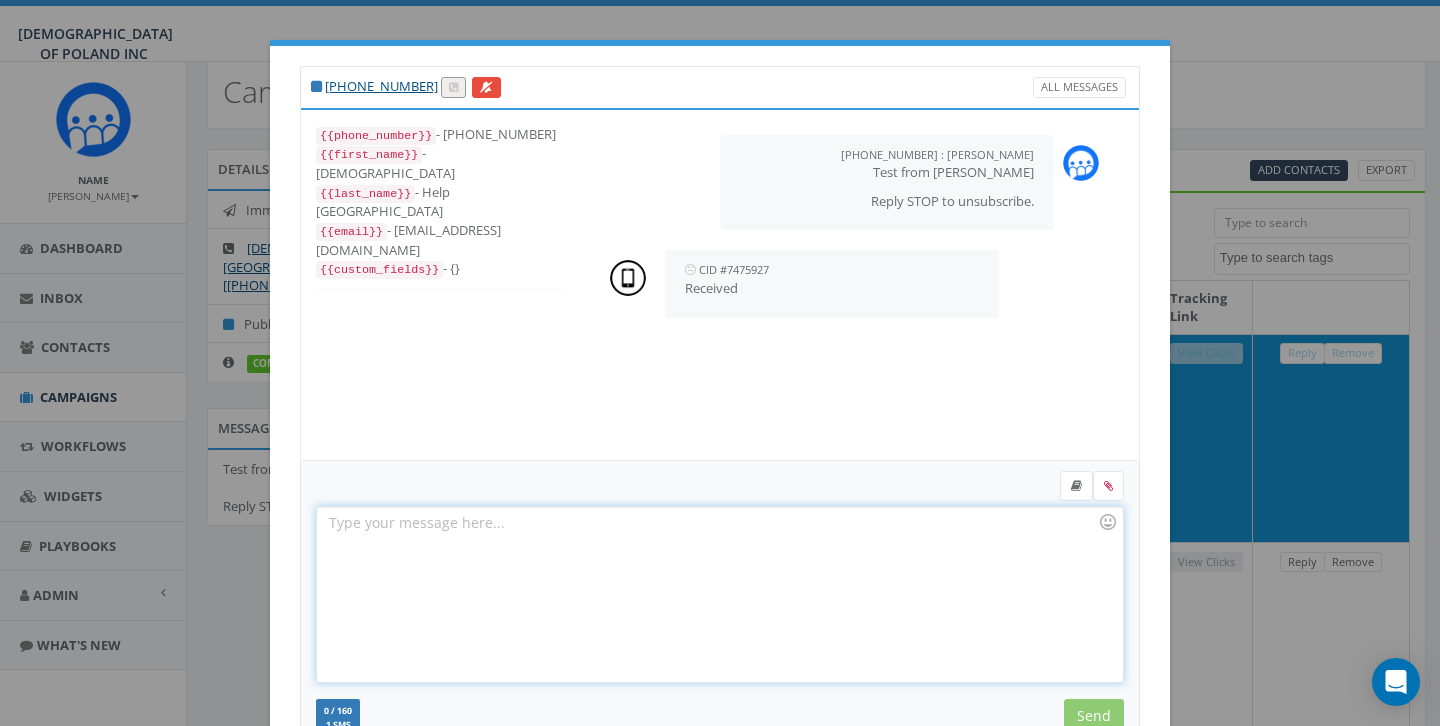 click at bounding box center [719, 594] 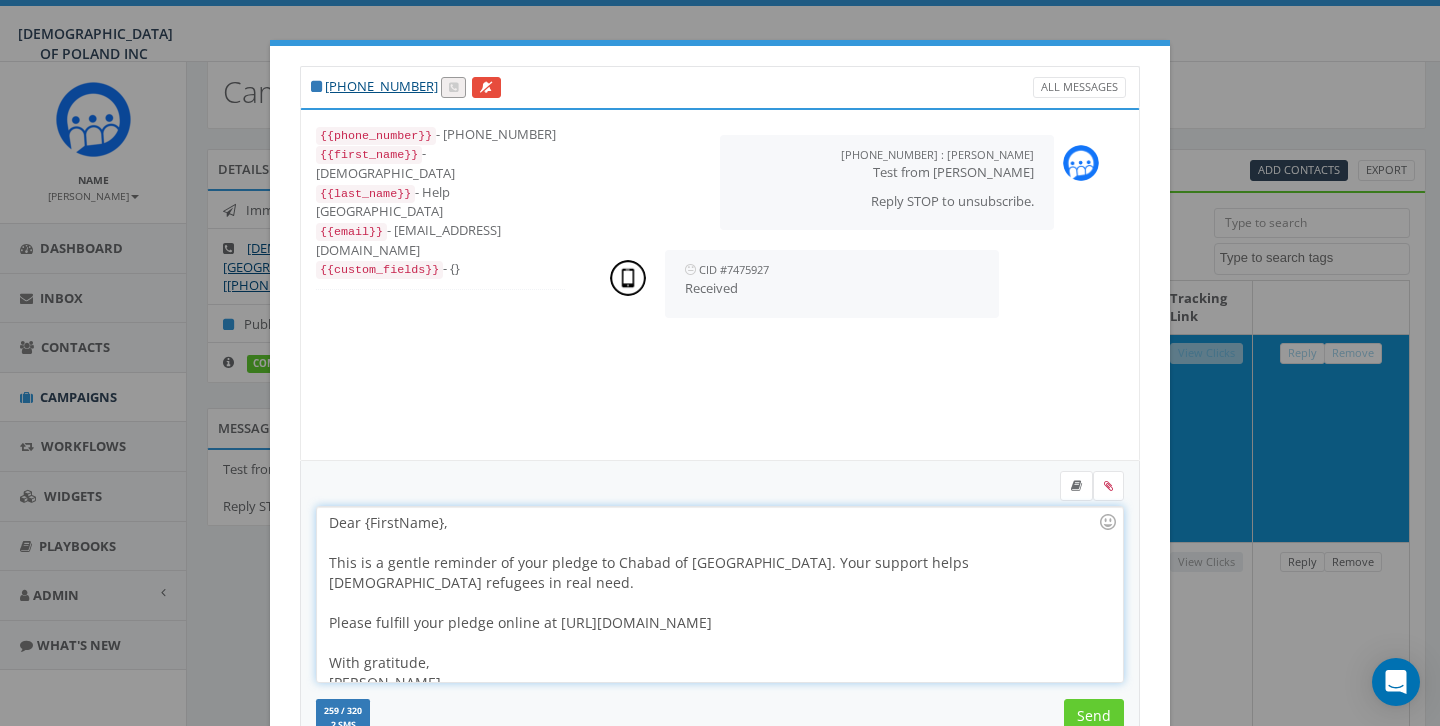 scroll, scrollTop: 0, scrollLeft: 0, axis: both 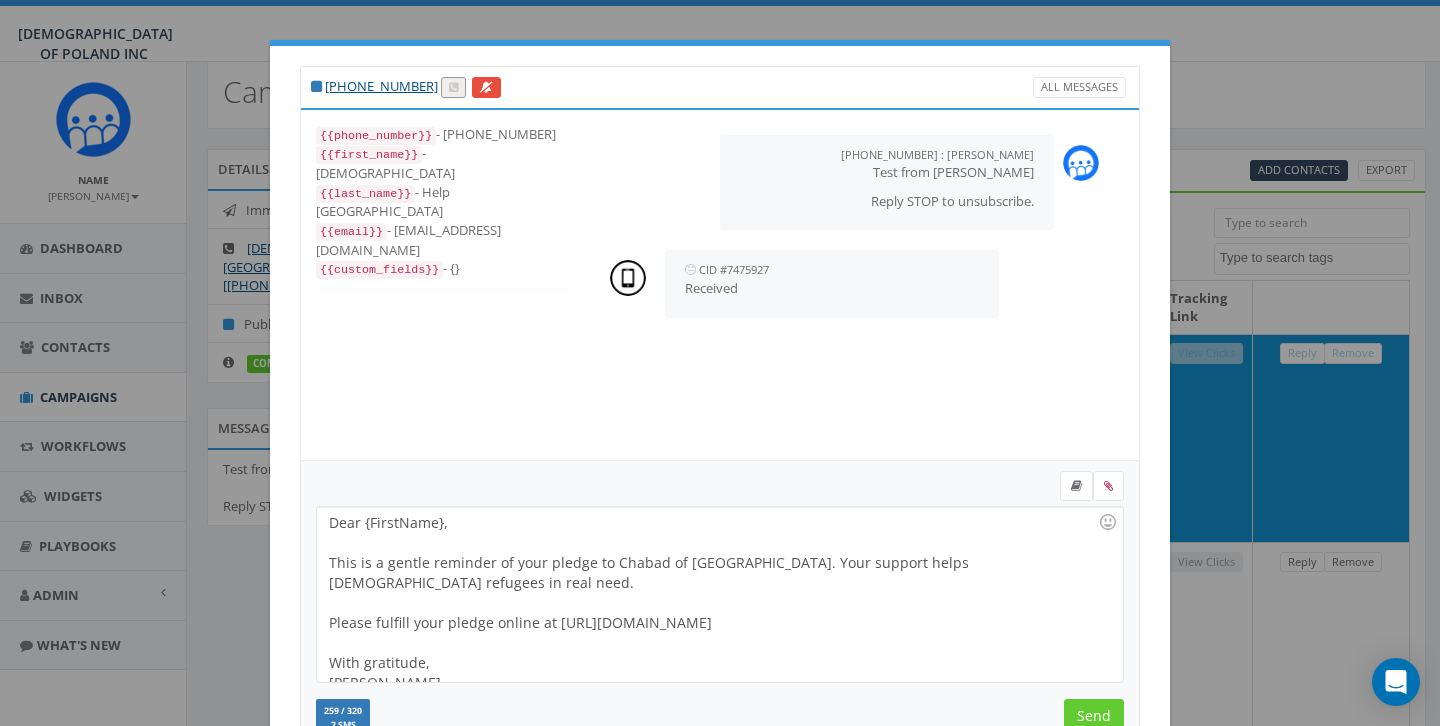 click on "+1 732-455-9727     All Messages {{phone_number}}  - +17324559727 {{first_name}}  - Chabad {{last_name}}  - Help Israel {{email}}  - chelpisrael@gmail.com {{custom_fields}}  - {} +17704645255 : Meir Stambler July 23, 2025 10:41 AM Test from Rabbi Stambler
Reply STOP to unsubscribe.   CID #7475927 July 23, 2025 10:44 AM Received Dear {FirstName},
This is a gentle reminder of your pledge to Chabad of Poland. Your support helps Jewish refugees in real need.
Please fulfill your pledge online at https://www.saveajew.org
With gratitude,
Rabbi Stambler
{City}
(If already donated, thank you!) Dear {FirstName}, This is a gentle reminder of your pledge to Chabad of Poland. Your support helps Jewish refugees in real need. Please fulfill your pledge online at https://www.saveajew.org With gratitude,   Rabbi Stambler   {City} (If already donated, thank you!) Recent Smileys & People Animals & Nature Food & Drink Activity Travel & Places Objects Symbols Flags Diversity Diversity Diversity Diversity 2 SMS ×" at bounding box center [720, 363] 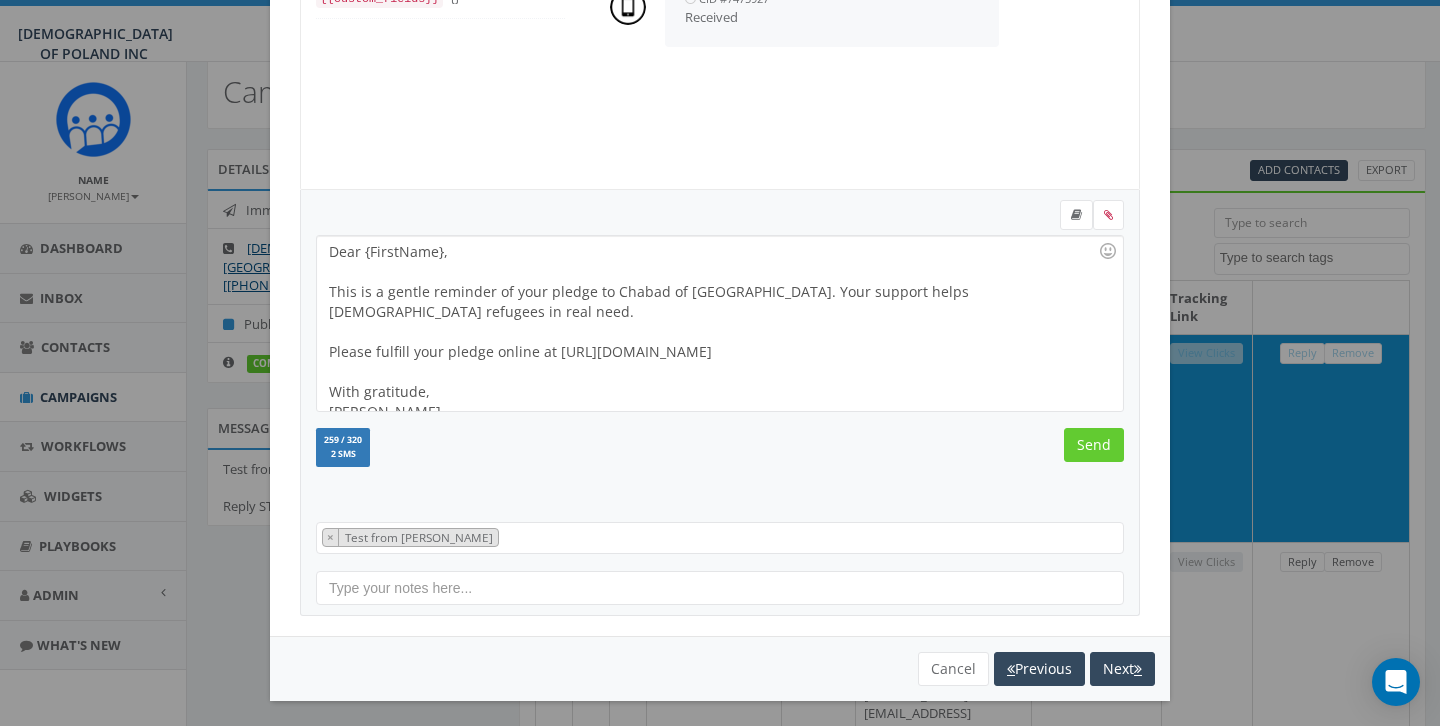 scroll, scrollTop: 270, scrollLeft: 0, axis: vertical 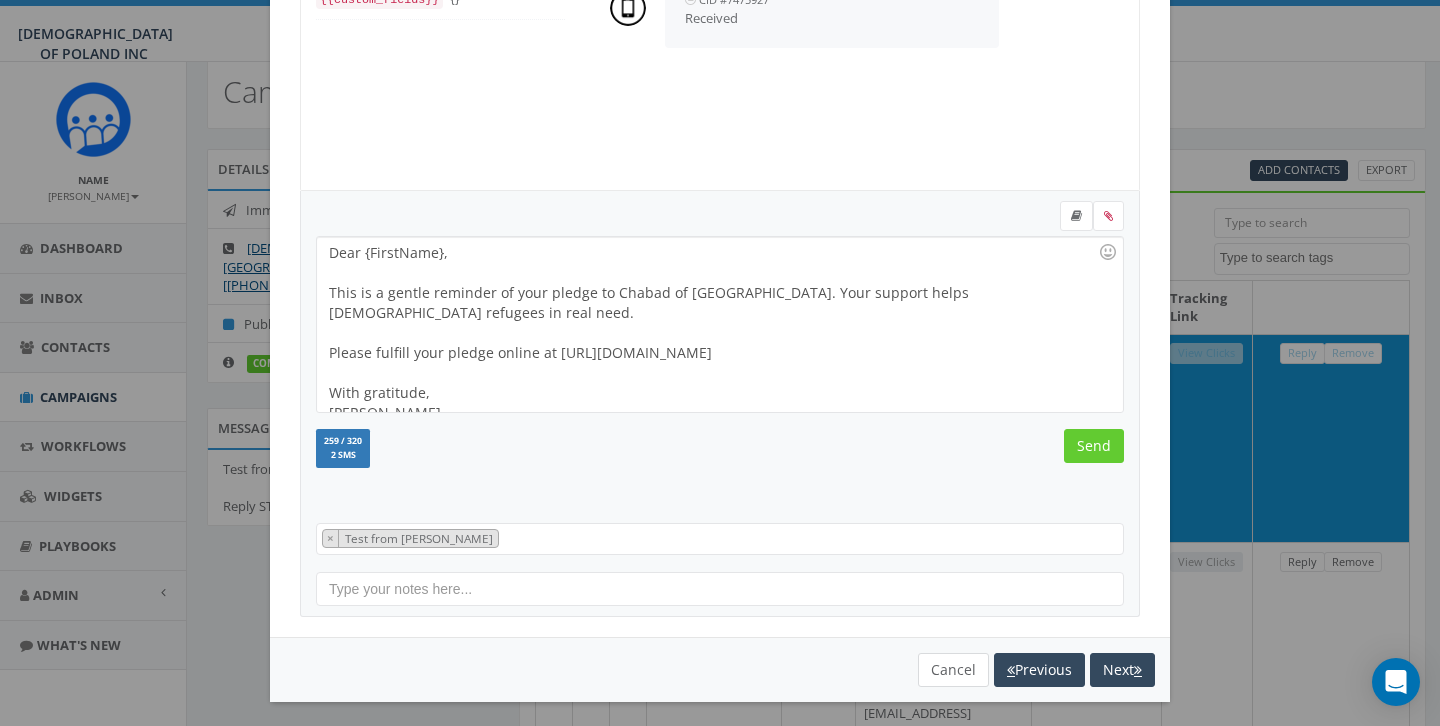 click on "Cancel" at bounding box center [953, 670] 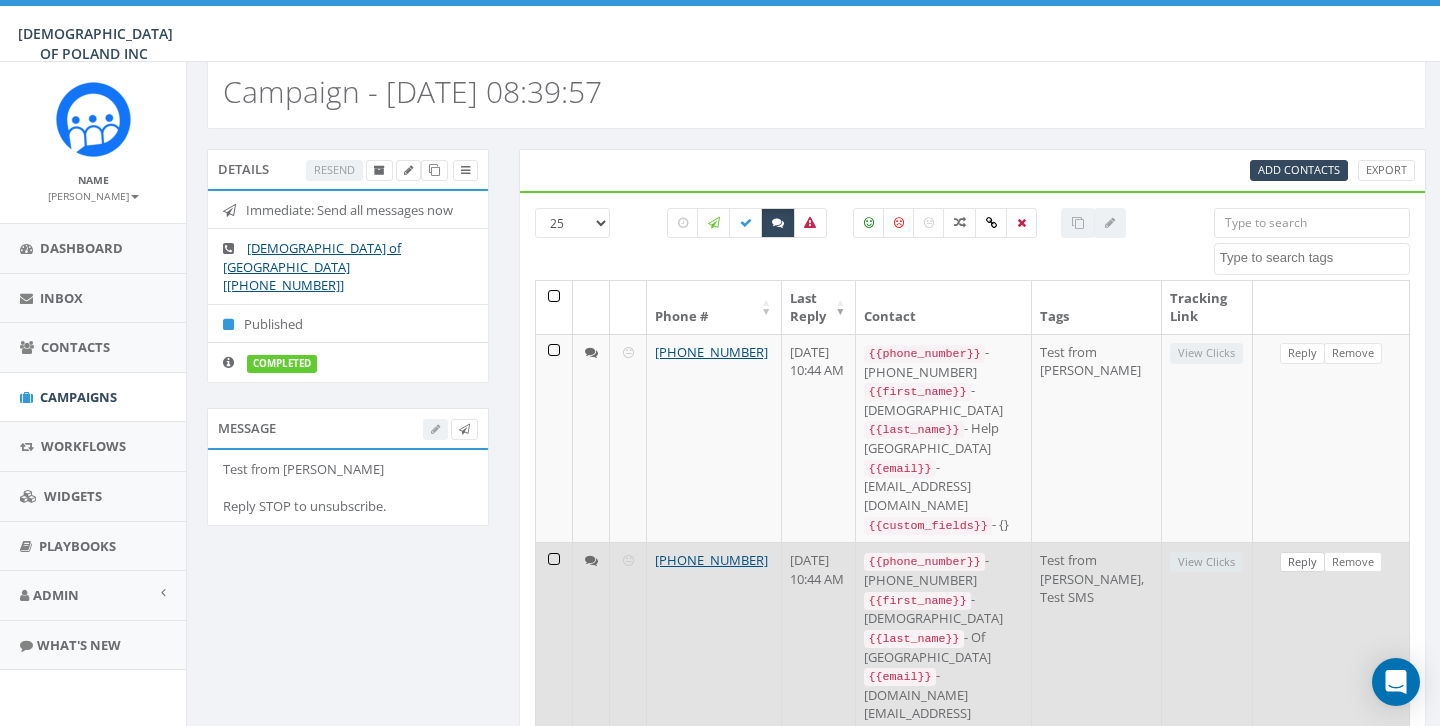 click on "Reply" at bounding box center (1302, 562) 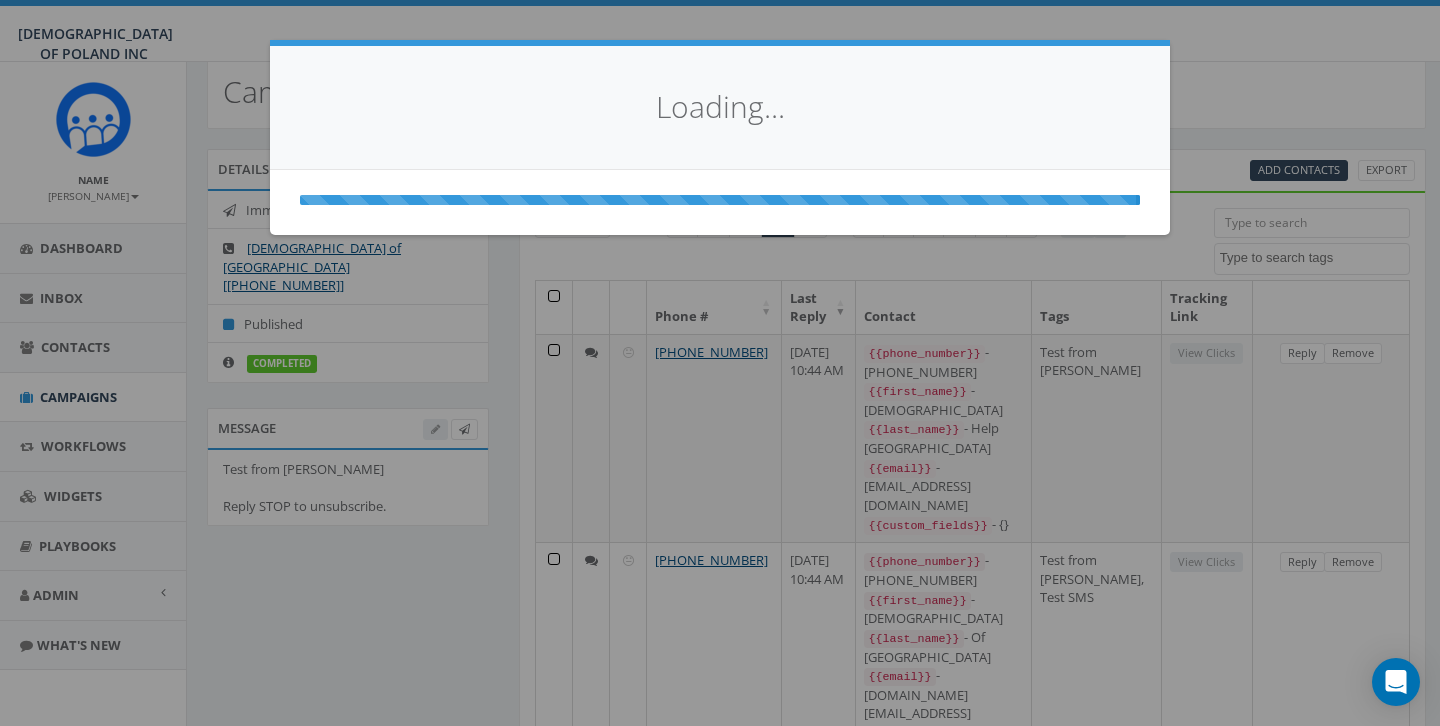 scroll, scrollTop: 0, scrollLeft: 0, axis: both 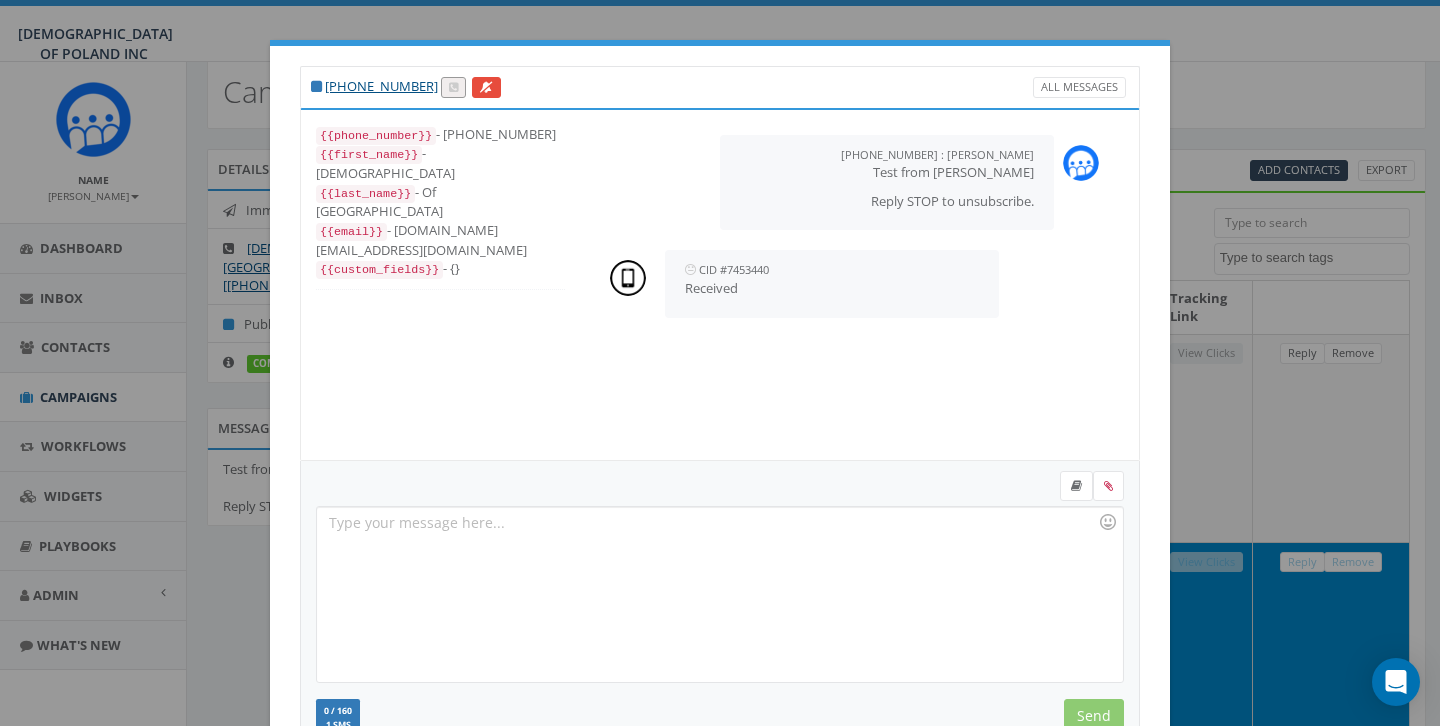 click at bounding box center [719, 594] 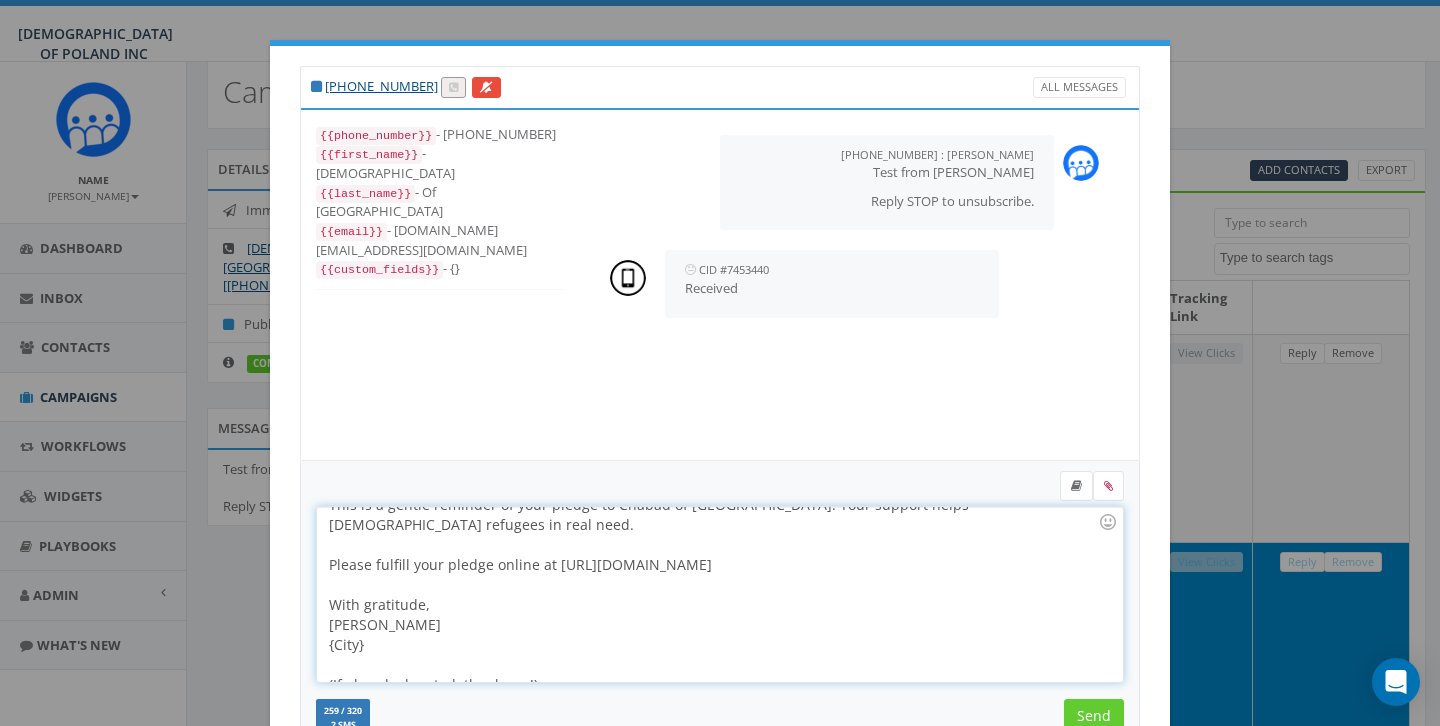 scroll, scrollTop: 57, scrollLeft: 0, axis: vertical 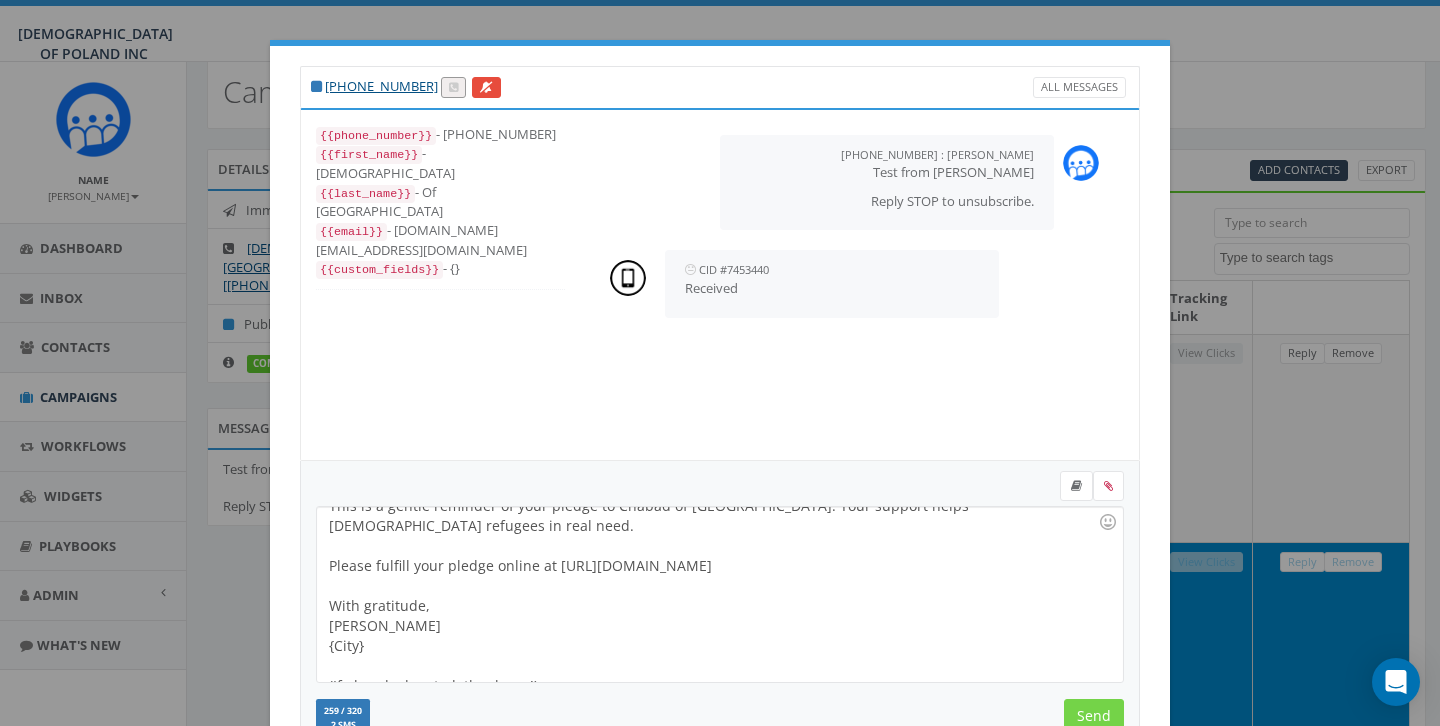 click on "Send" at bounding box center (1094, 716) 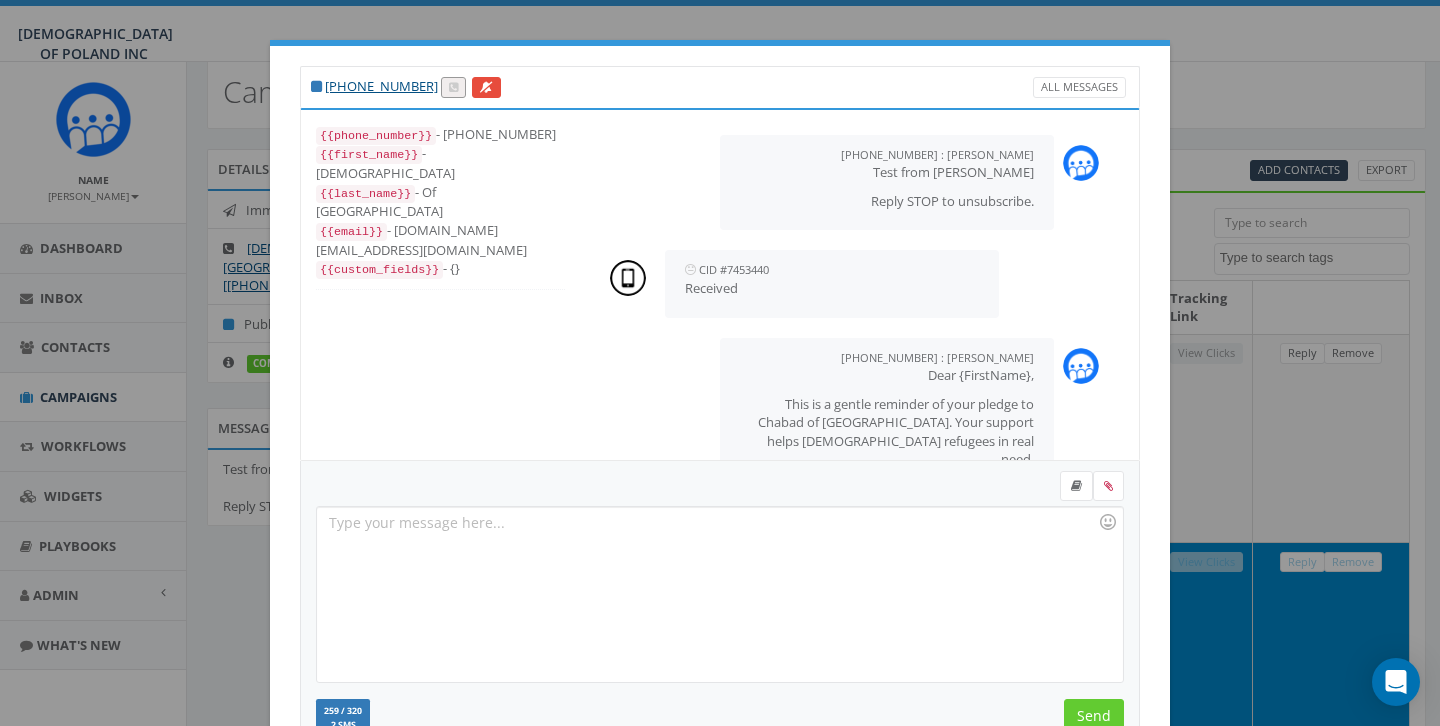 scroll, scrollTop: 168, scrollLeft: 0, axis: vertical 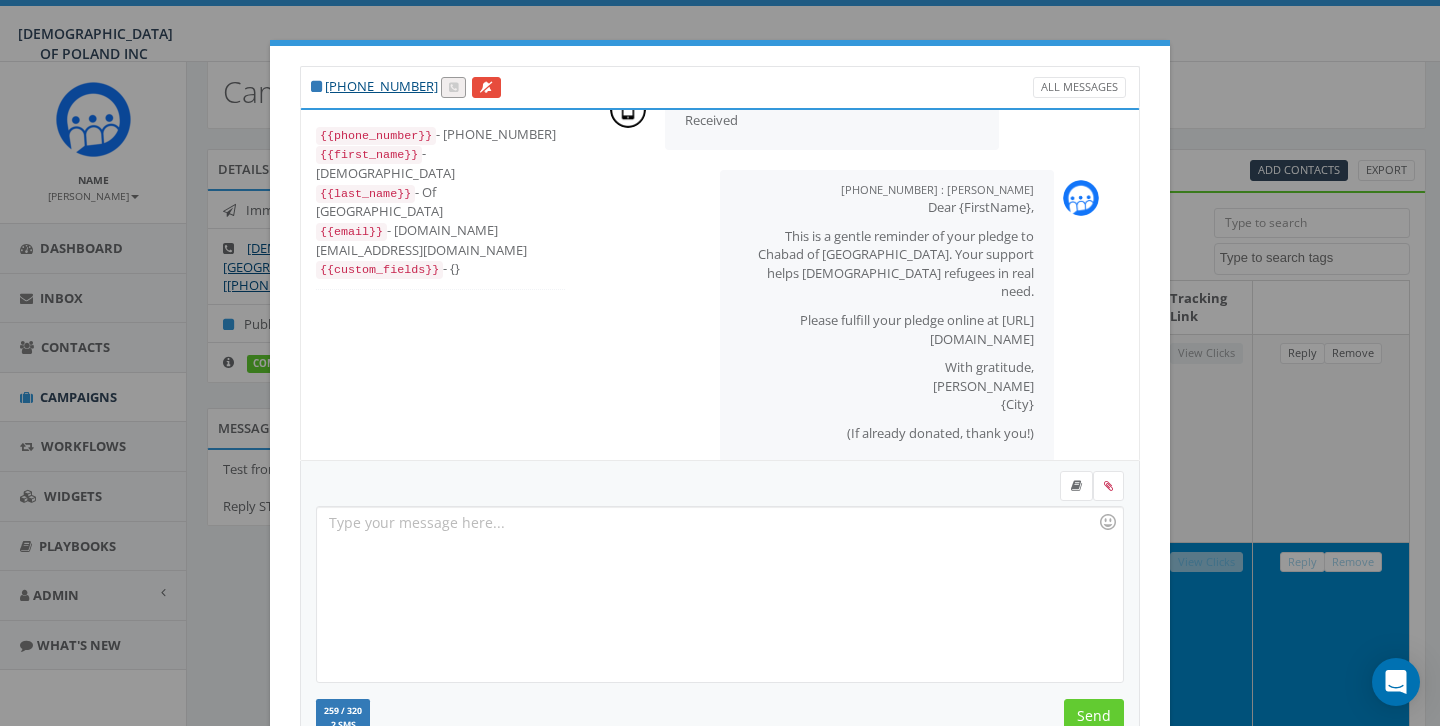 click at bounding box center [719, 594] 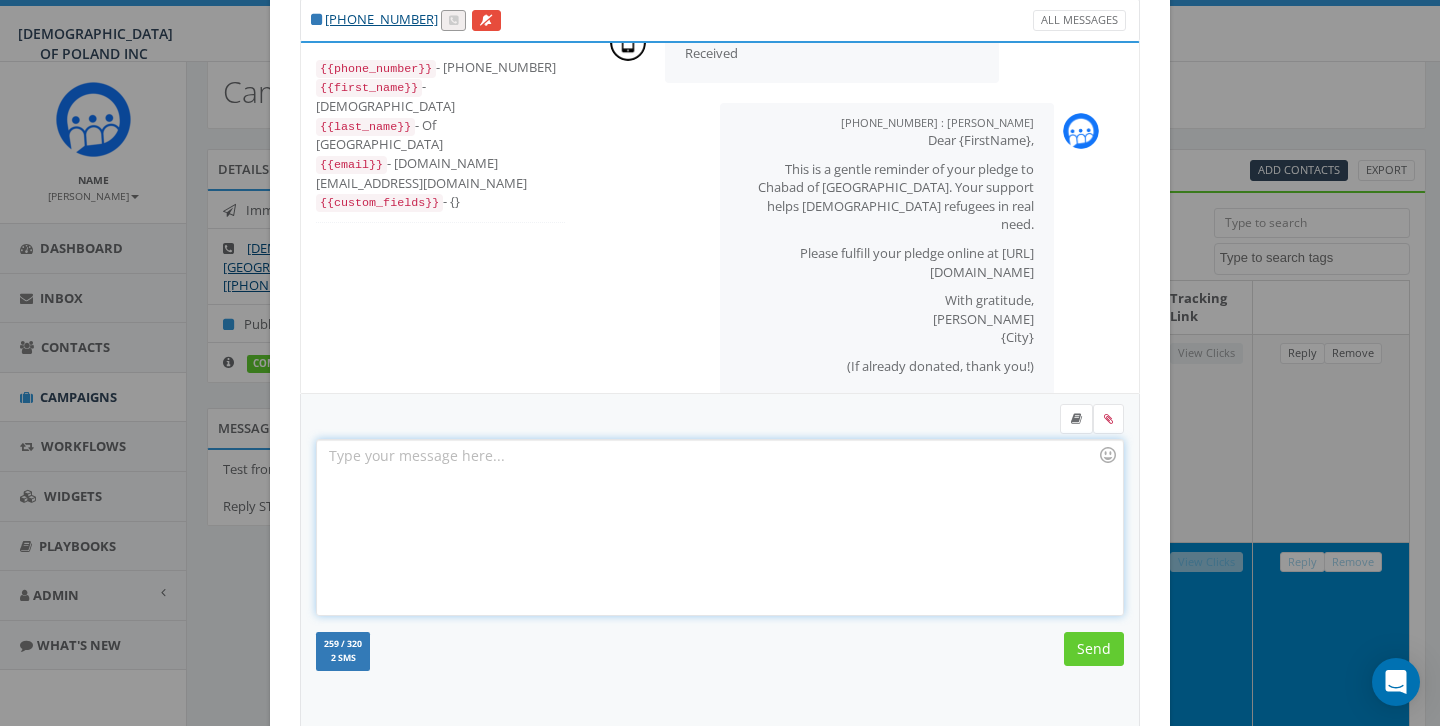 scroll, scrollTop: 69, scrollLeft: 0, axis: vertical 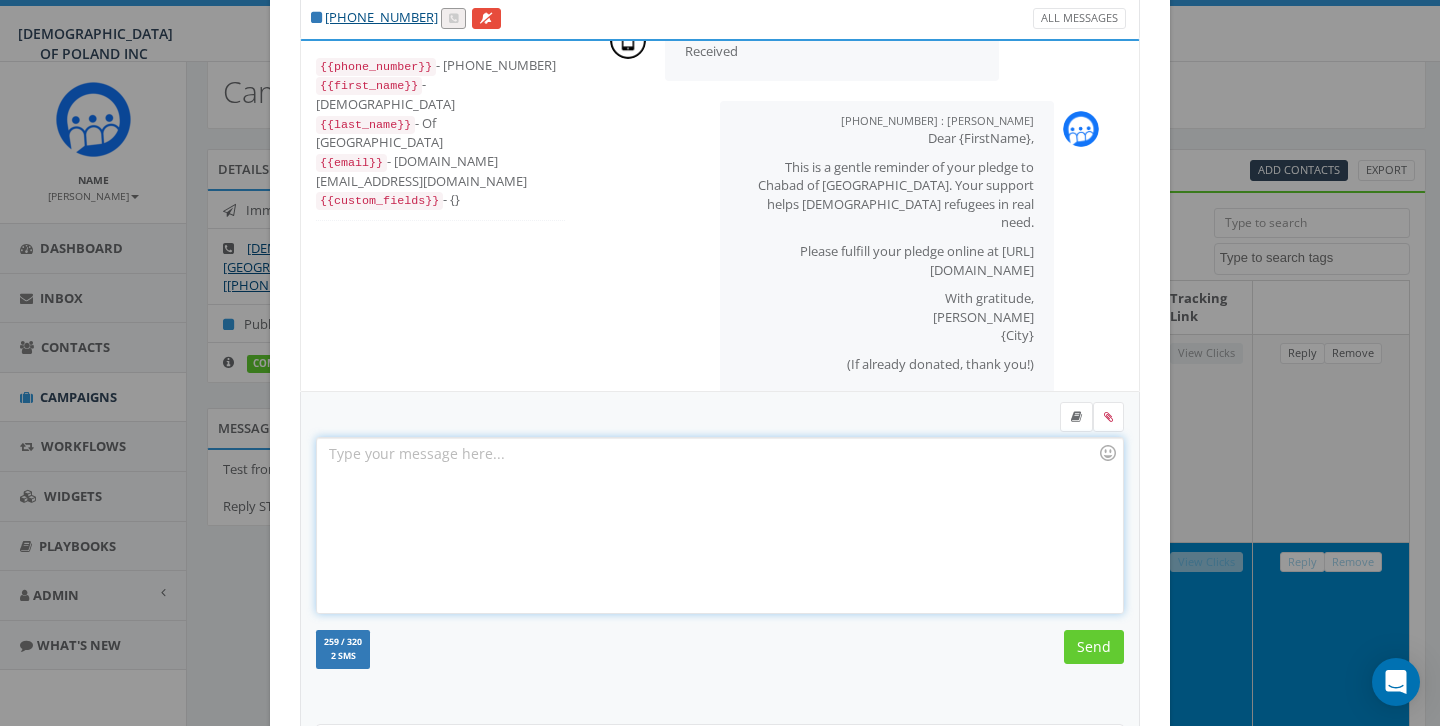 click at bounding box center (719, 525) 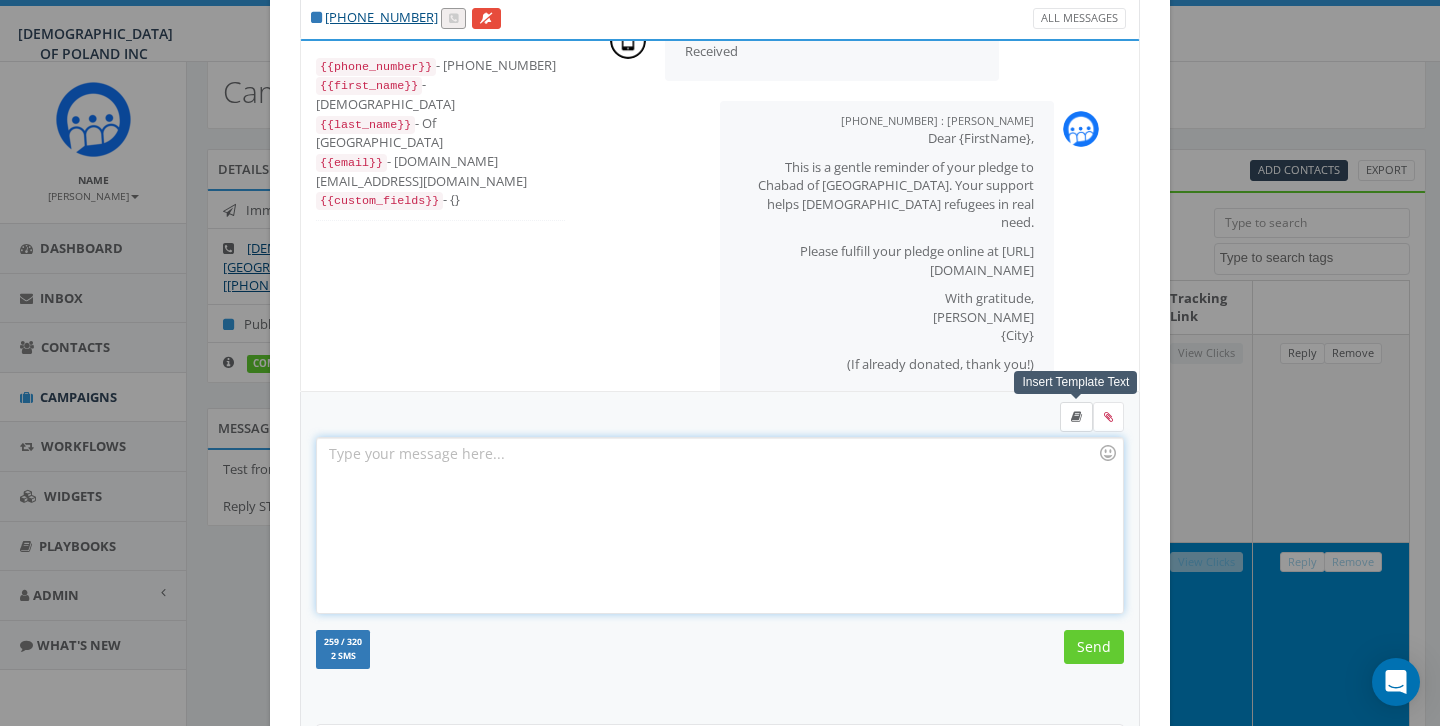 click at bounding box center (1076, 417) 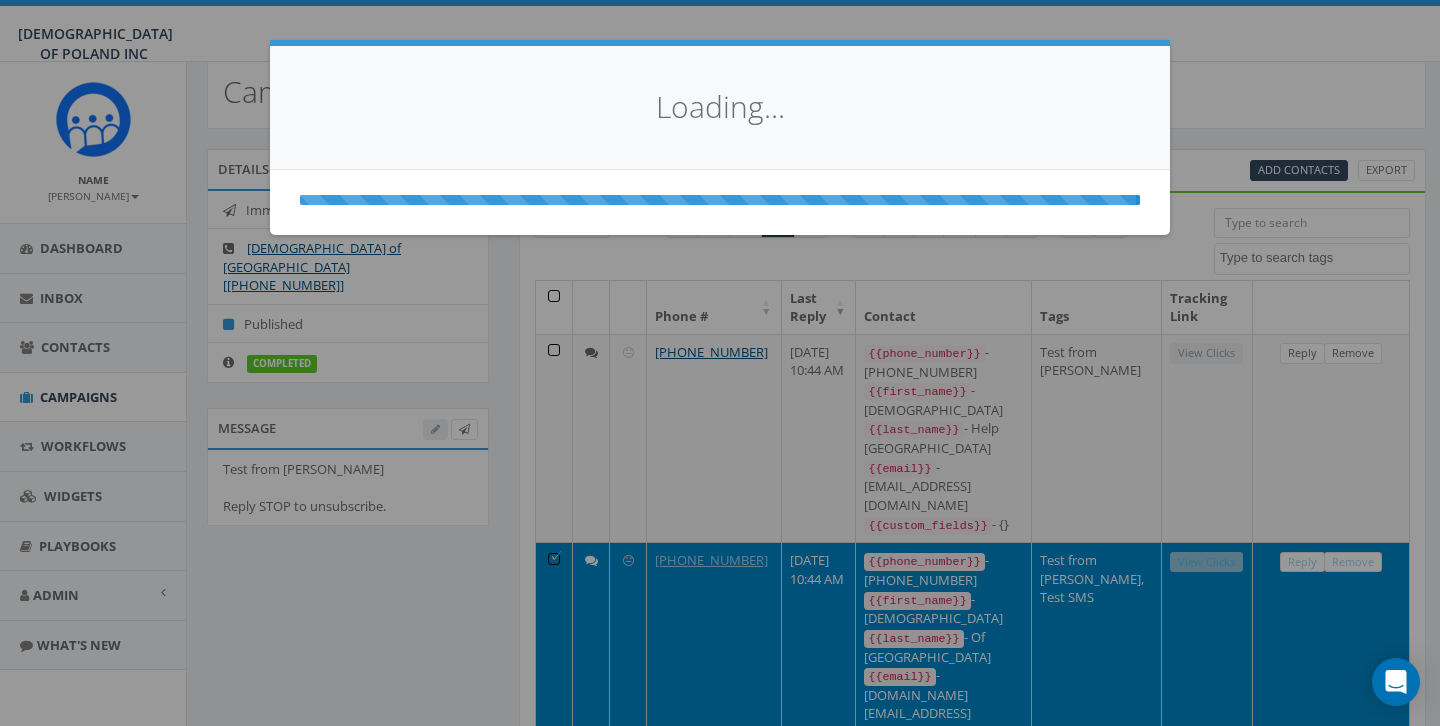 scroll, scrollTop: 0, scrollLeft: 0, axis: both 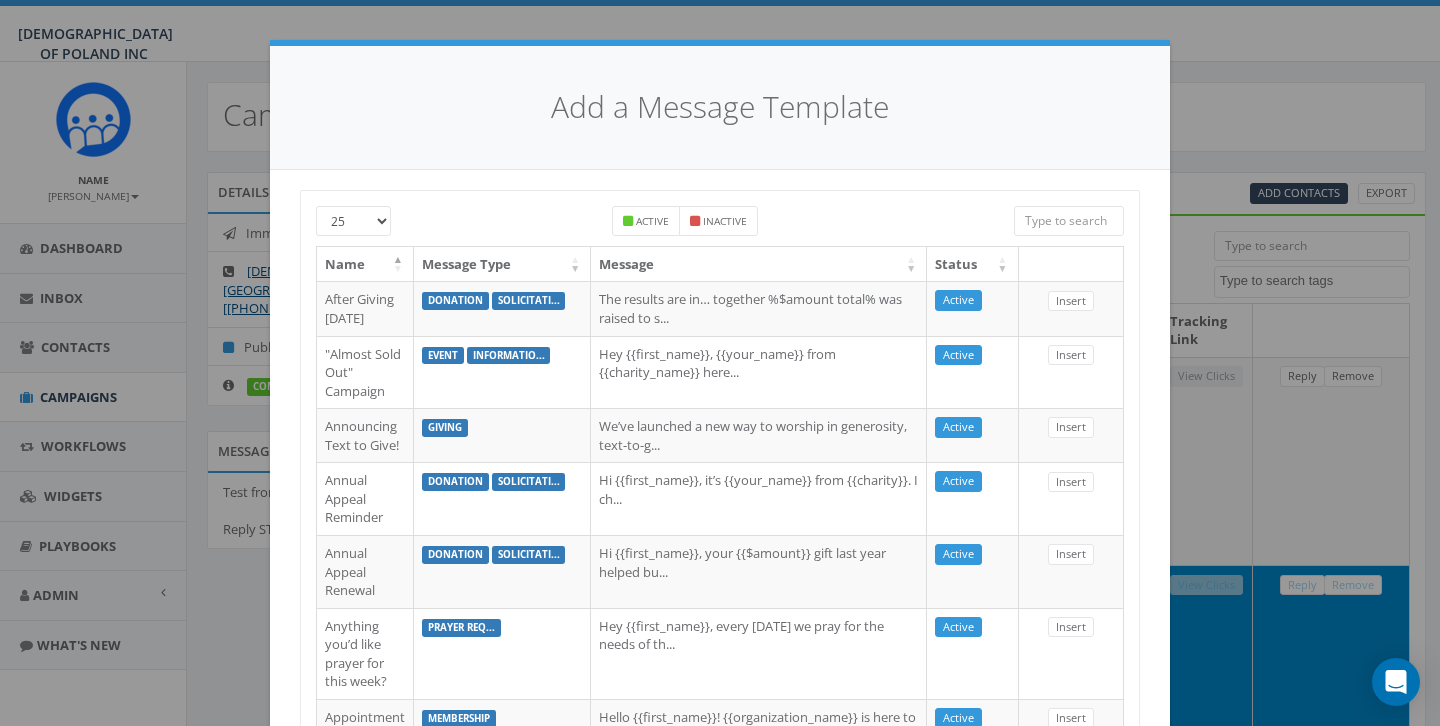 click on "Add a Message Template 25 50 100   Active   Inactive Name Message Type Message Status After Giving Tuesday donation solicitati... The results are in… together %$amount total% was raised to s... Active Insert "Almost Sold Out" Campaign event informatio... Hey {{first_name}}, {{your_name}} from {{charity_name}} here... Active Insert Announcing Text to Give! giving We’ve launched a new way to worship in generosity, text-to-g... Active Insert Annual Appeal Reminder  donation solicitati... Hi {{first_name}}, it’s {{your_name}} from {{charity}}. I ch... Active Insert Annual Appeal Renewal donation solicitati... Hi {{first_name}}, your {{$amount}} gift last year helped bu... Active Insert Anything you’d like prayer for this week? prayer req... Hey {{first_name}}, every Monday we pray for the needs of th... Active Insert Appointment Reminder membership Hello {{first_name}}! {{organization_name}} is here to remin... Active Insert As a reminder, you are serving this Thursday 6:30 pm... reminders ... Active Cafe" at bounding box center [720, 363] 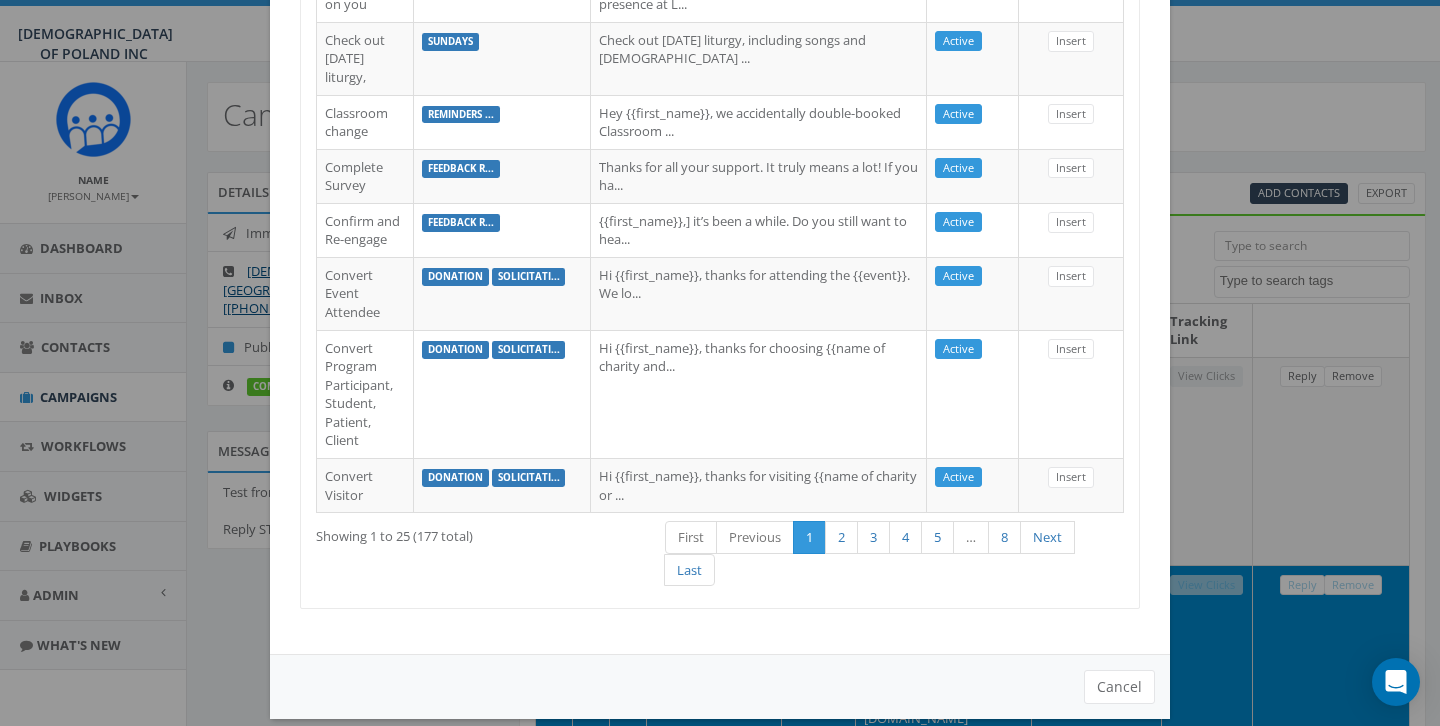 scroll, scrollTop: 1734, scrollLeft: 0, axis: vertical 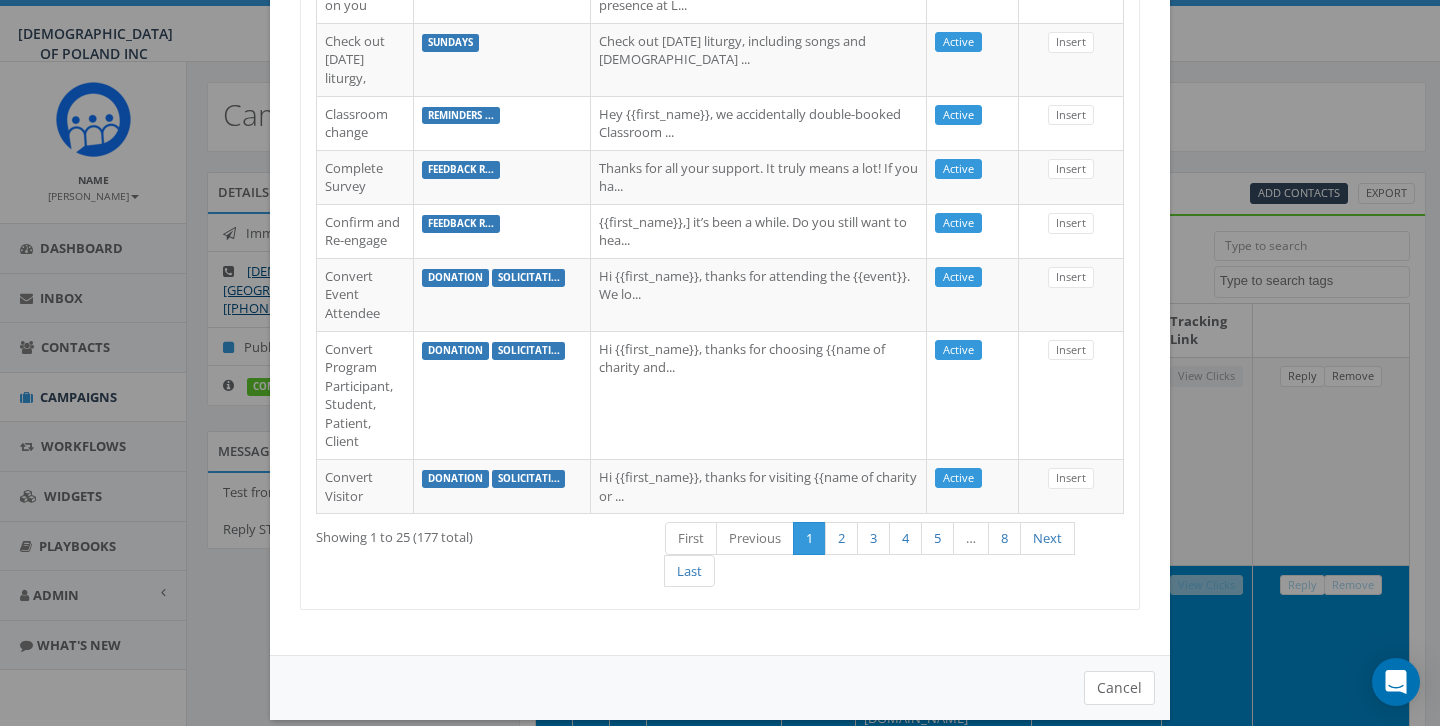 click on "Cancel" at bounding box center [1119, 688] 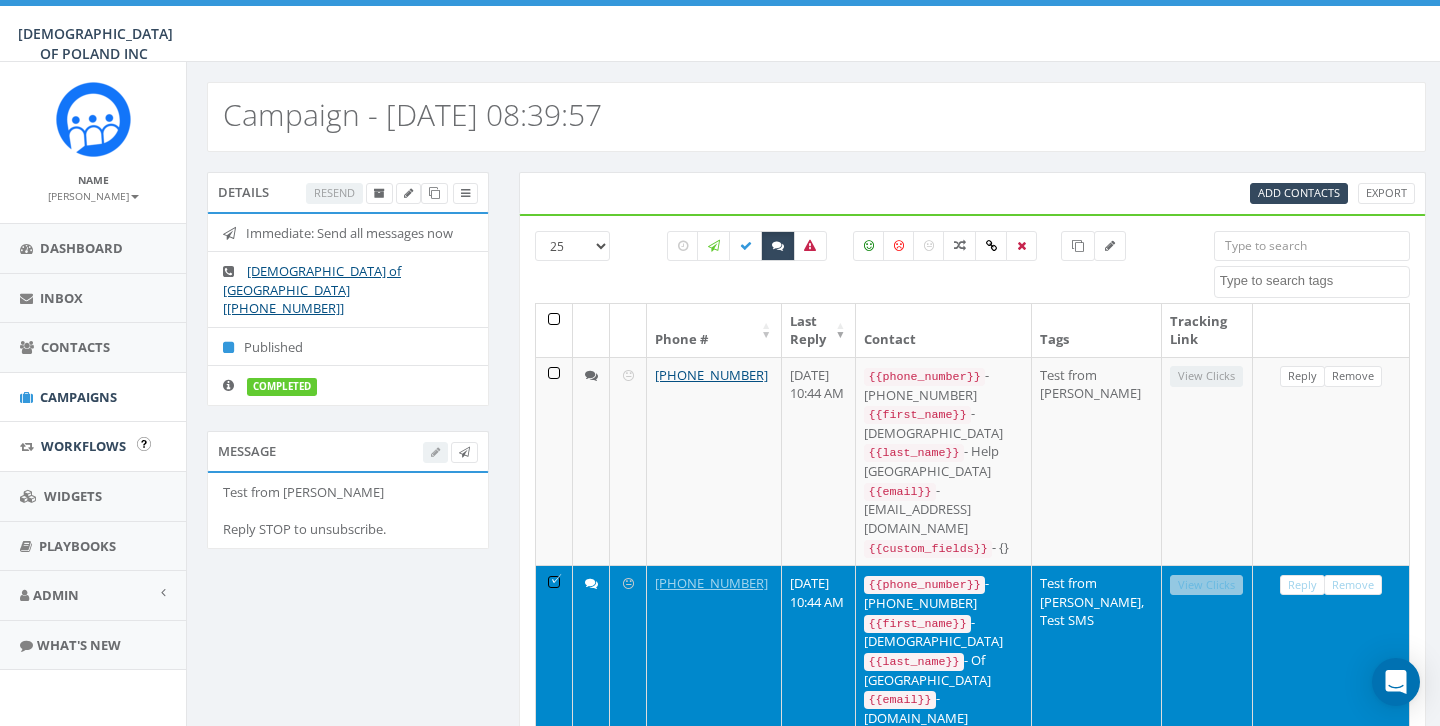 click on "Workflows" at bounding box center [93, 446] 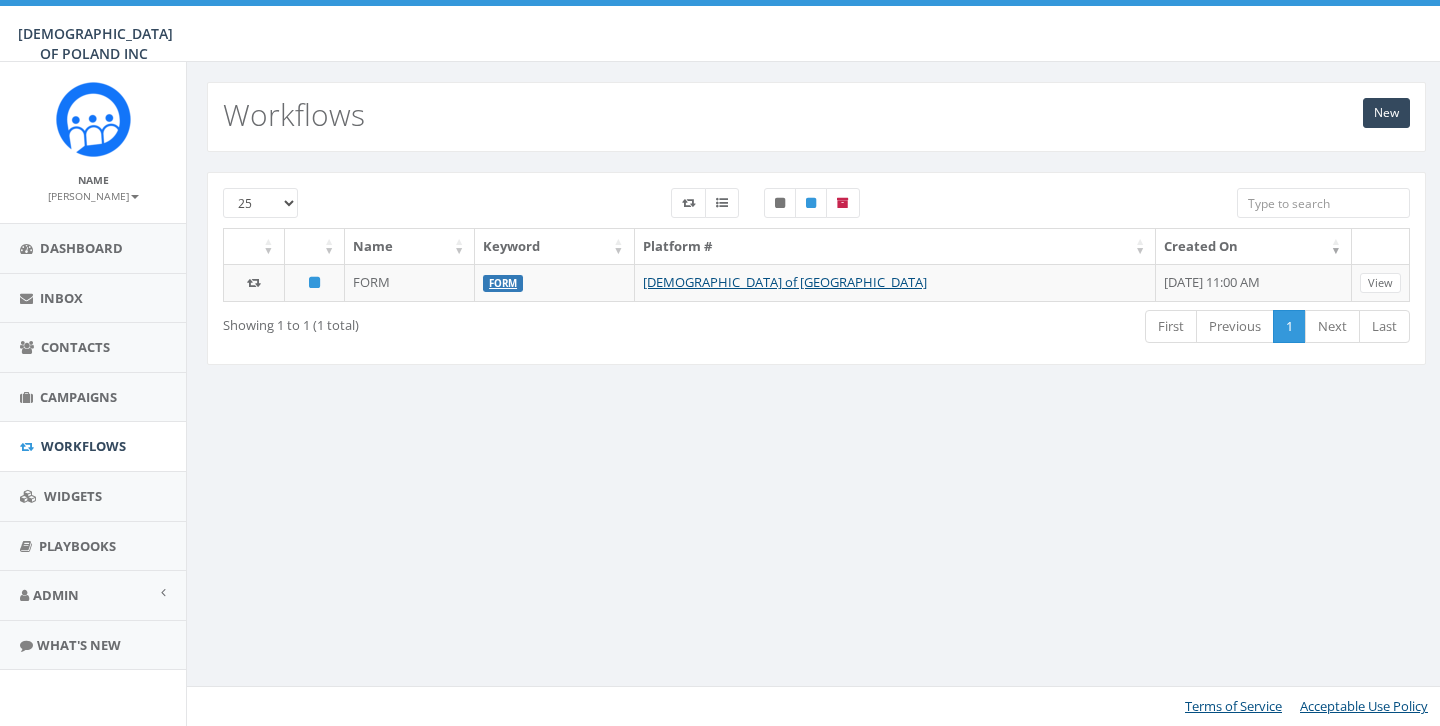 scroll, scrollTop: 0, scrollLeft: 0, axis: both 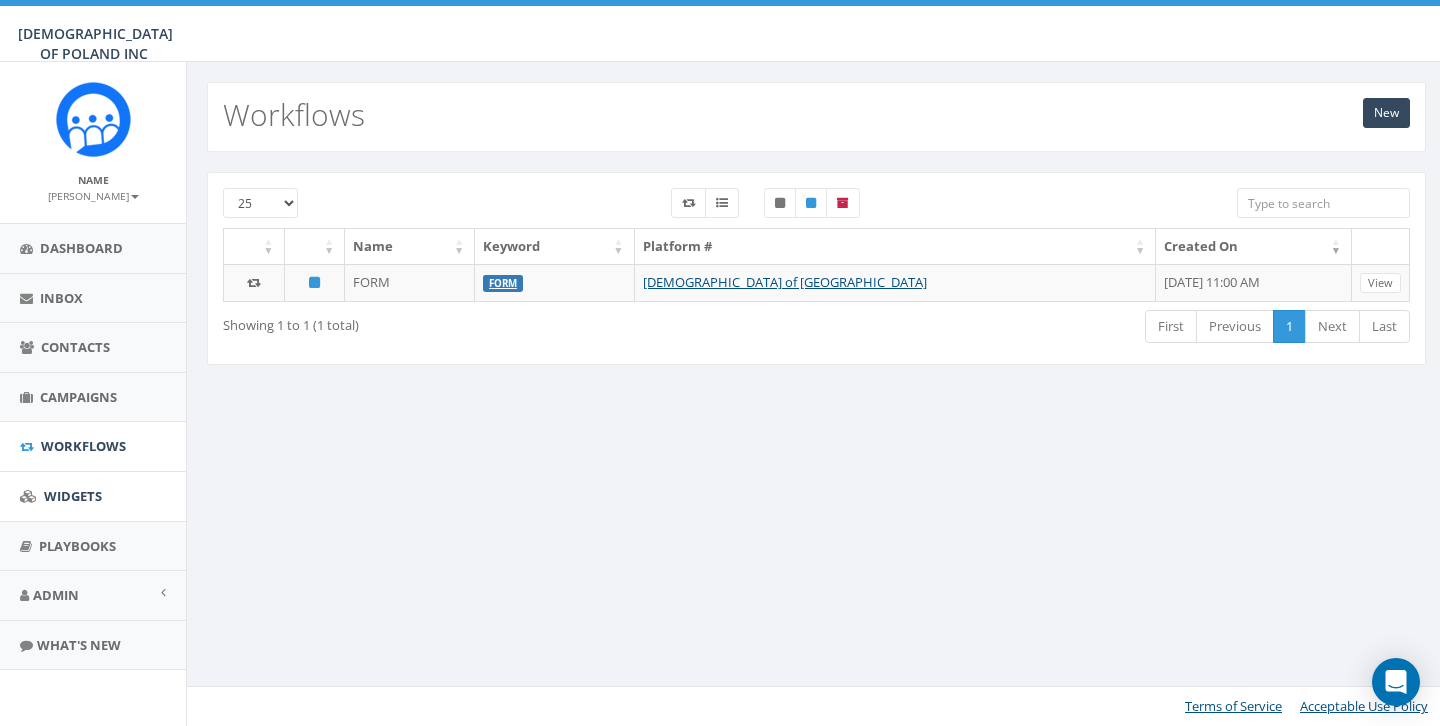 click on "Widgets" at bounding box center [73, 496] 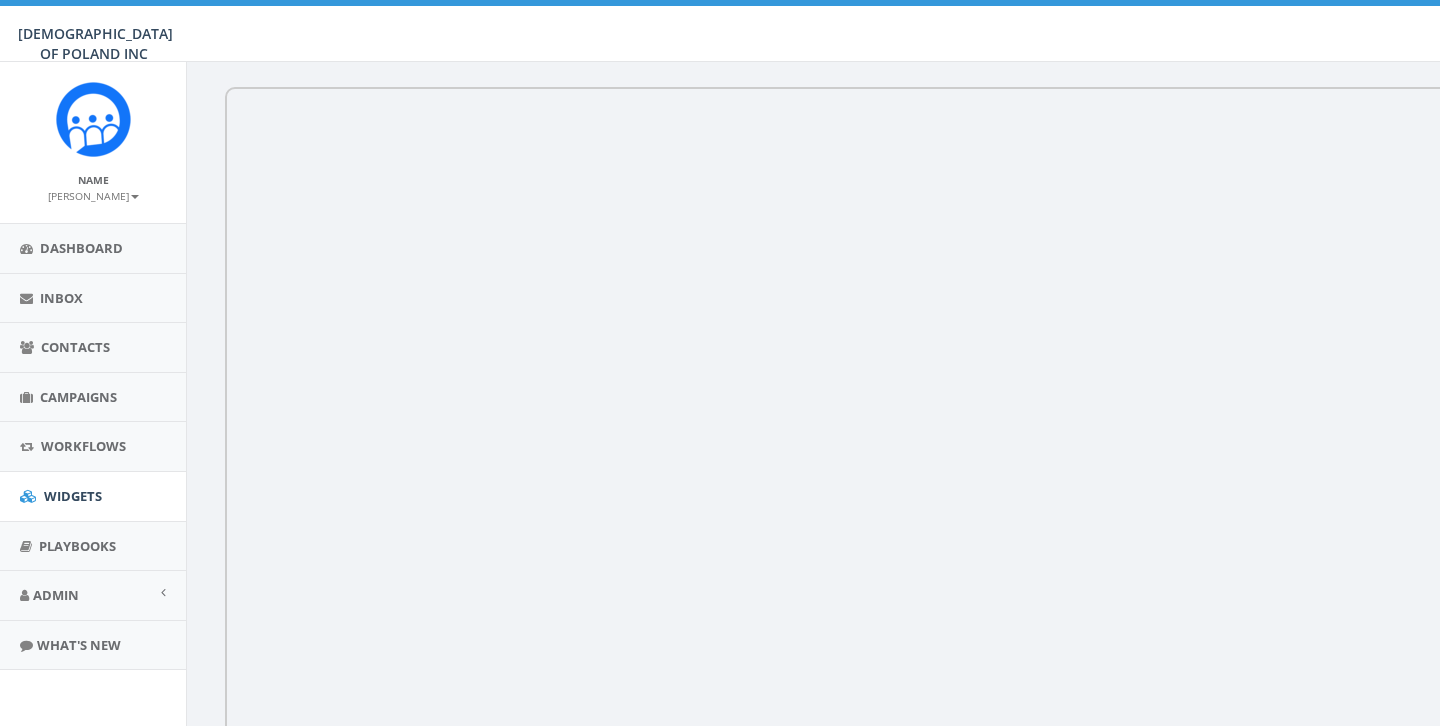 scroll, scrollTop: 0, scrollLeft: 0, axis: both 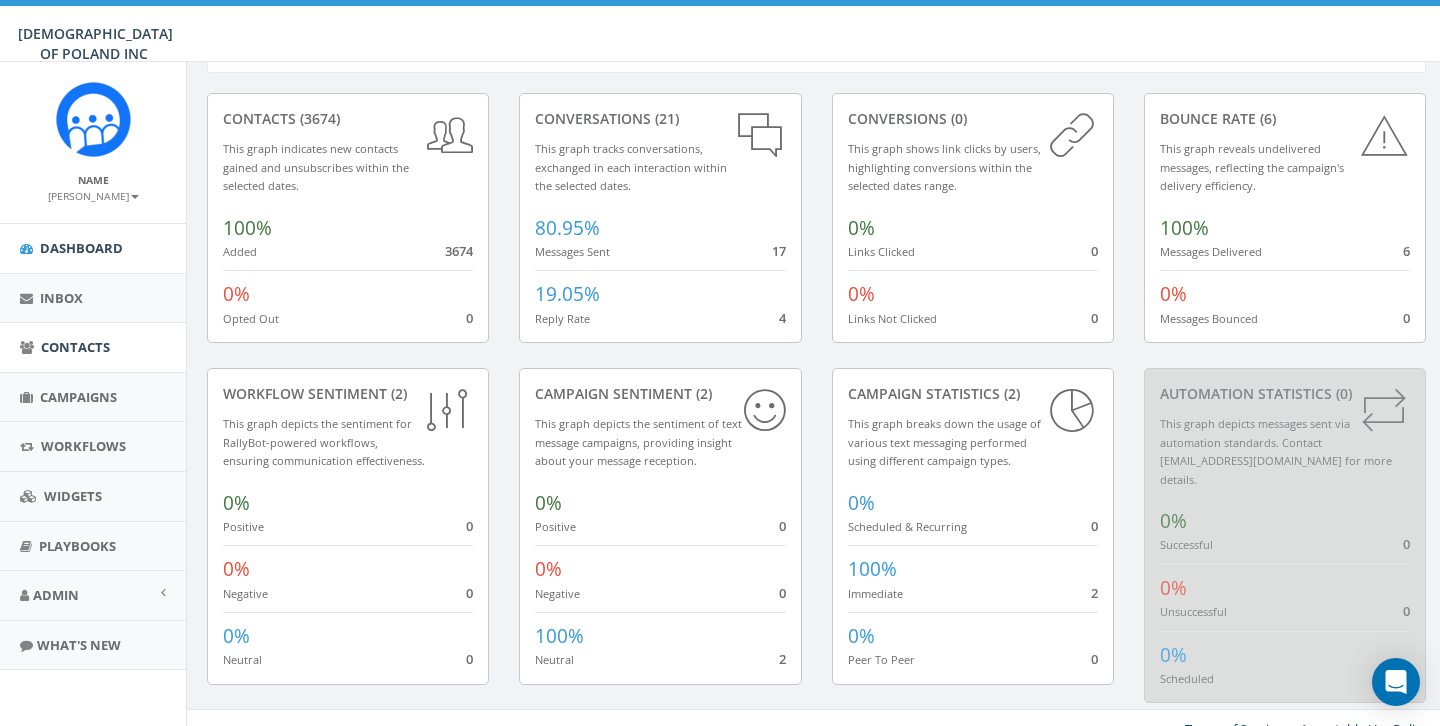 click on "Contacts" at bounding box center [75, 347] 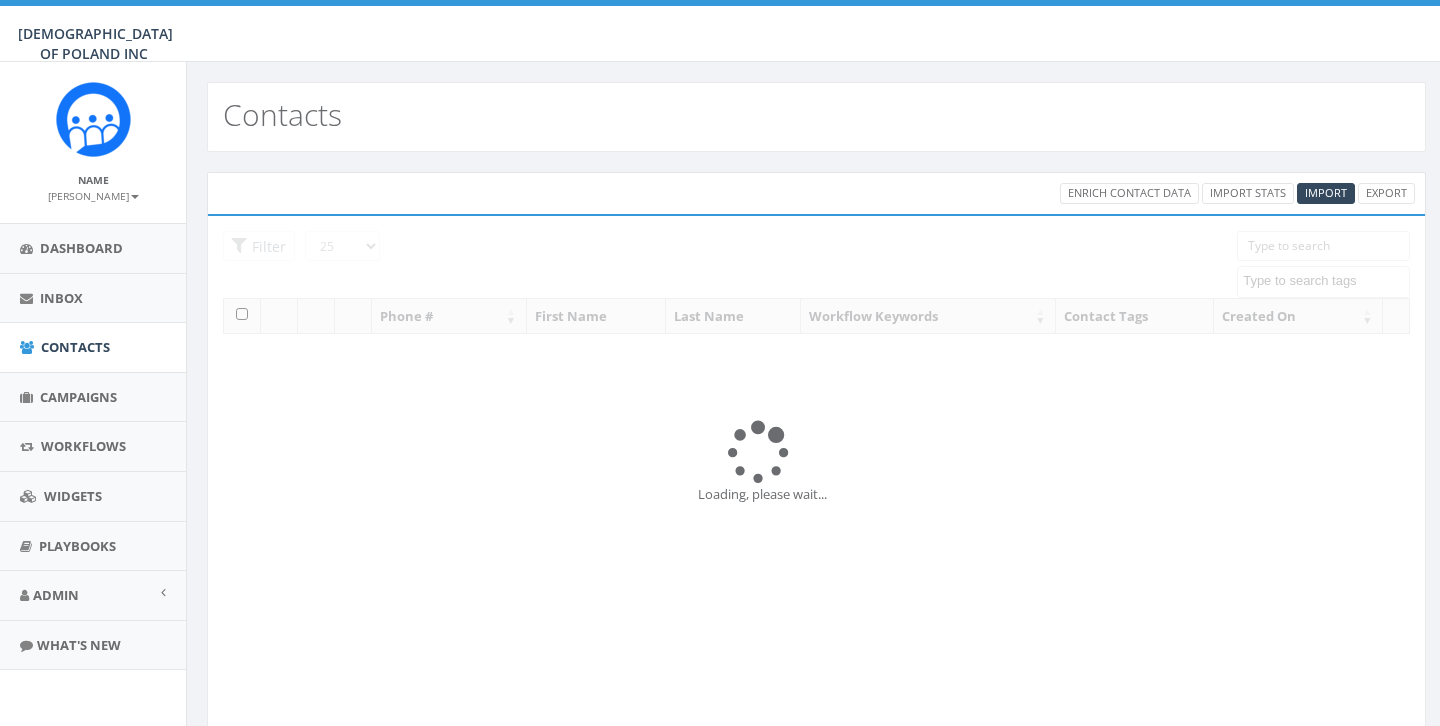 select 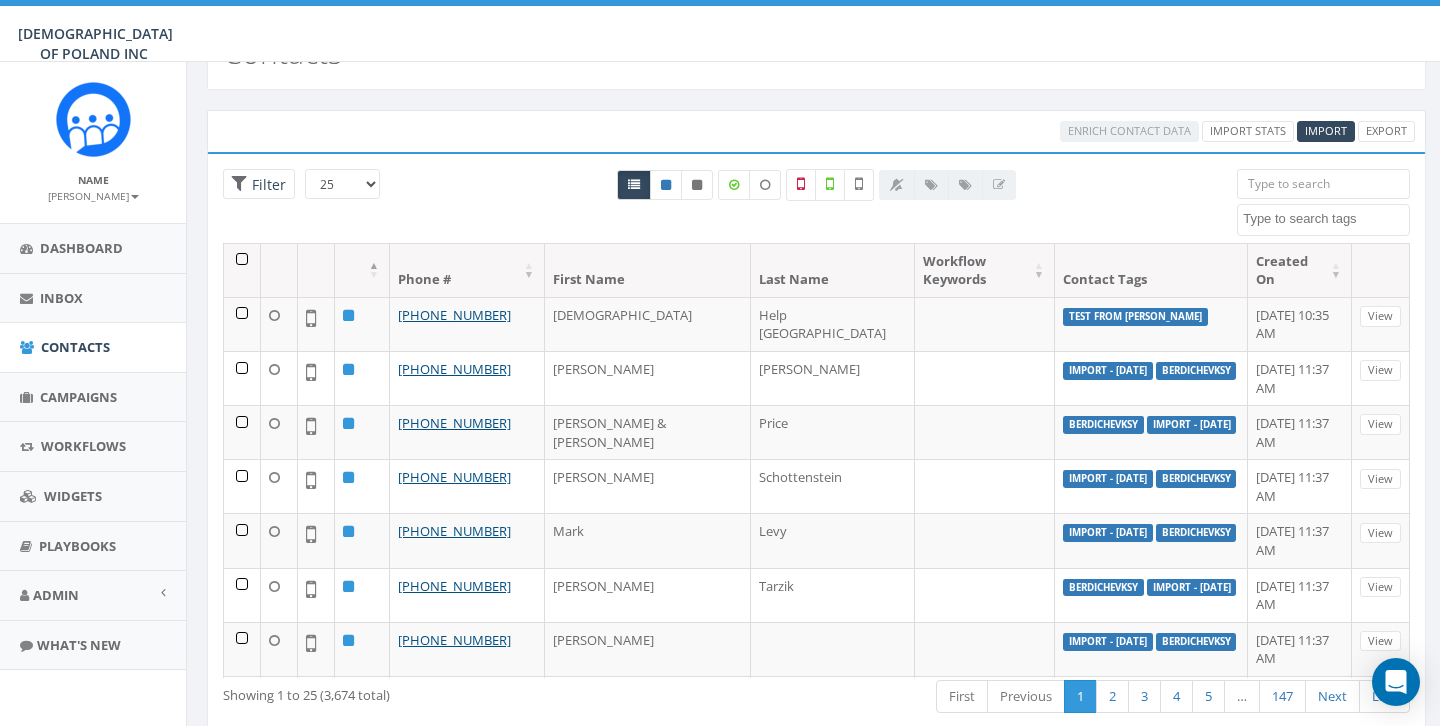 scroll, scrollTop: 62, scrollLeft: 0, axis: vertical 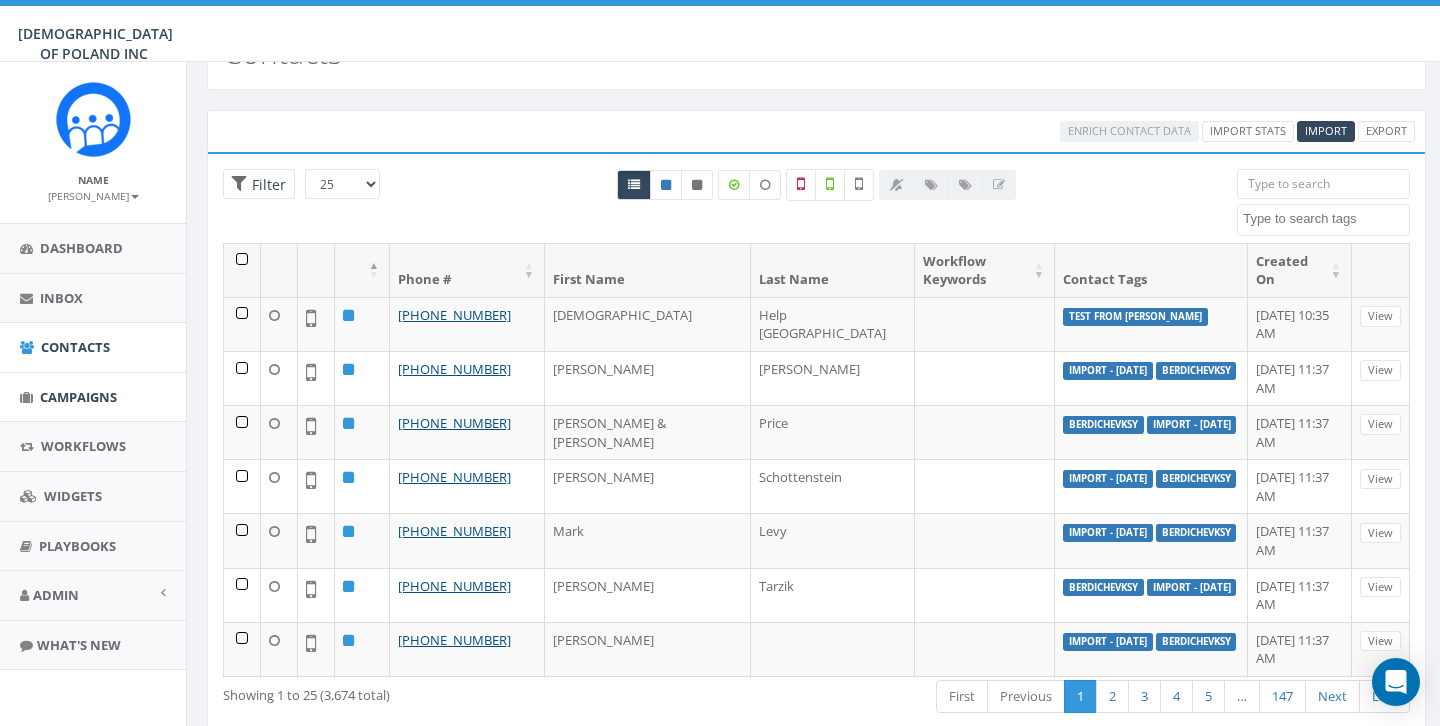 click on "Campaigns" at bounding box center (78, 397) 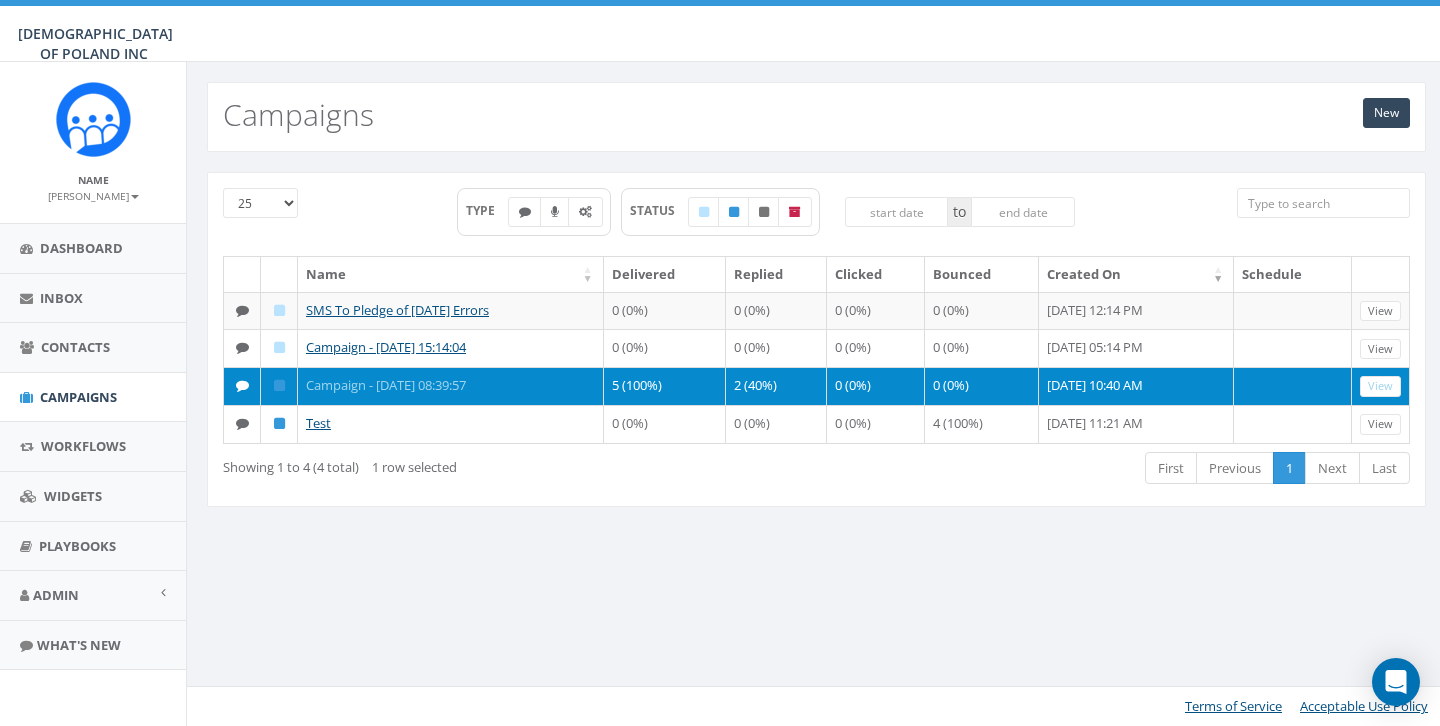 scroll, scrollTop: 0, scrollLeft: 0, axis: both 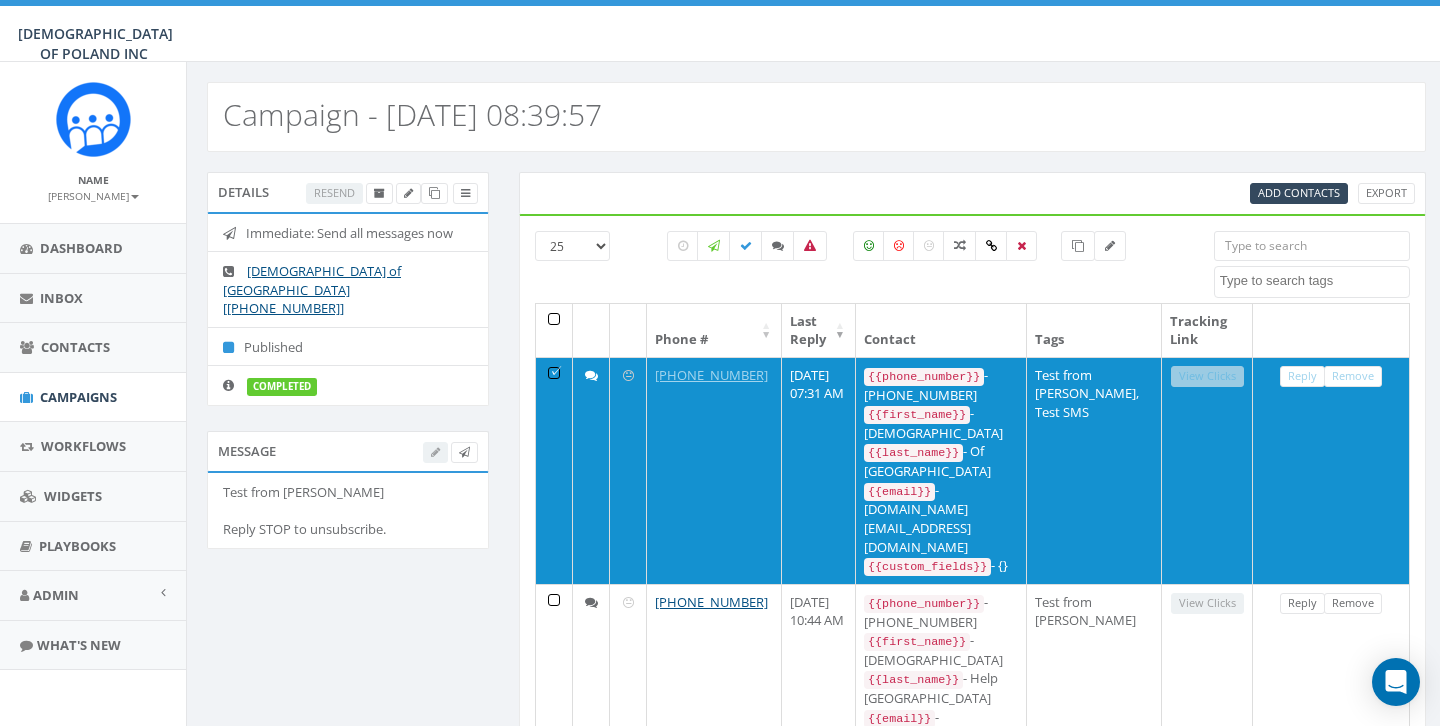 select 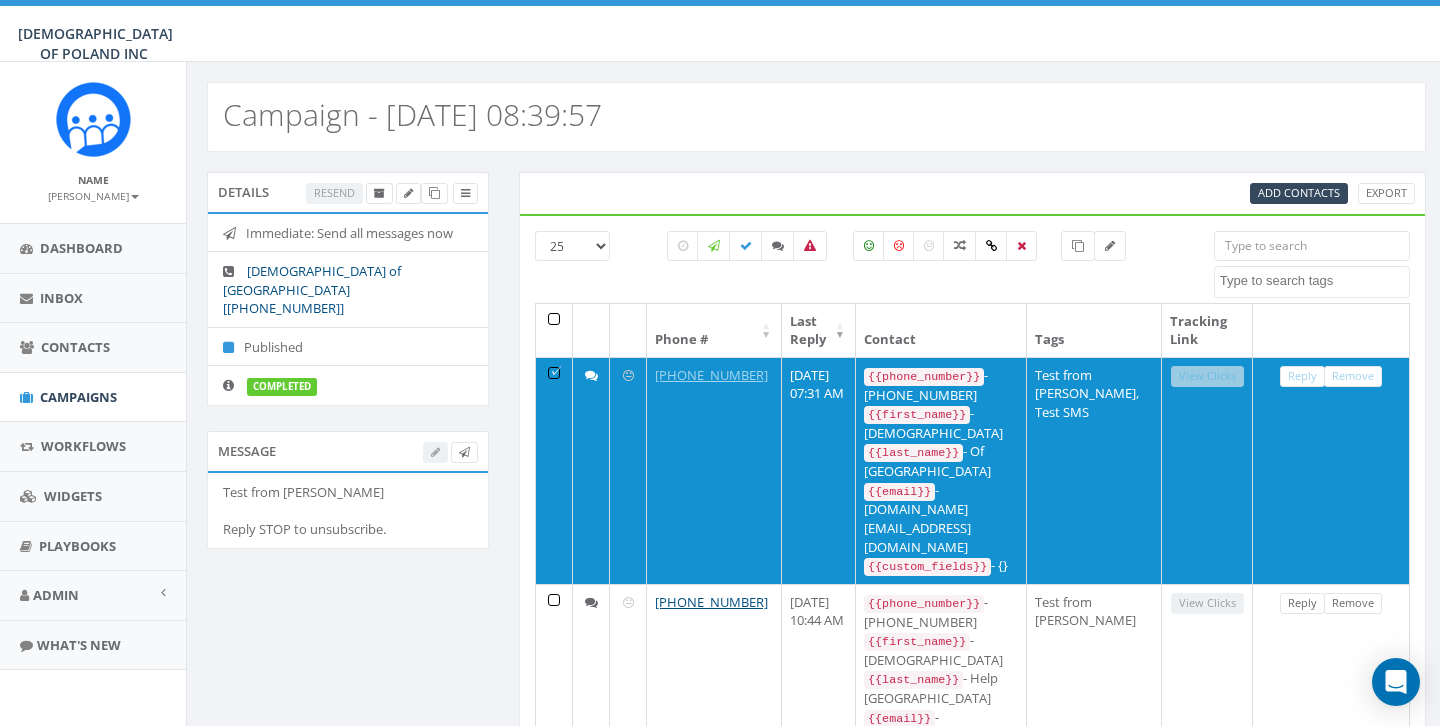 scroll, scrollTop: 0, scrollLeft: 0, axis: both 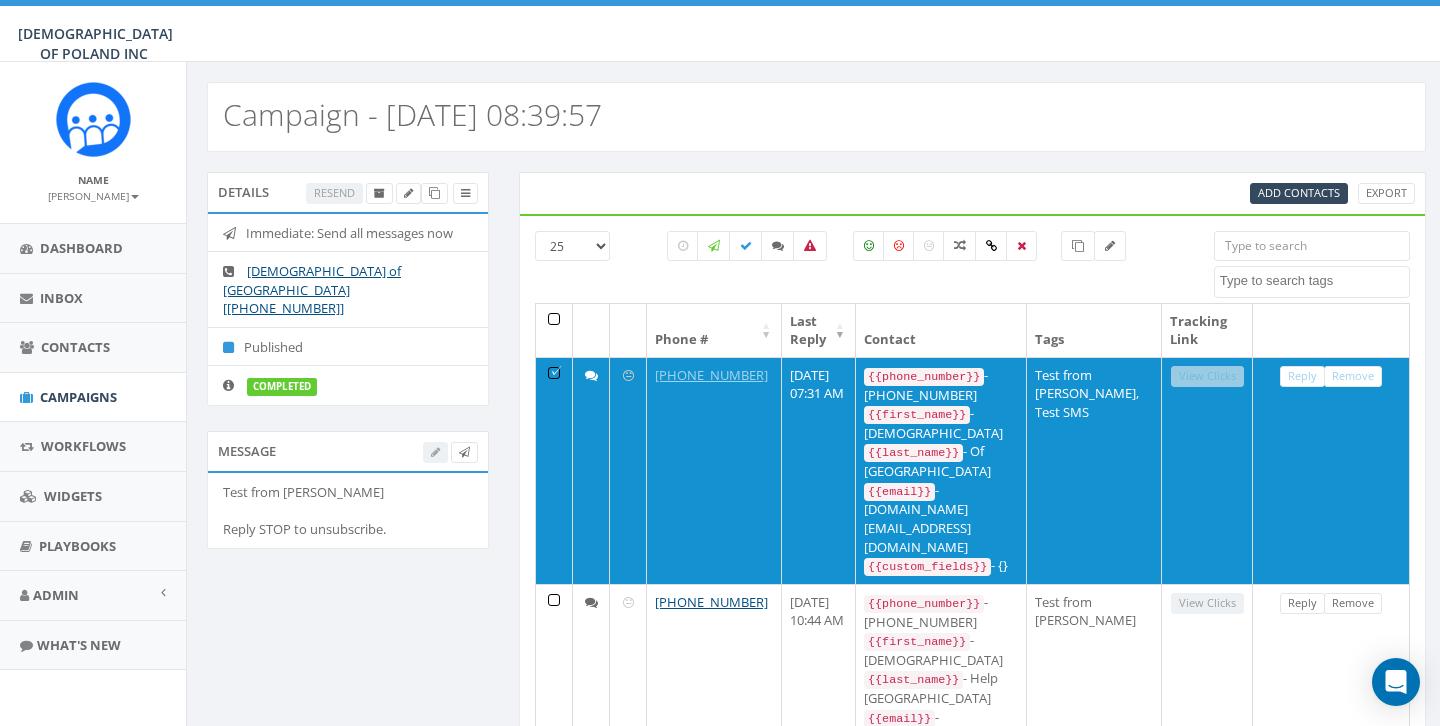 click on "Campaign - 07/23/2025, 08:39:57" at bounding box center [412, 114] 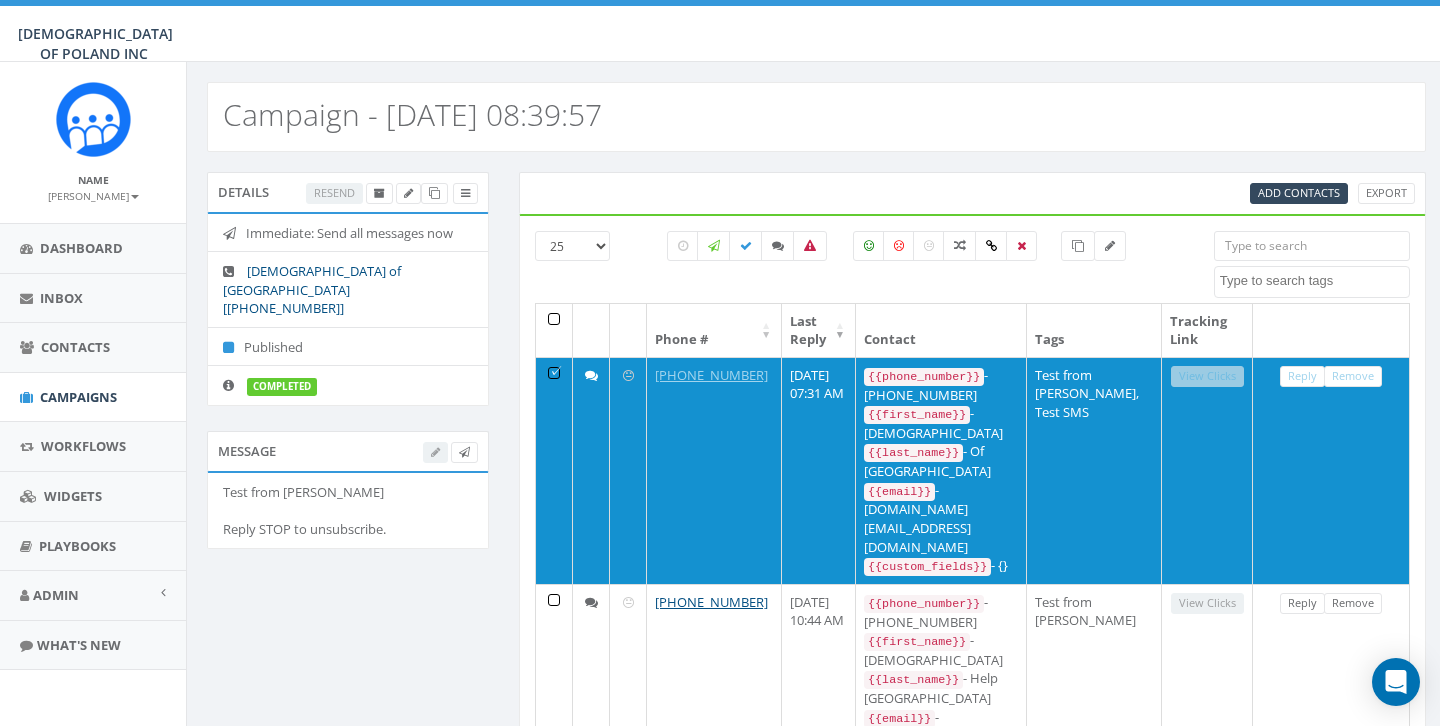 scroll, scrollTop: 0, scrollLeft: 0, axis: both 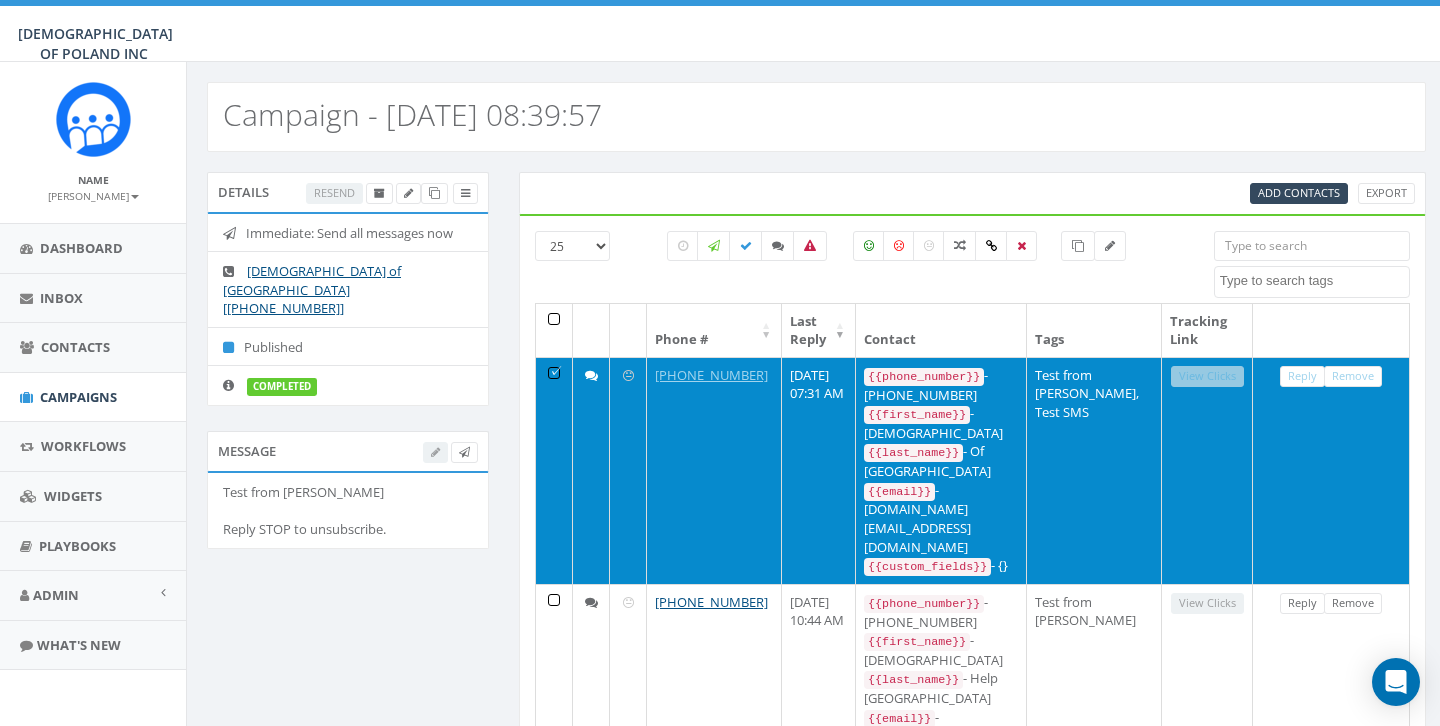 click at bounding box center [554, 470] 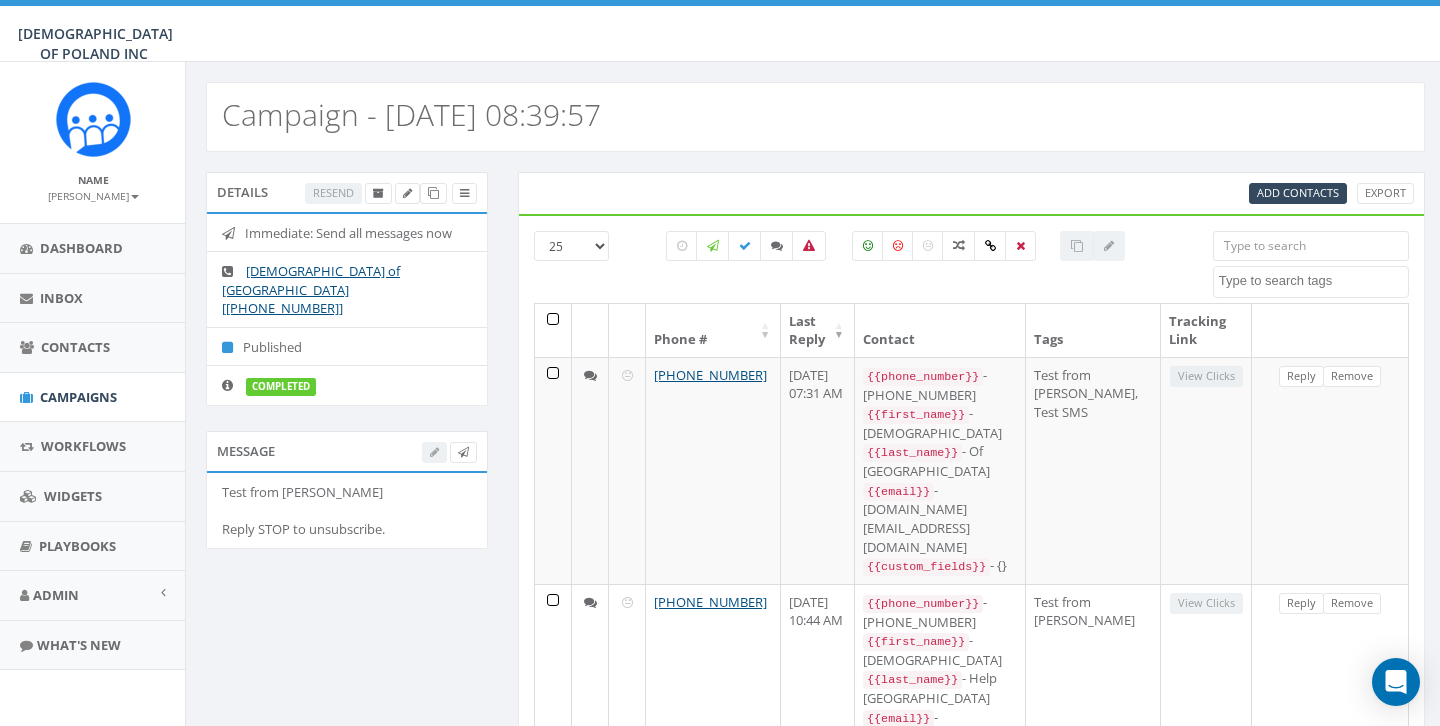 scroll, scrollTop: 0, scrollLeft: 1, axis: horizontal 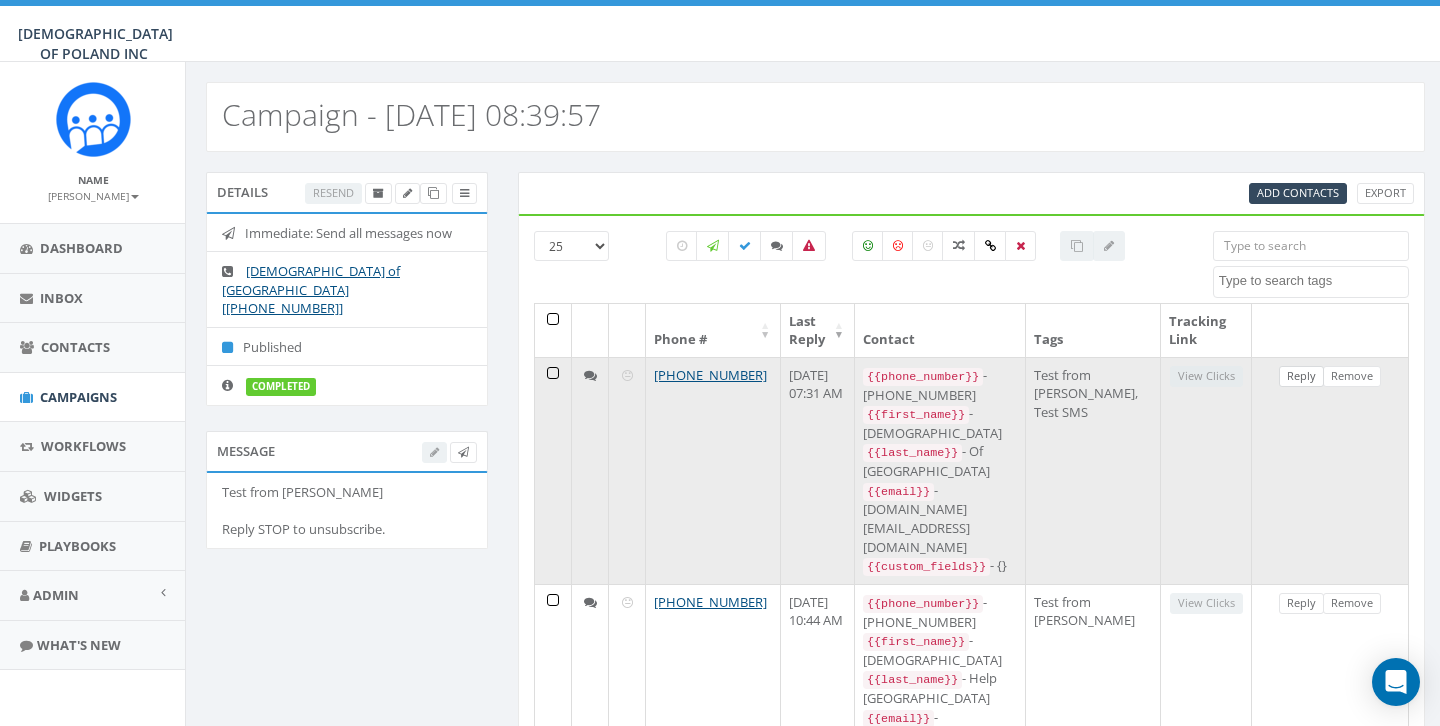 click on "Reply" at bounding box center [1301, 376] 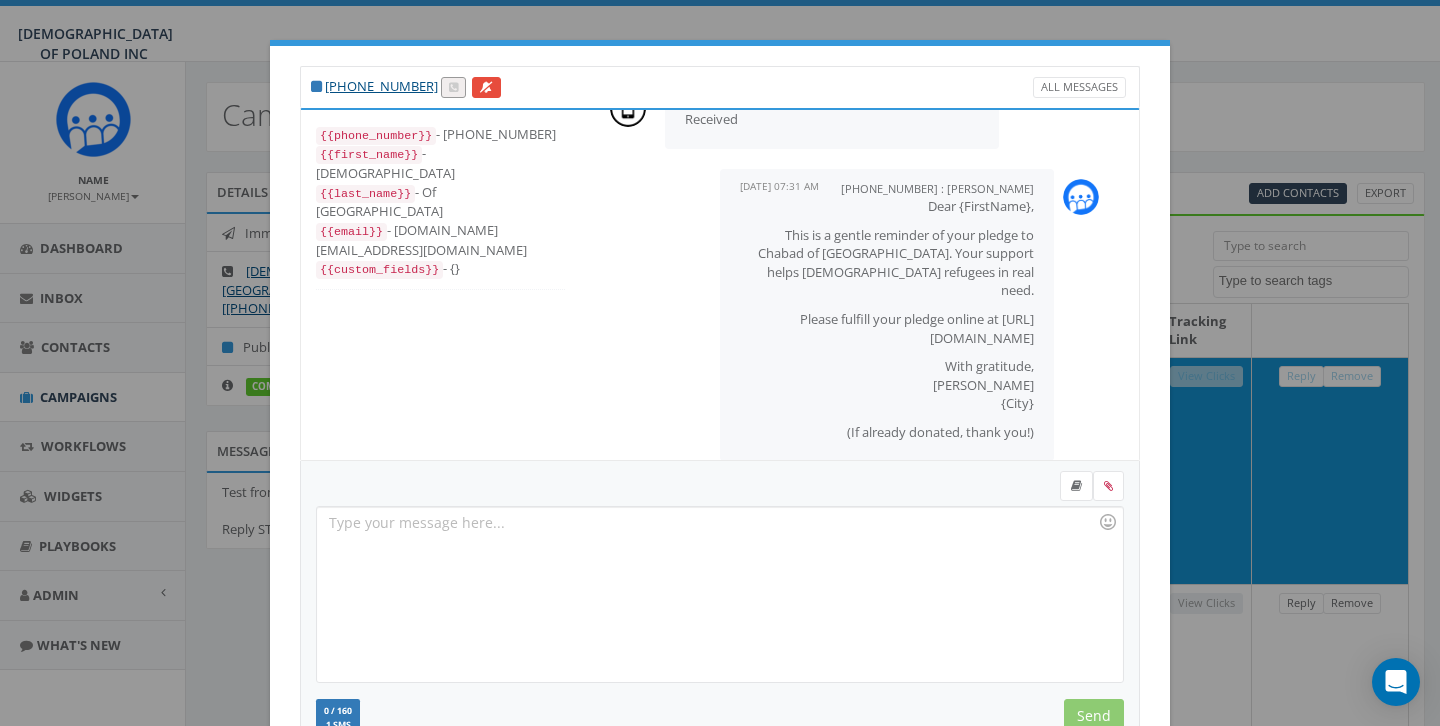 scroll, scrollTop: 170, scrollLeft: 0, axis: vertical 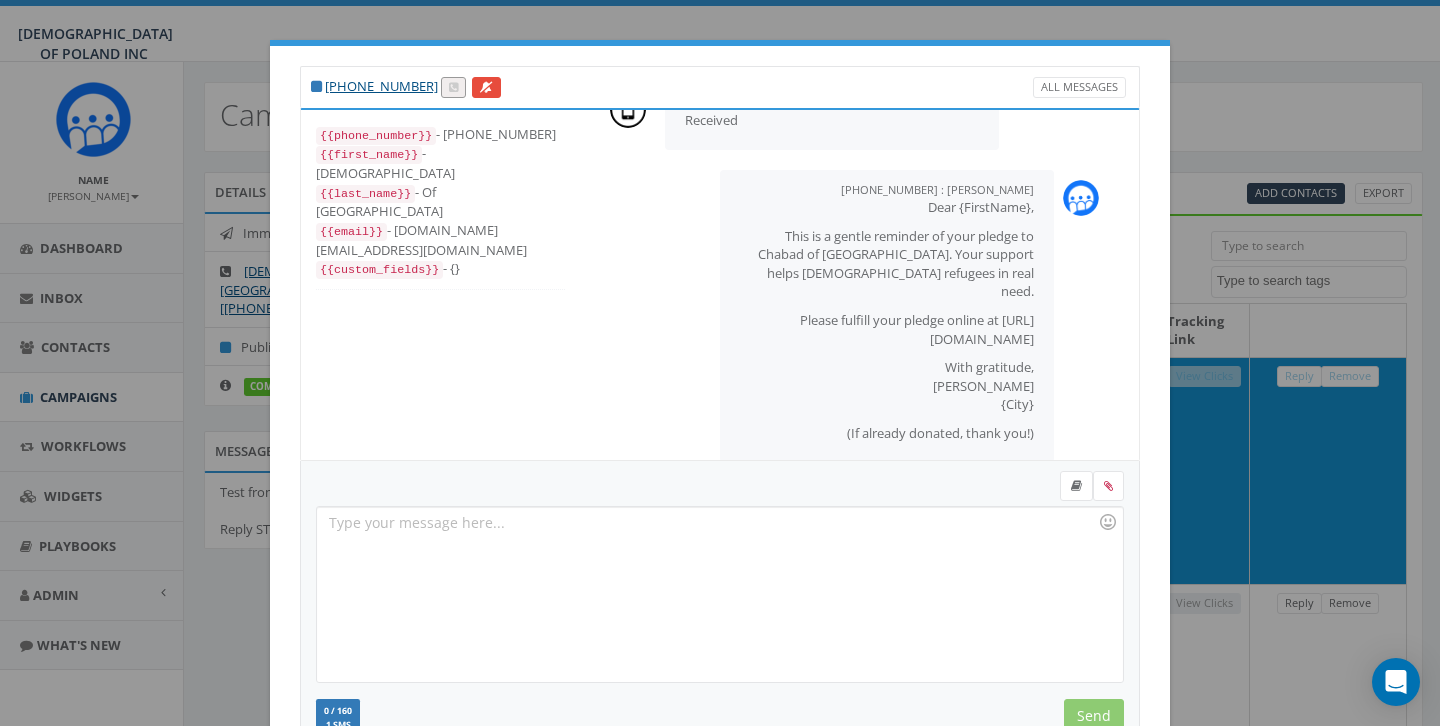 click on "+1 973-944-0636     All Messages {{phone_number}}  - +19739440636 {{first_name}}  - Chabad {{last_name}}  - Of Poland {{email}}  - chabadwarsaw.pl@gmail.com {{custom_fields}}  - {} +17704645255 : Meir Stambler July 23, 2025 10:41 AM Test from Rabbi Stambler
Reply STOP to unsubscribe.   CID #7453440 July 23, 2025 10:44 AM Received +17704645255 : Meir Stambler July 25, 2025 07:31 AM Dear {FirstName},
This is a gentle reminder of your pledge to Chabad of Poland. Your support helps Jewish refugees in real need.
Please fulfill your pledge online at https://www.saveajew.org
With gratitude,
Rabbi Stambler
{City}
(If already donated, thank you!) Recent Smileys & People Animals & Nature Food & Drink Activity Travel & Places Objects Symbols Flags Diversity Diversity Diversity Diversity Diversity 0 / 160 1 SMS   We recommend adding an image to MMS messages. An invisible pixel may be attached to improve delivery. Send Test from Rabbi Stambler Test SMS All Options Berdichevksy Donor test Test SMS ×" at bounding box center (720, 363) 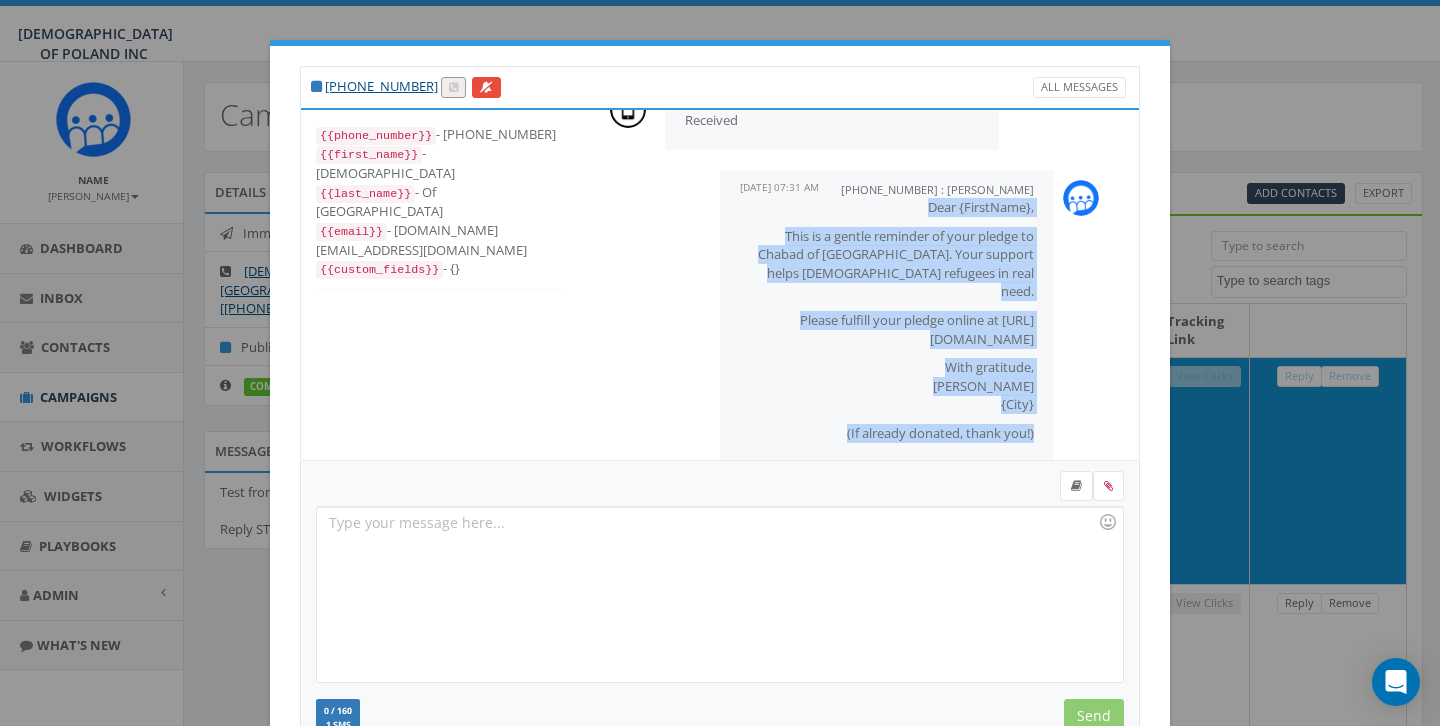 drag, startPoint x: 925, startPoint y: 203, endPoint x: 1037, endPoint y: 411, distance: 236.23717 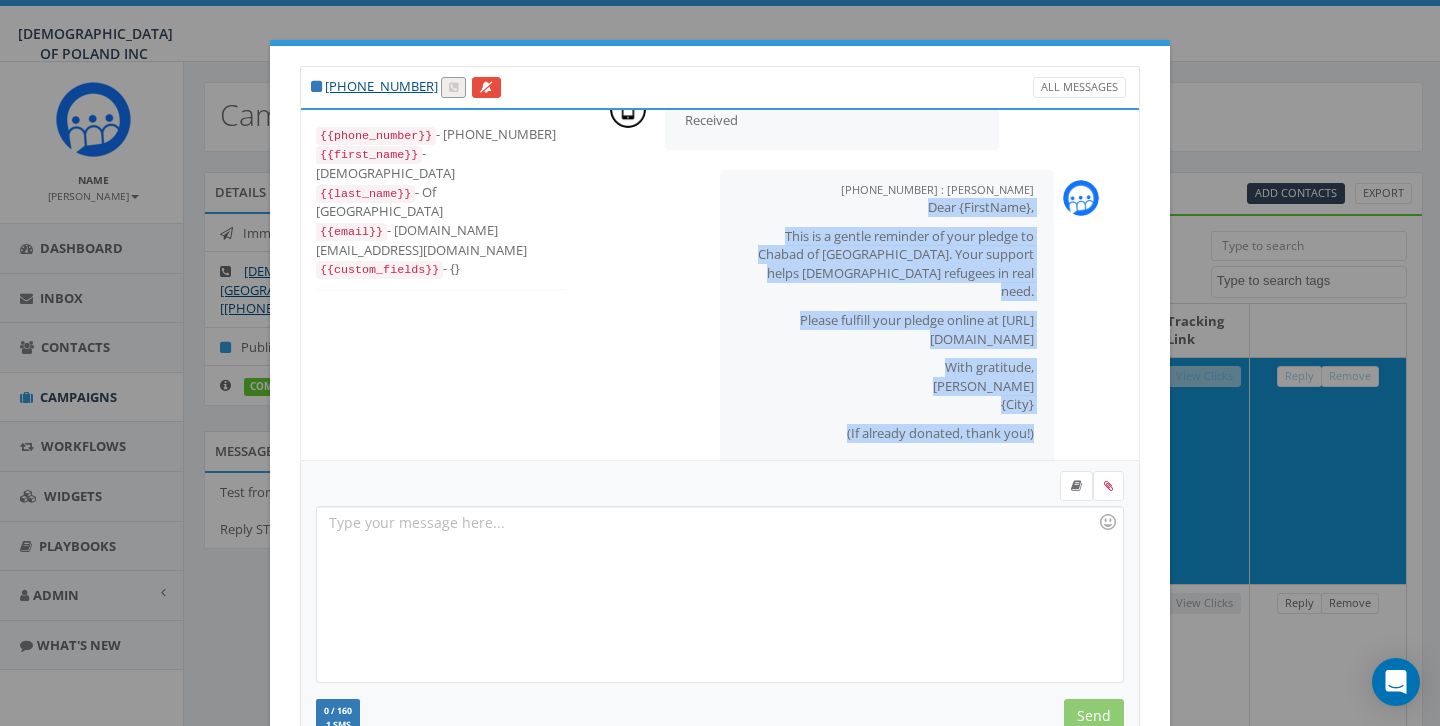 click on "+1 973-944-0636     All Messages {{phone_number}}  - +19739440636 {{first_name}}  - Chabad {{last_name}}  - Of Poland {{email}}  - chabadwarsaw.pl@gmail.com {{custom_fields}}  - {} +17704645255 : Meir Stambler July 23, 2025 10:41 AM Test from Rabbi Stambler
Reply STOP to unsubscribe.   CID #7453440 July 23, 2025 10:44 AM Received +17704645255 : Meir Stambler July 25, 2025 07:31 AM Dear {FirstName},
This is a gentle reminder of your pledge to Chabad of Poland. Your support helps Jewish refugees in real need.
Please fulfill your pledge online at https://www.saveajew.org
With gratitude,
Rabbi Stambler
{City}
(If already donated, thank you!) Recent Smileys & People Animals & Nature Food & Drink Activity Travel & Places Objects Symbols Flags Diversity Diversity Diversity Diversity Diversity 0 / 160 1 SMS   We recommend adding an image to MMS messages. An invisible pixel may be attached to improve delivery. Send Test from Rabbi Stambler Test SMS All Options Berdichevksy Donor test Test SMS ×" at bounding box center (720, 363) 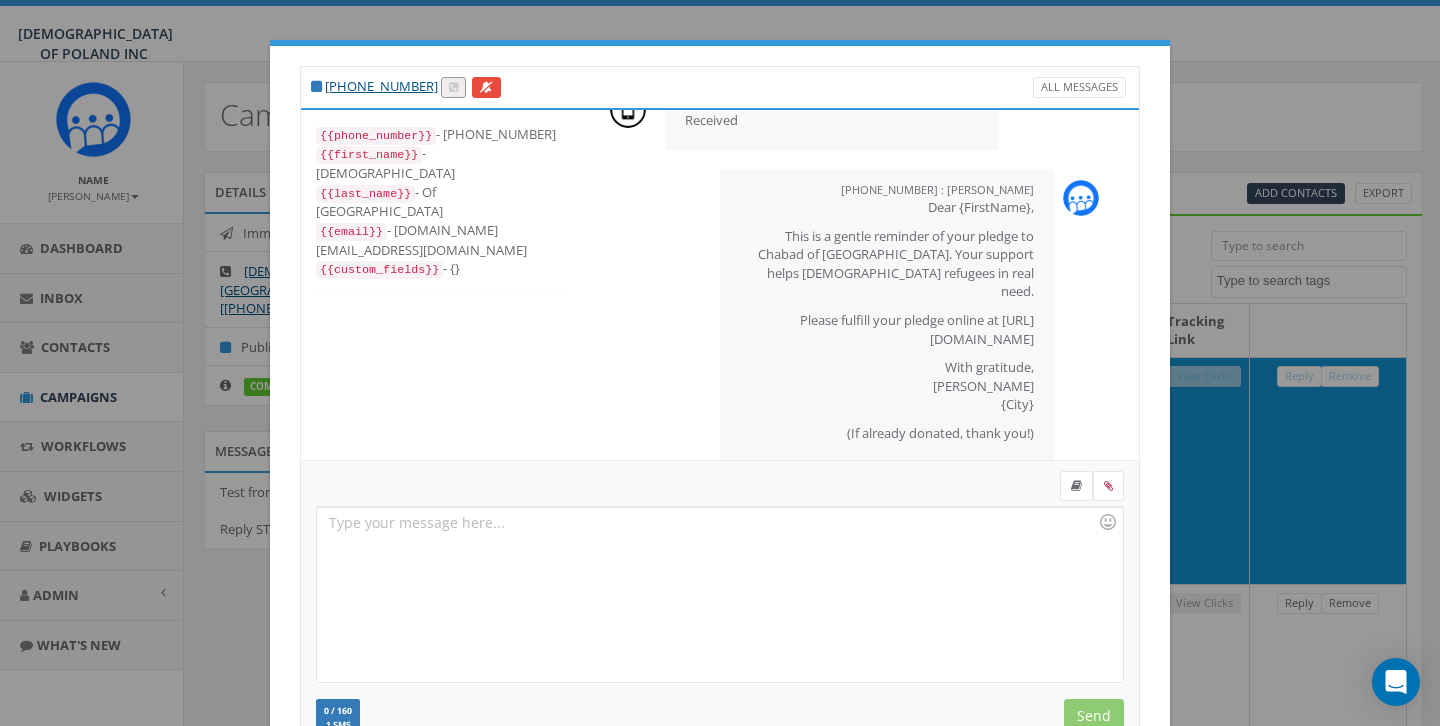 click at bounding box center [719, 594] 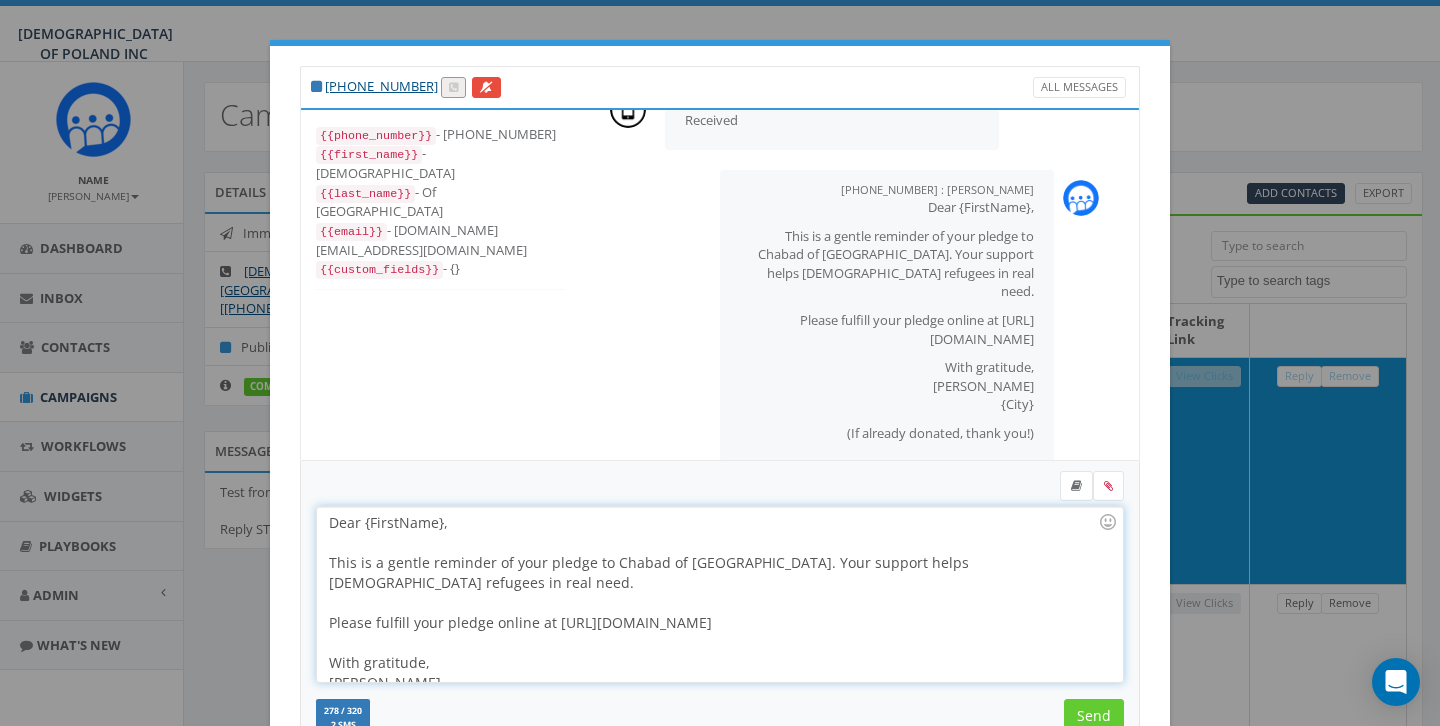 click on "Dear {FirstName}, This is a gentle reminder of your pledge to Chabad of Poland. Your support helps Jewish refugees in real need. Please fulfill your pledge online at https://www.saveajew.org With gratitude,   Rabbi Stambler (If already donated, thank you!)   Reply STOP to unsubscribe" at bounding box center (719, 594) 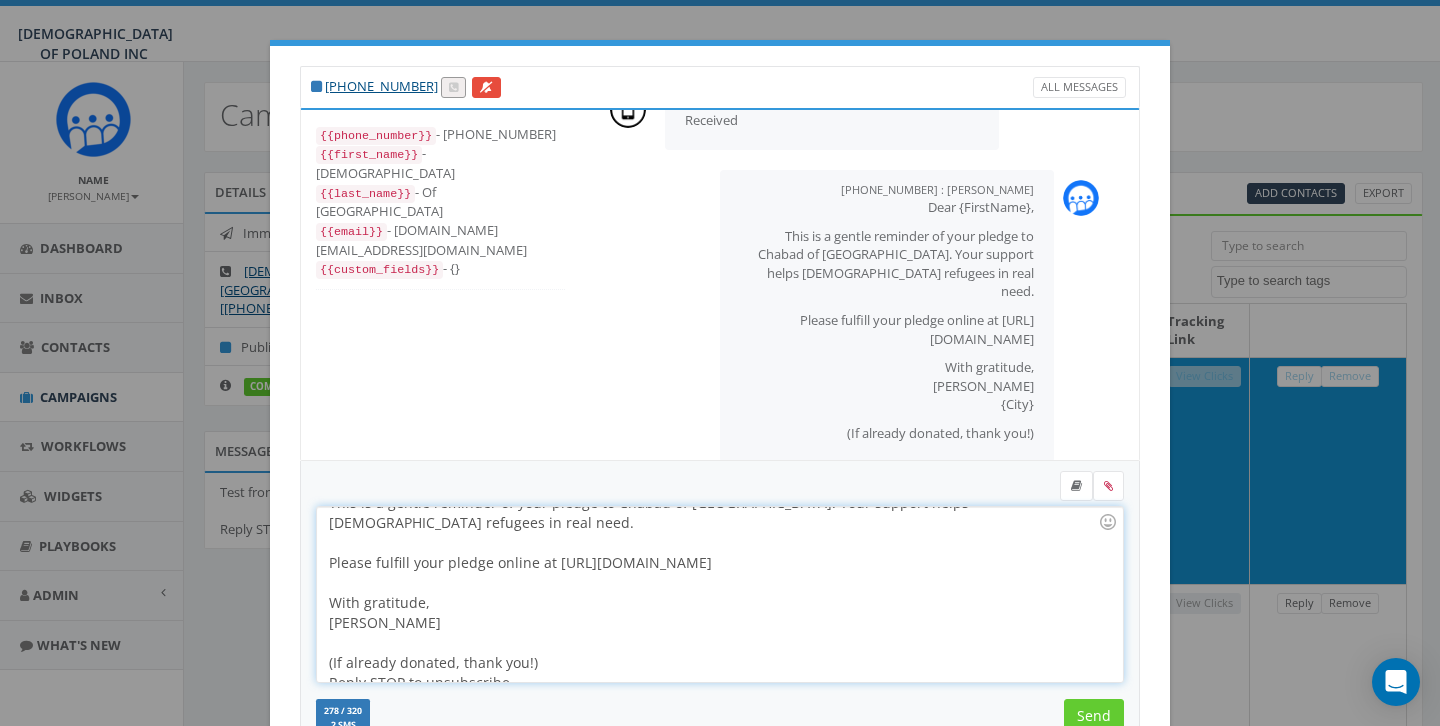 scroll, scrollTop: 57, scrollLeft: 0, axis: vertical 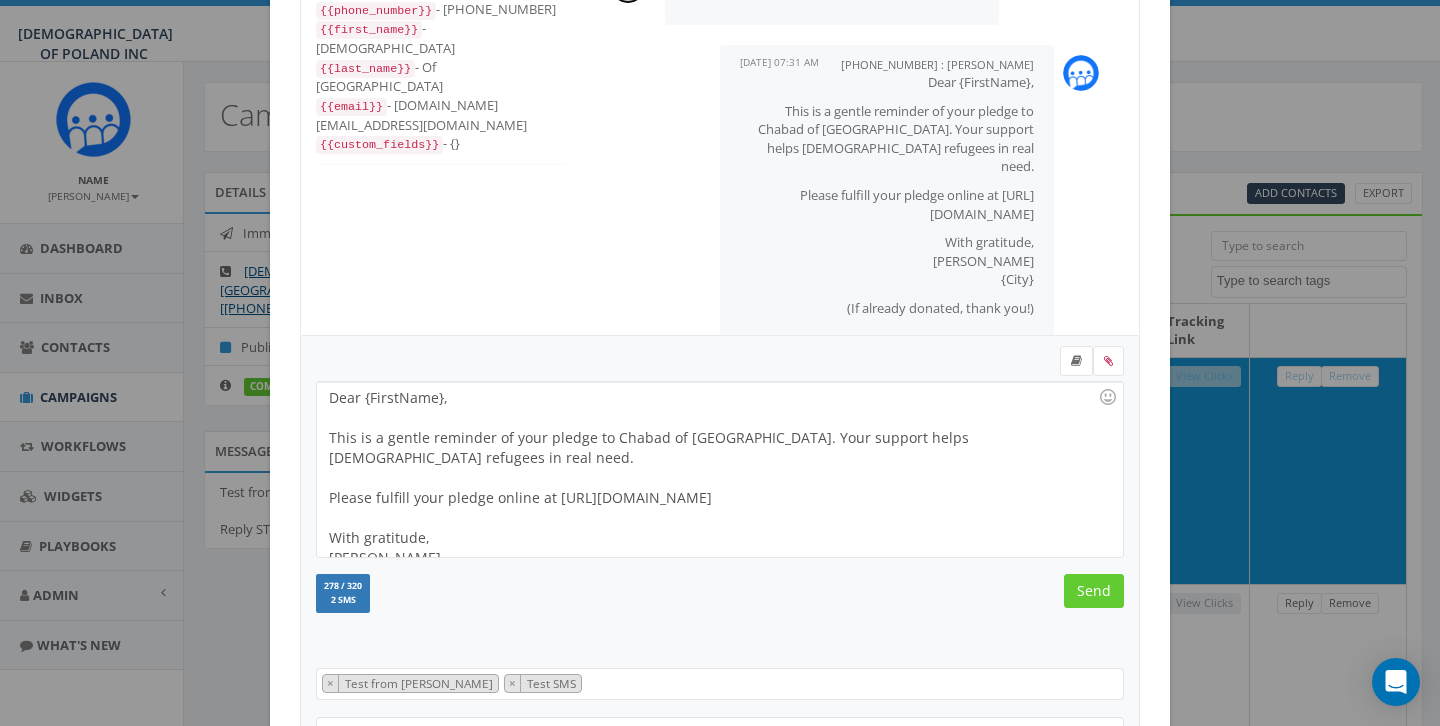 click on "Dear {FirstName}," at bounding box center [887, 82] 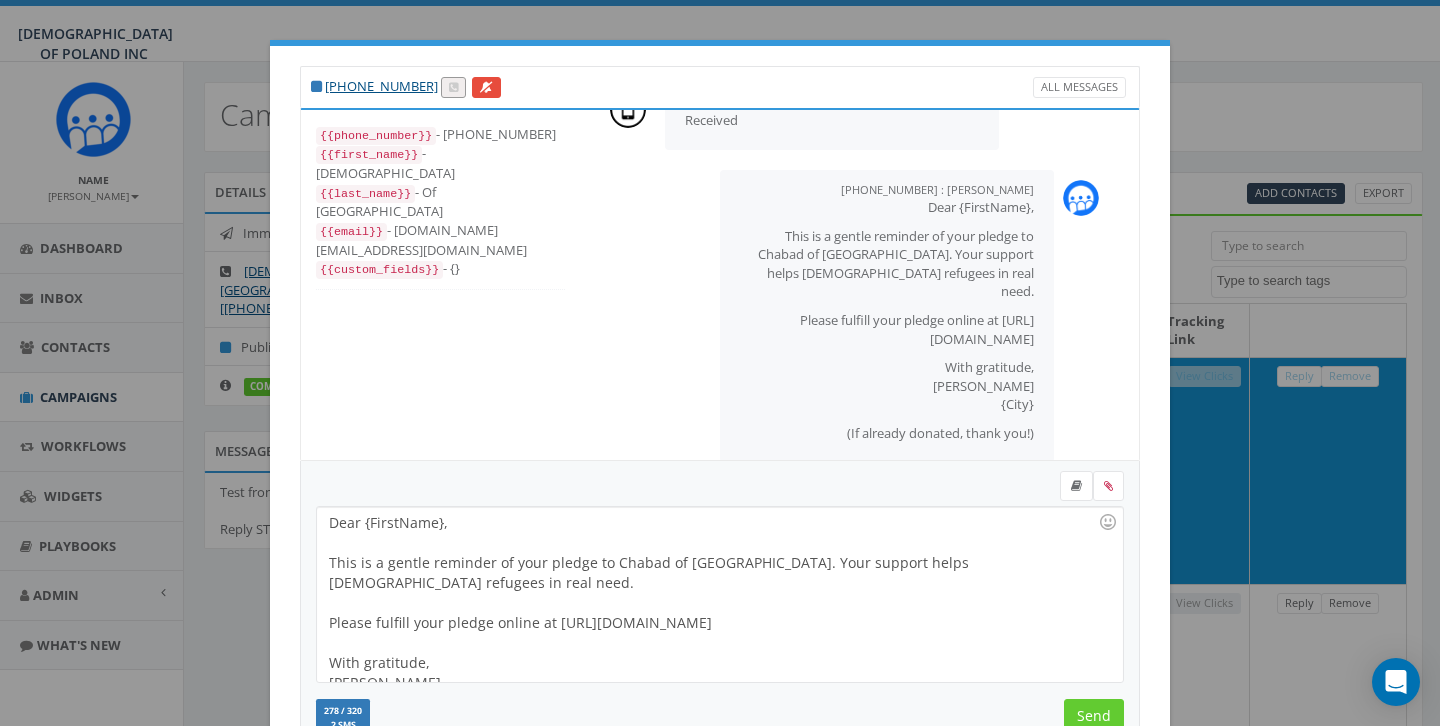 scroll, scrollTop: 0, scrollLeft: 0, axis: both 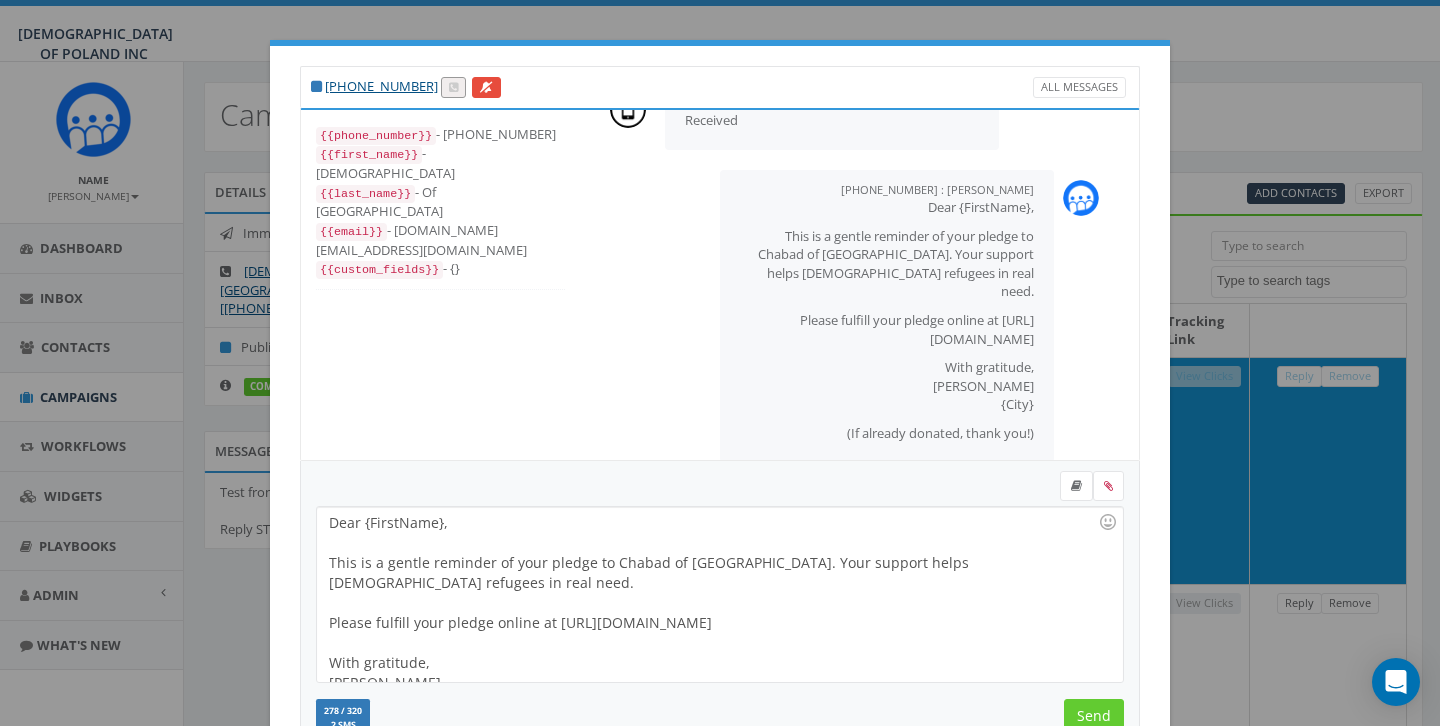 click on "+1 973-944-0636     All Messages {{phone_number}}  - +19739440636 {{first_name}}  - Chabad {{last_name}}  - Of Poland {{email}}  - chabadwarsaw.pl@gmail.com {{custom_fields}}  - {} +17704645255 : Meir Stambler July 23, 2025 10:41 AM Test from Rabbi Stambler
Reply STOP to unsubscribe.   CID #7453440 July 23, 2025 10:44 AM Received +17704645255 : Meir Stambler July 25, 2025 07:31 AM Dear {FirstName},
This is a gentle reminder of your pledge to Chabad of Poland. Your support helps Jewish refugees in real need.
Please fulfill your pledge online at https://www.saveajew.org
With gratitude,
Rabbi Stambler
{City}
(If already donated, thank you!) Dear {FirstName},
This is a gentle reminder of your pledge to Chabad of Poland. Your support helps Jewish refugees in real need.
Please fulfill your pledge online at https://www.saveajew.org
With gratitude,
Rabbi Stambler
(If already donated, thank you!)
Reply STOP to unsubscribe Dear {FirstName}, With gratitude,   Rabbi Stambler Recent Flags" at bounding box center [720, 363] 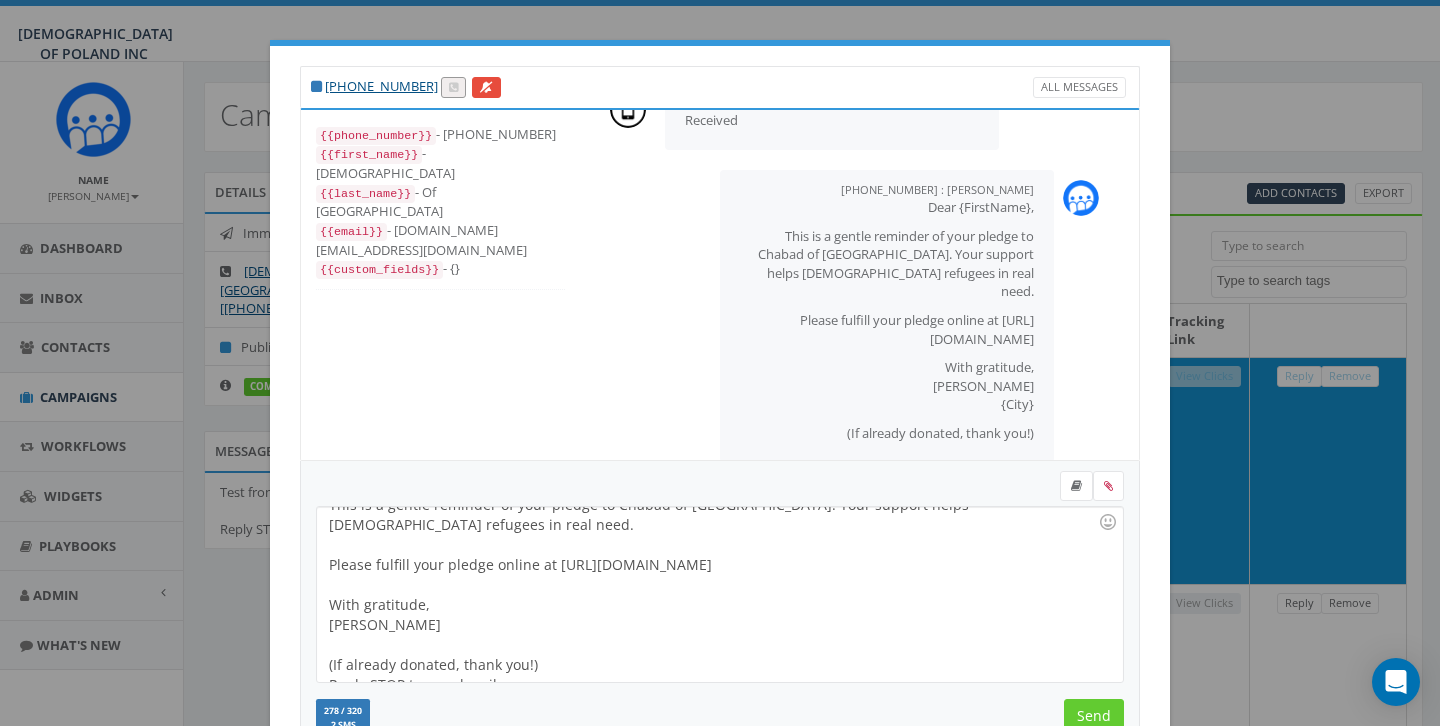 scroll, scrollTop: 57, scrollLeft: 0, axis: vertical 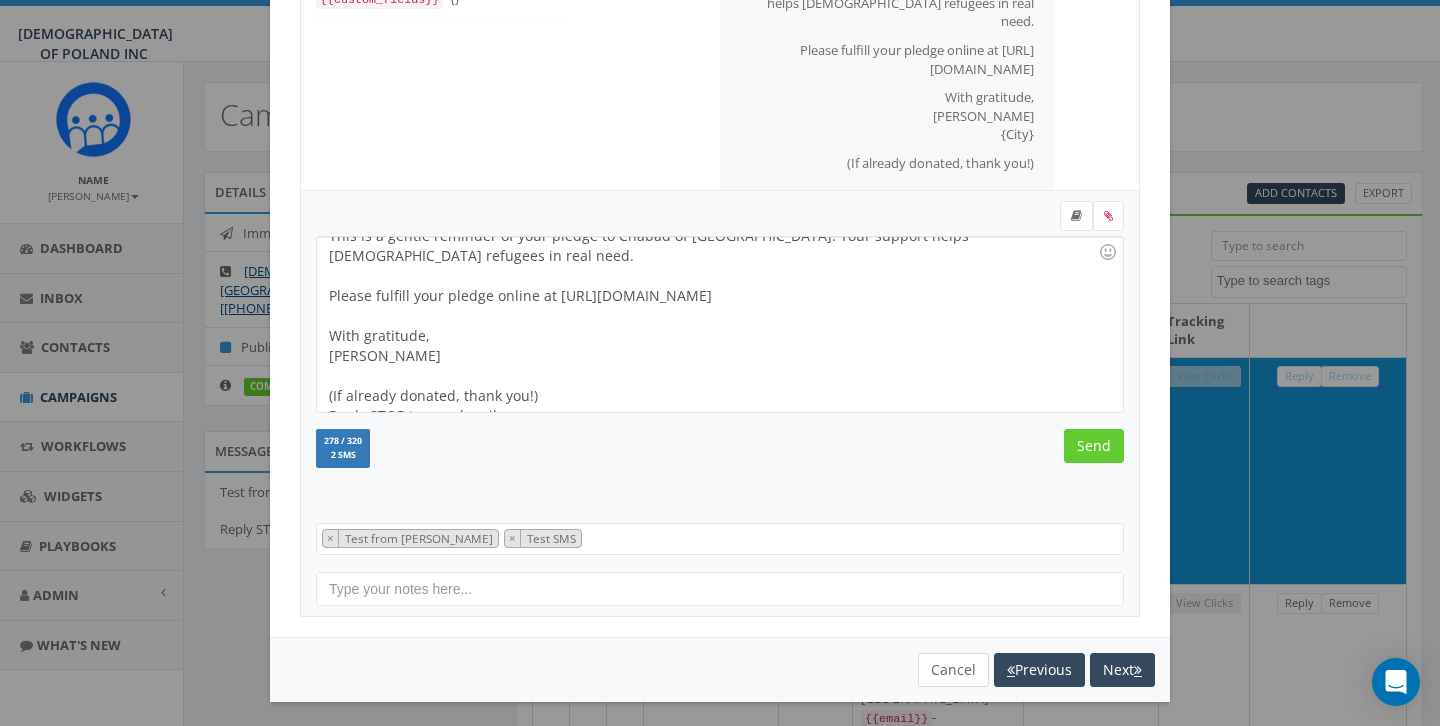 click on "Cancel" at bounding box center (953, 670) 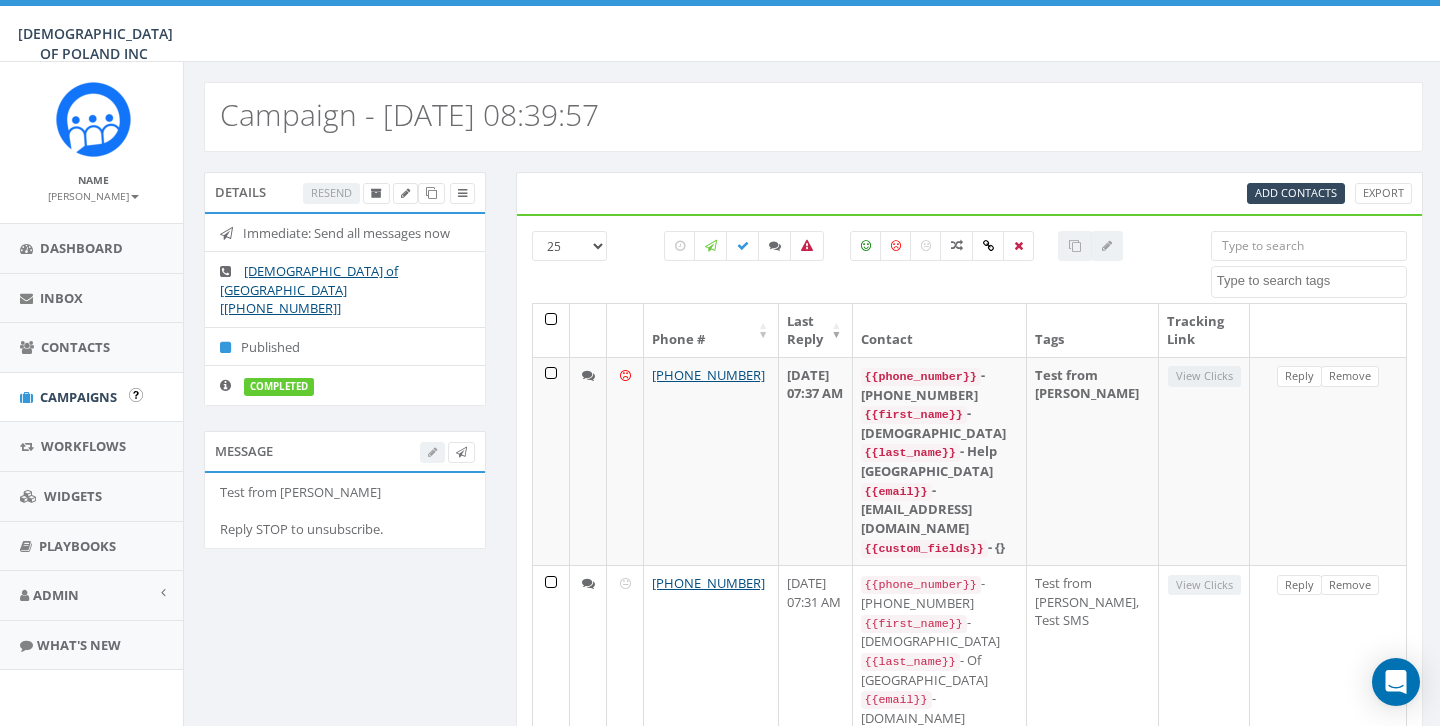 click on "Campaigns" at bounding box center [78, 397] 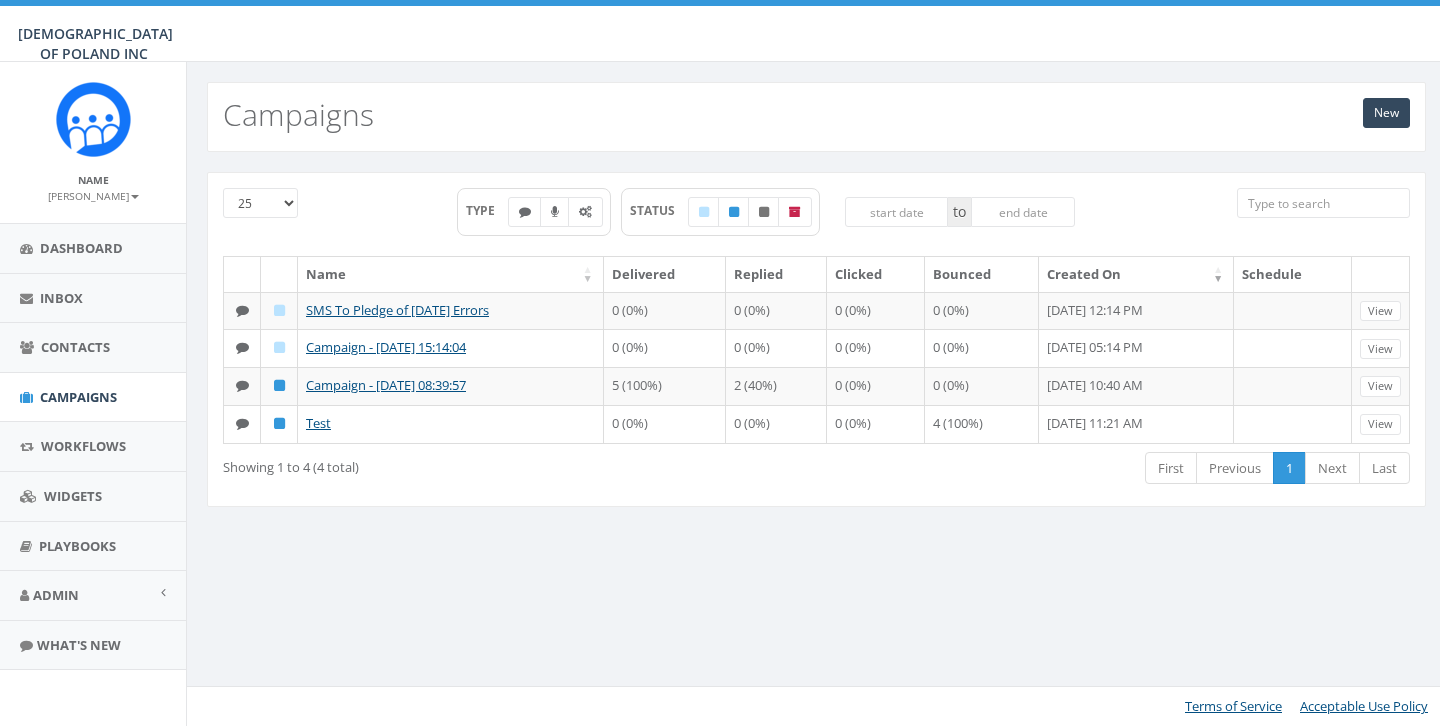 scroll, scrollTop: 0, scrollLeft: 0, axis: both 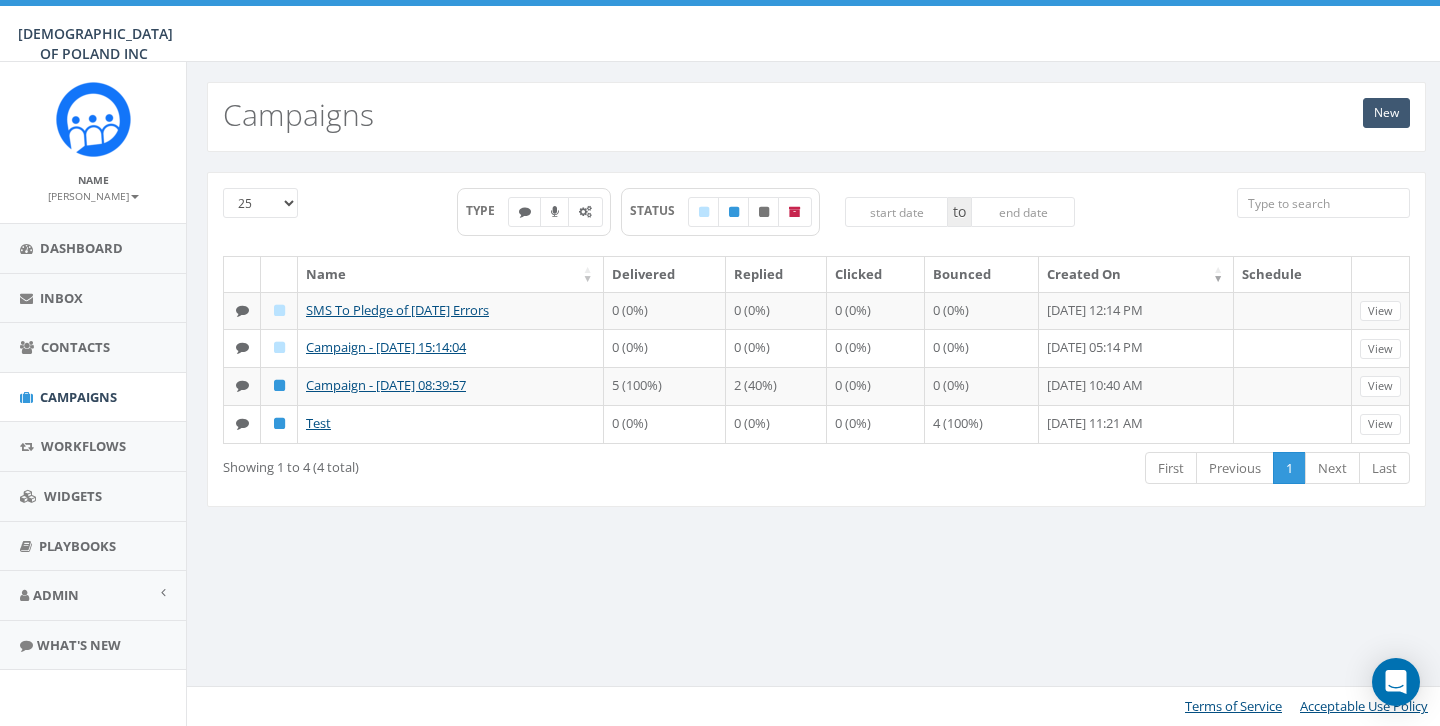 click on "New" at bounding box center [1386, 113] 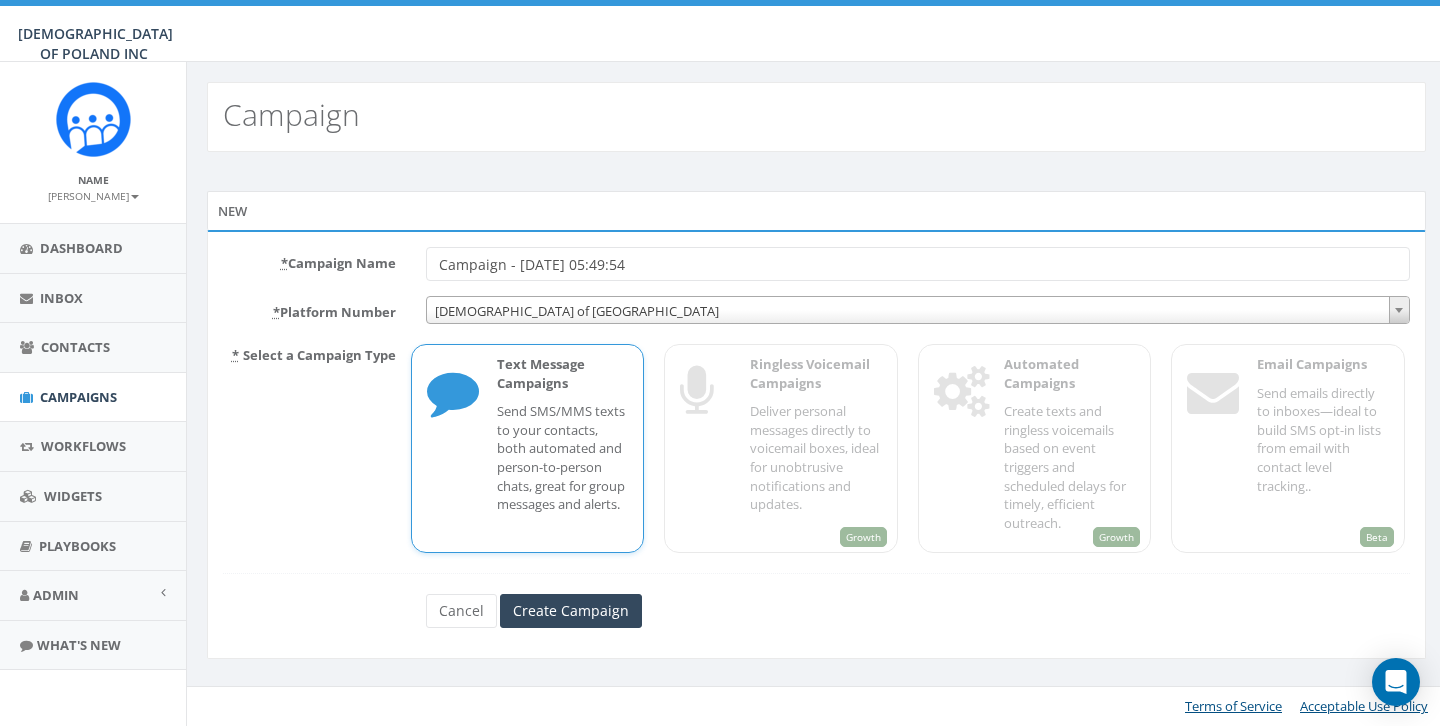 scroll, scrollTop: 0, scrollLeft: 0, axis: both 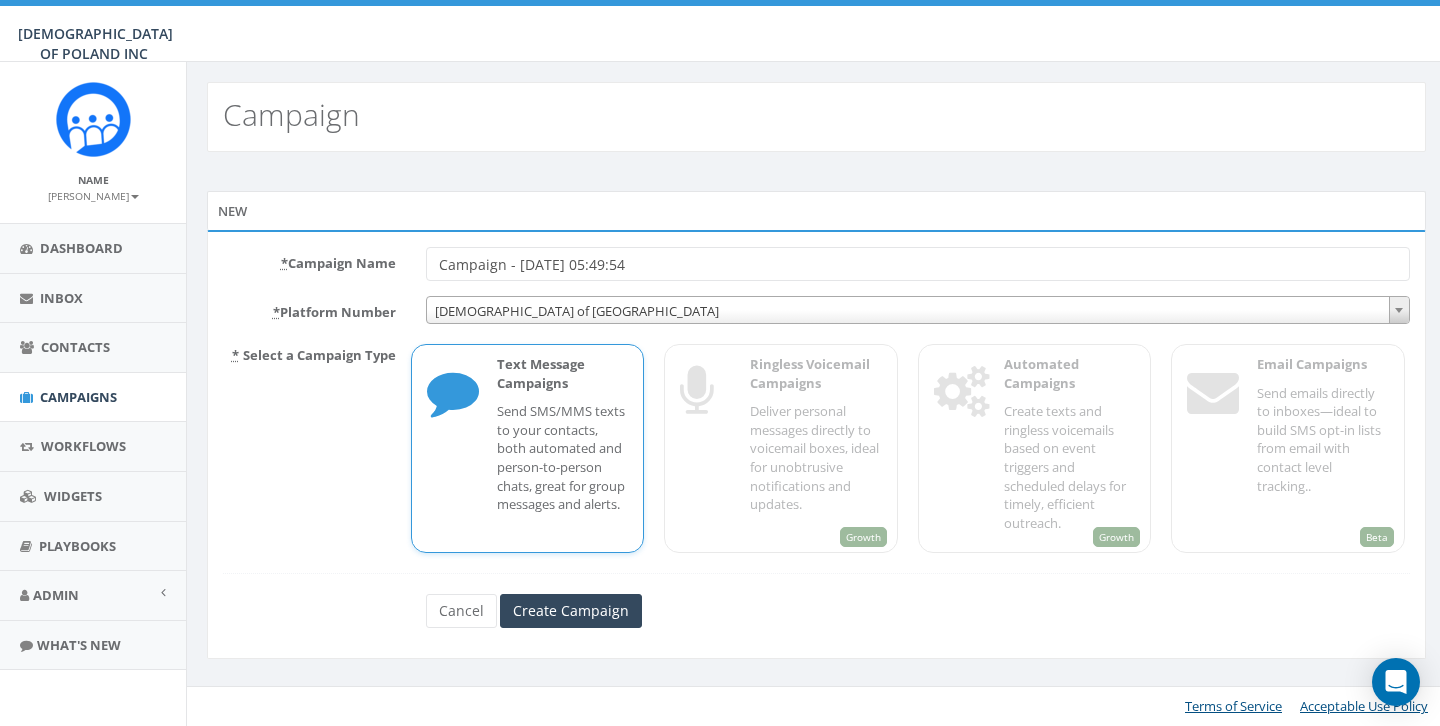 click on "Send SMS/MMS texts to your contacts, both automated and person-to-person chats, great for group messages and alerts." at bounding box center [563, 457] 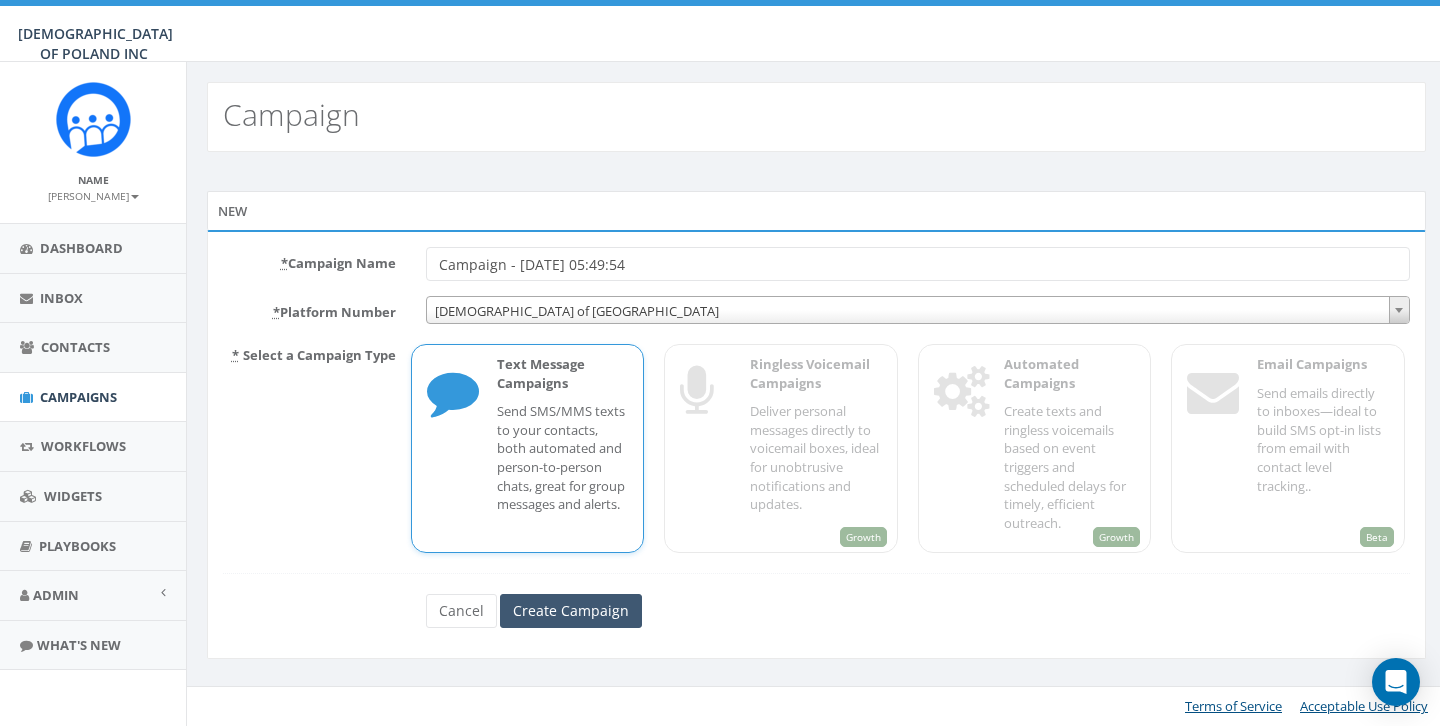 click on "Create Campaign" at bounding box center (571, 611) 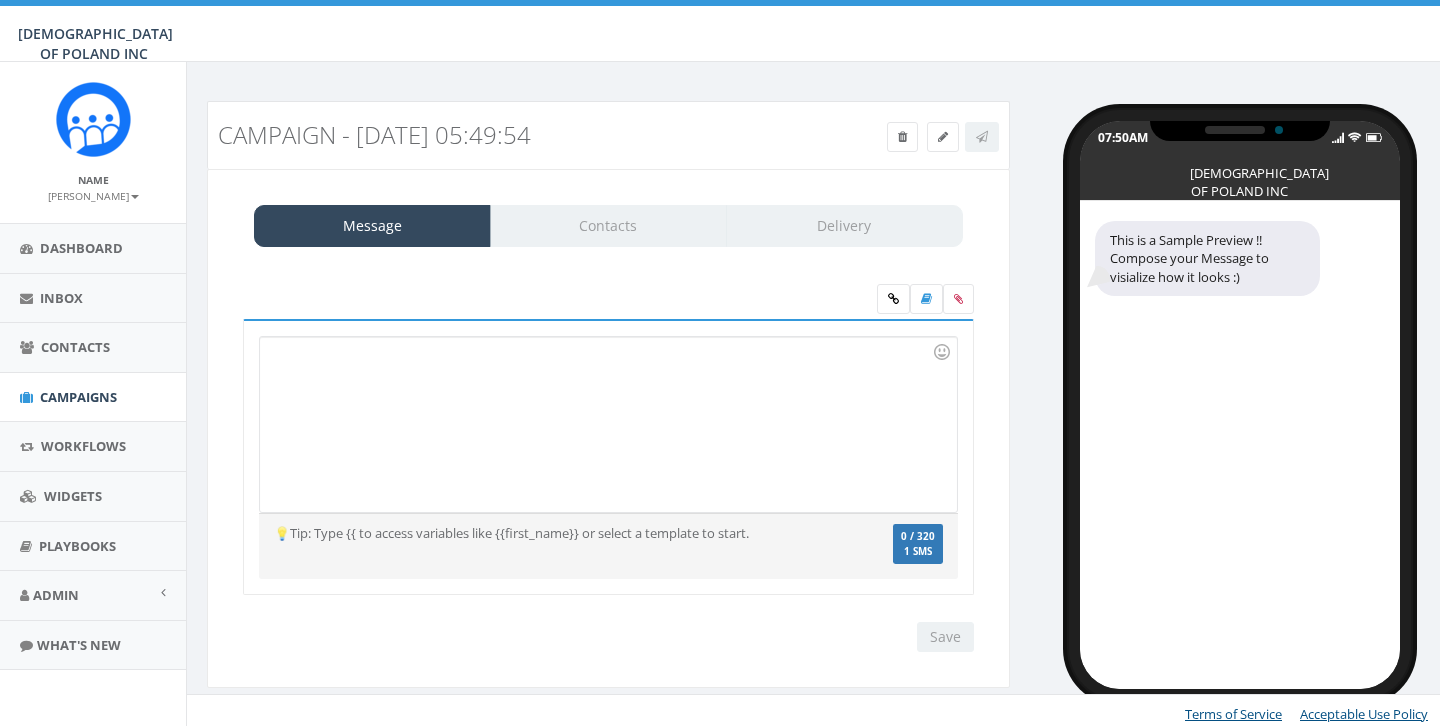 scroll, scrollTop: 0, scrollLeft: 0, axis: both 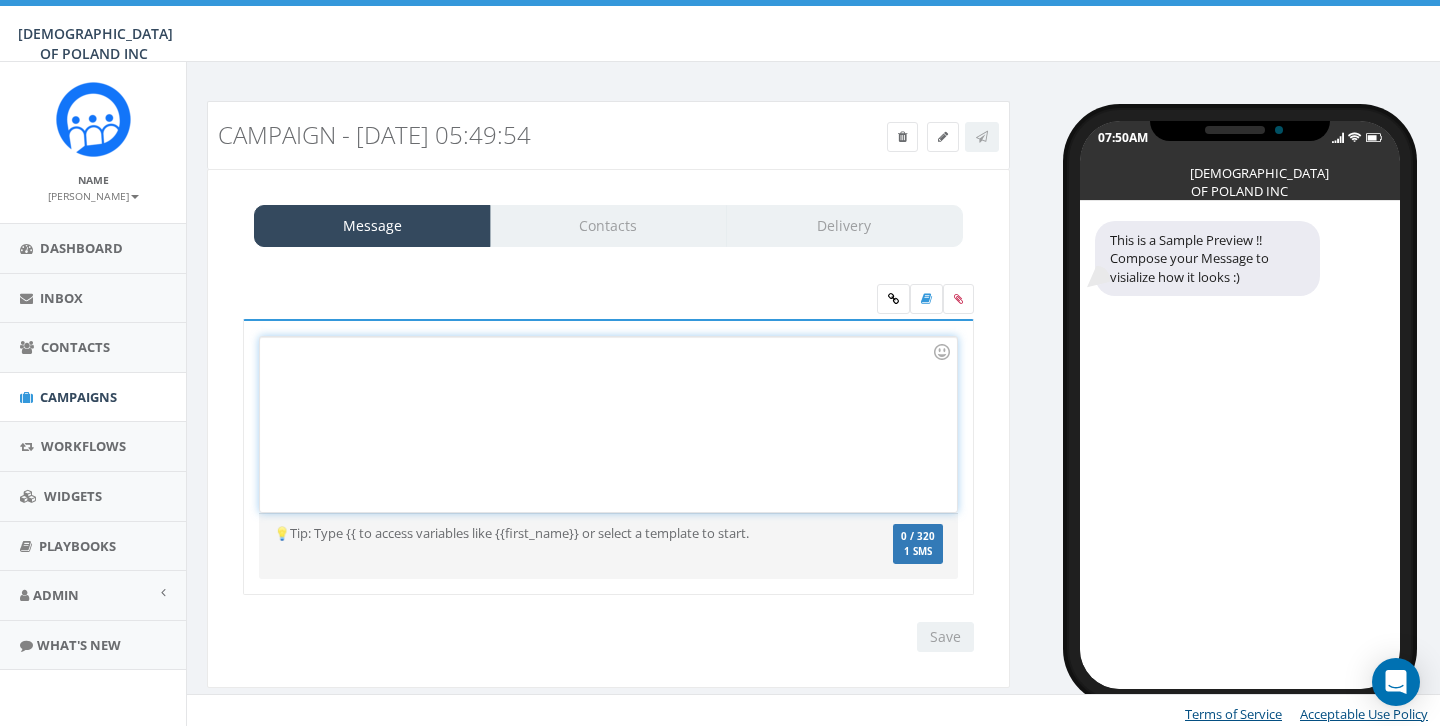 click at bounding box center [608, 424] 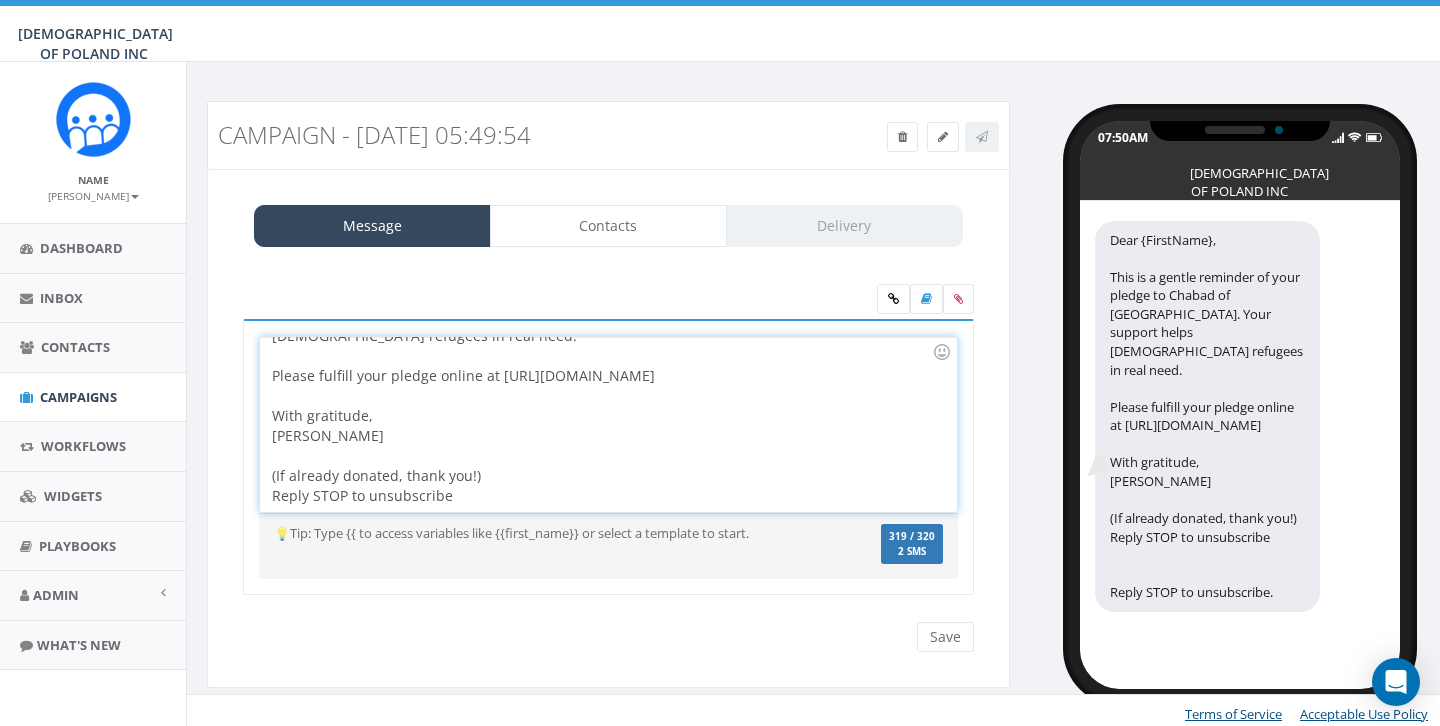 scroll, scrollTop: 77, scrollLeft: 0, axis: vertical 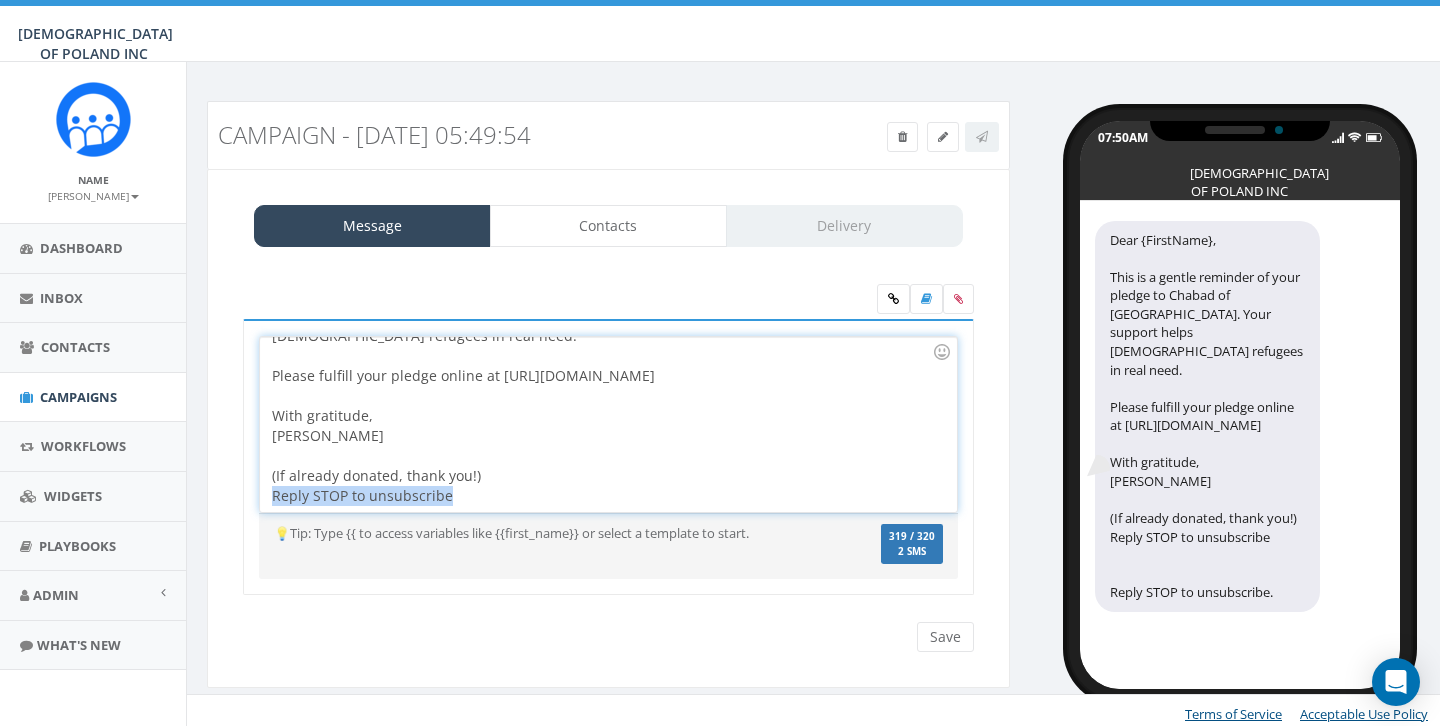 drag, startPoint x: 452, startPoint y: 504, endPoint x: 266, endPoint y: 497, distance: 186.13167 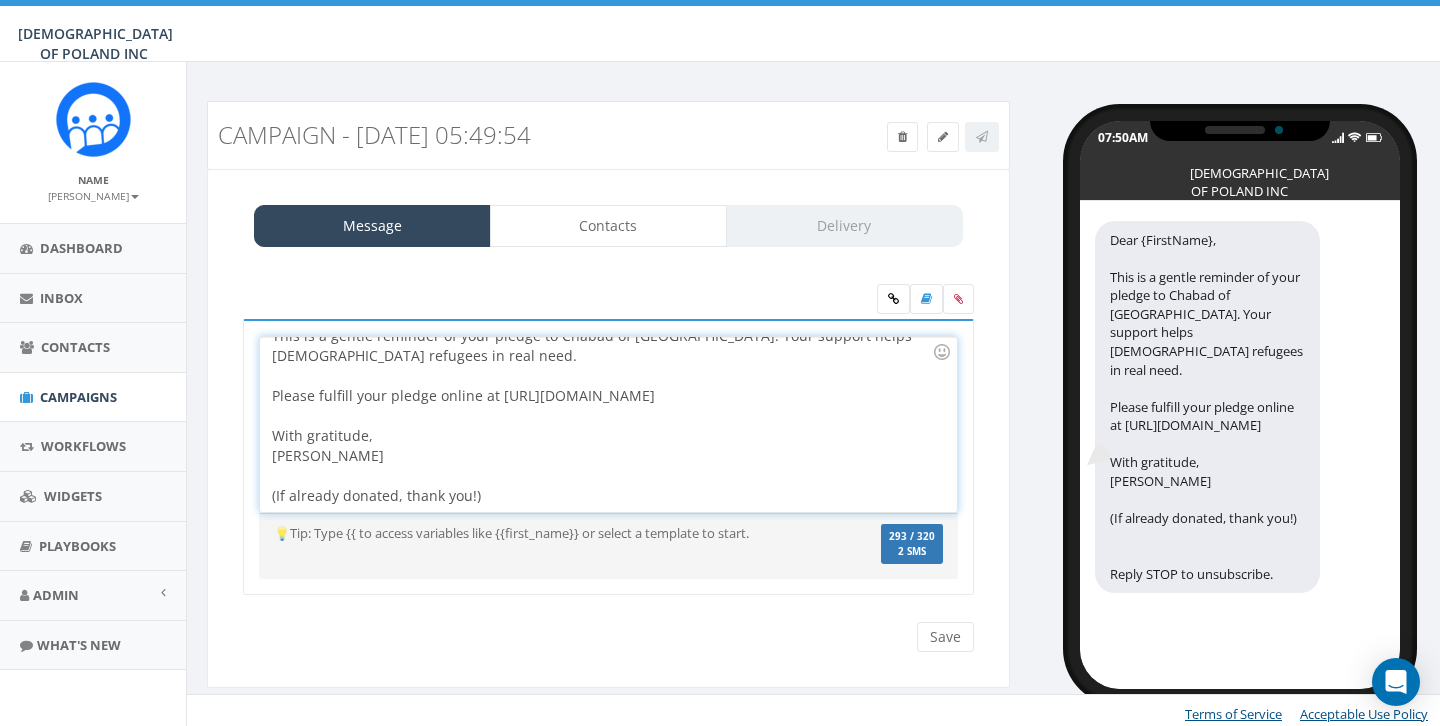scroll, scrollTop: 57, scrollLeft: 0, axis: vertical 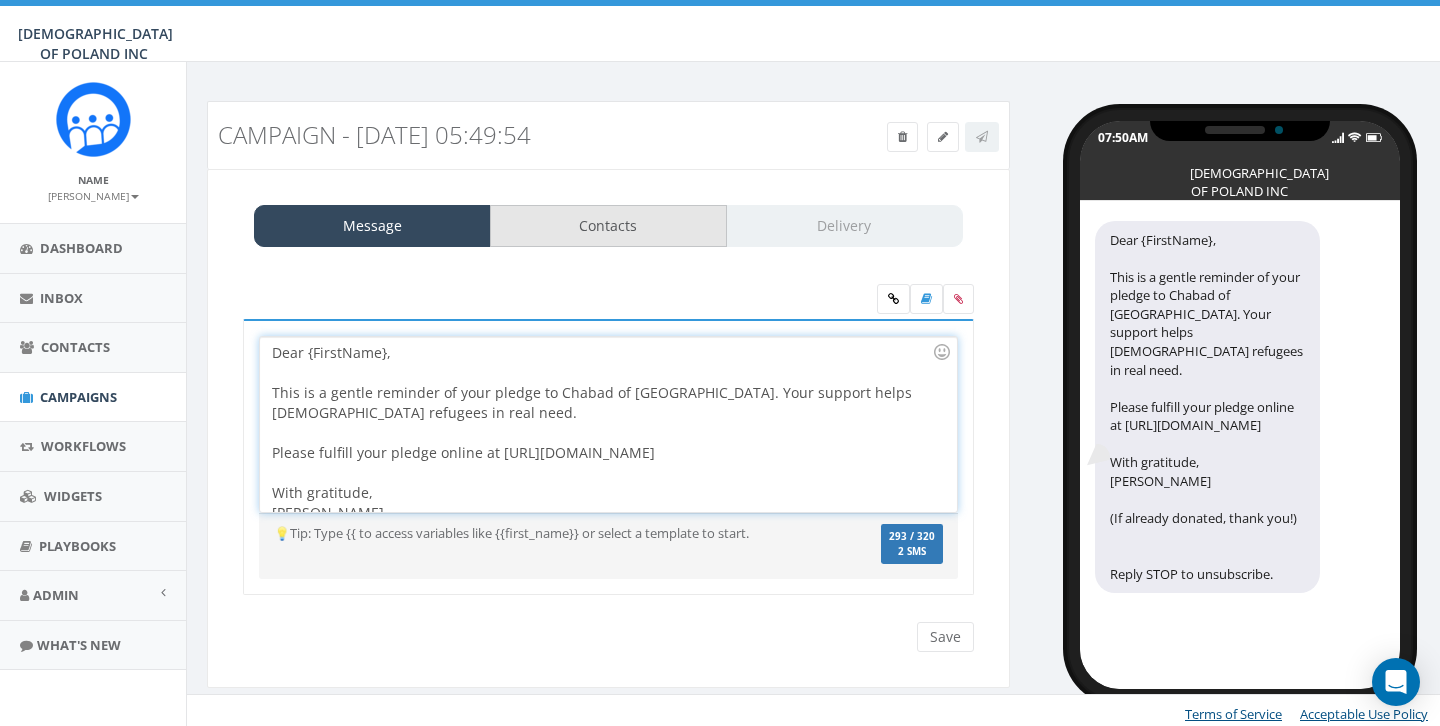 click on "Contacts" at bounding box center (608, 226) 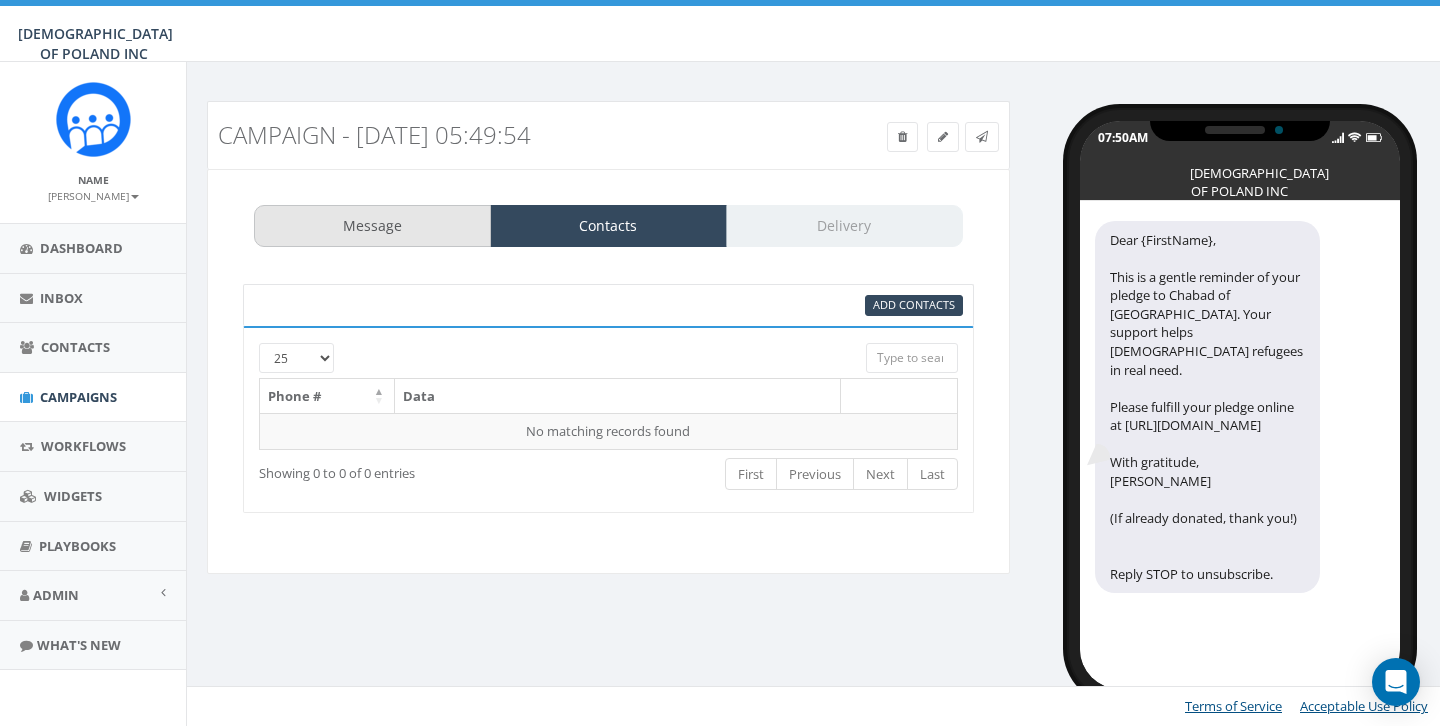 click on "Message" at bounding box center [372, 226] 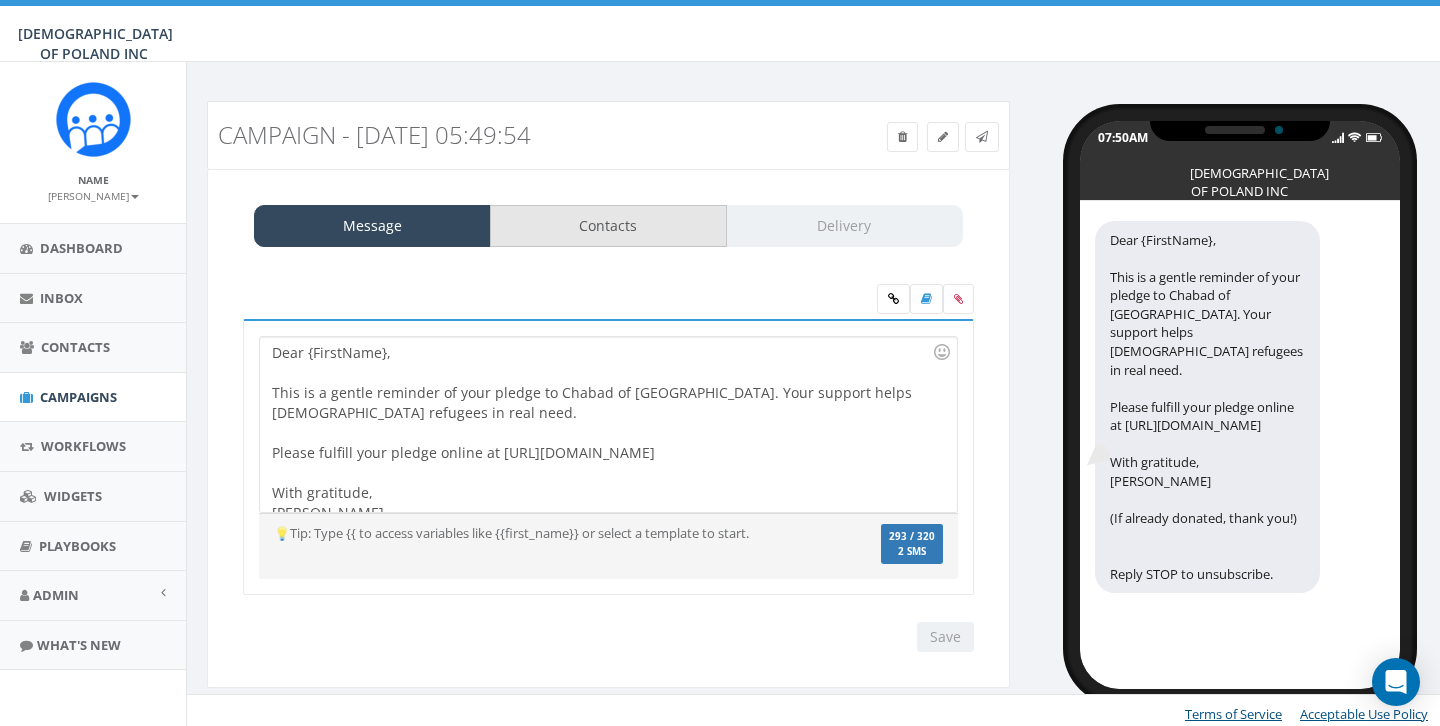 click on "Contacts" at bounding box center (608, 226) 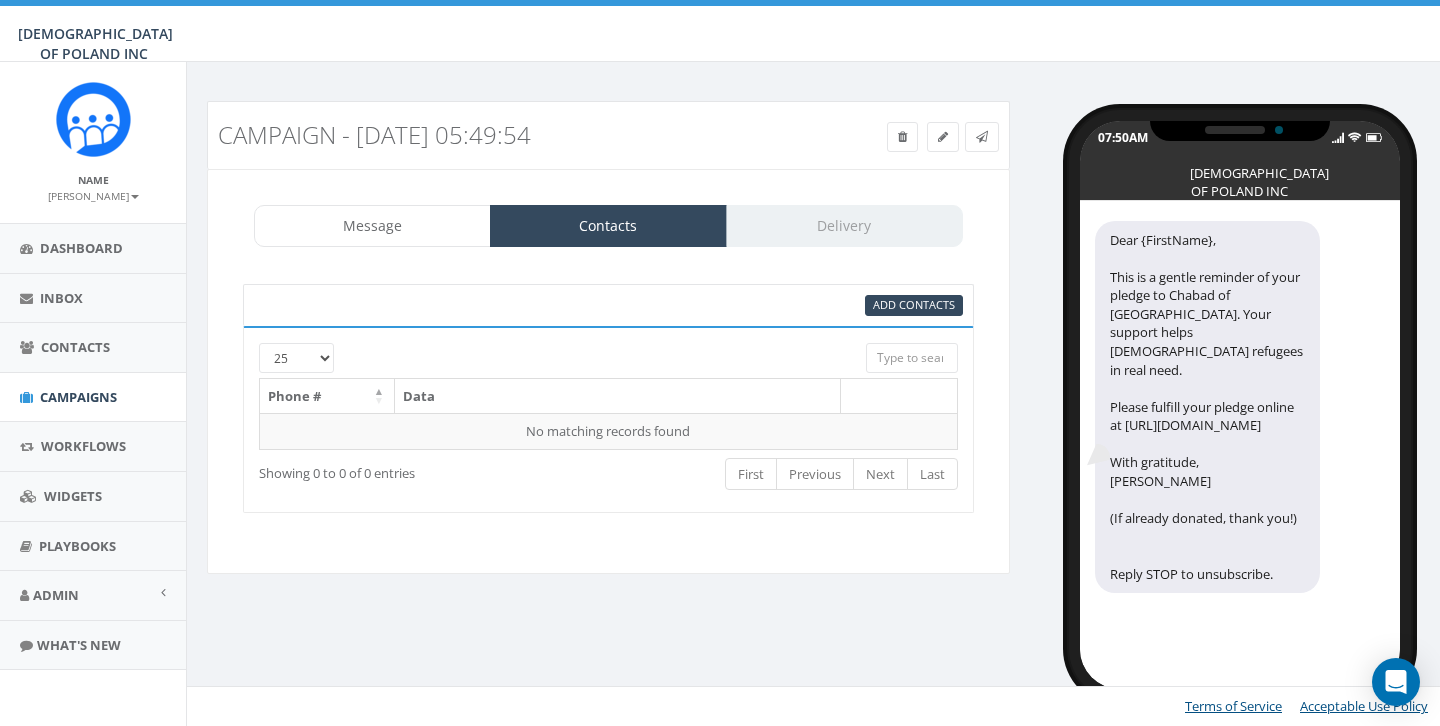 click on "Phone #" at bounding box center [327, 396] 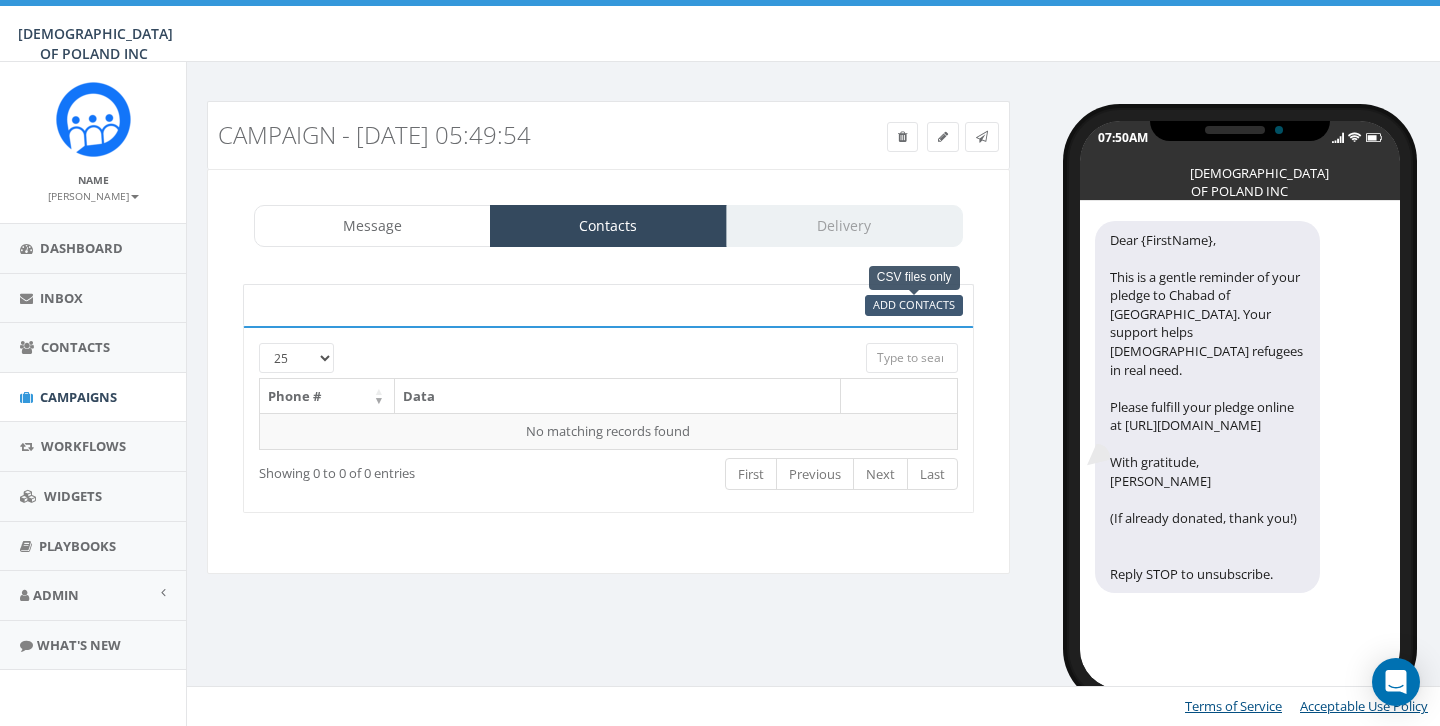 click on "Add Contacts" at bounding box center [914, 304] 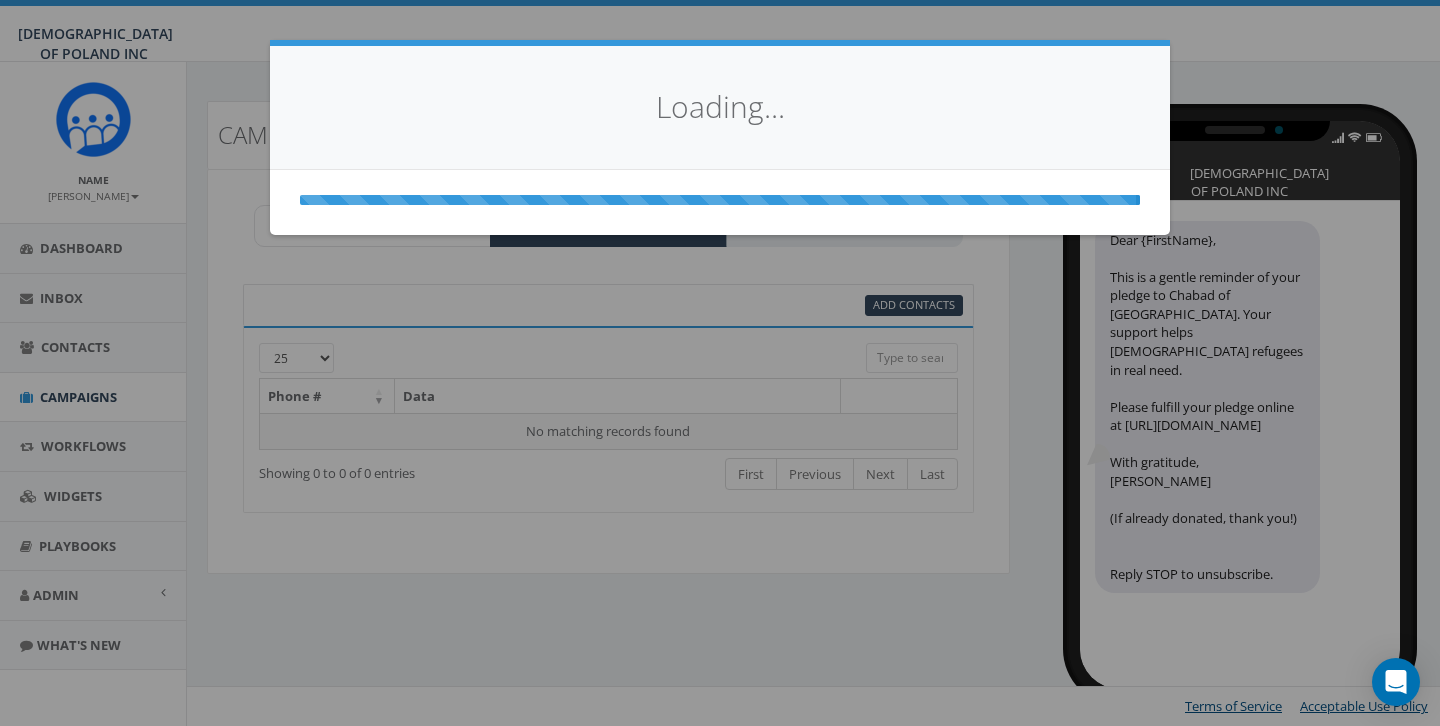 select 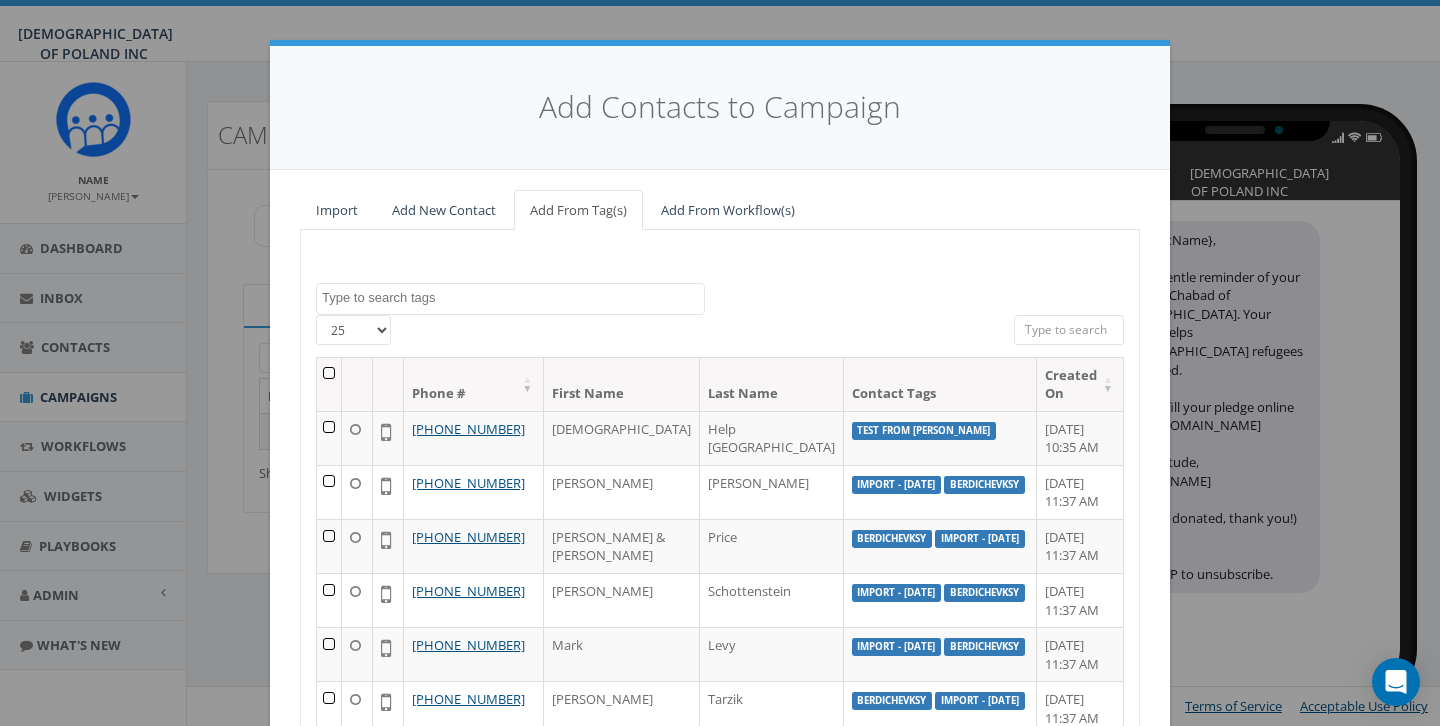 click on "Add From Workflow(s)" at bounding box center (728, 210) 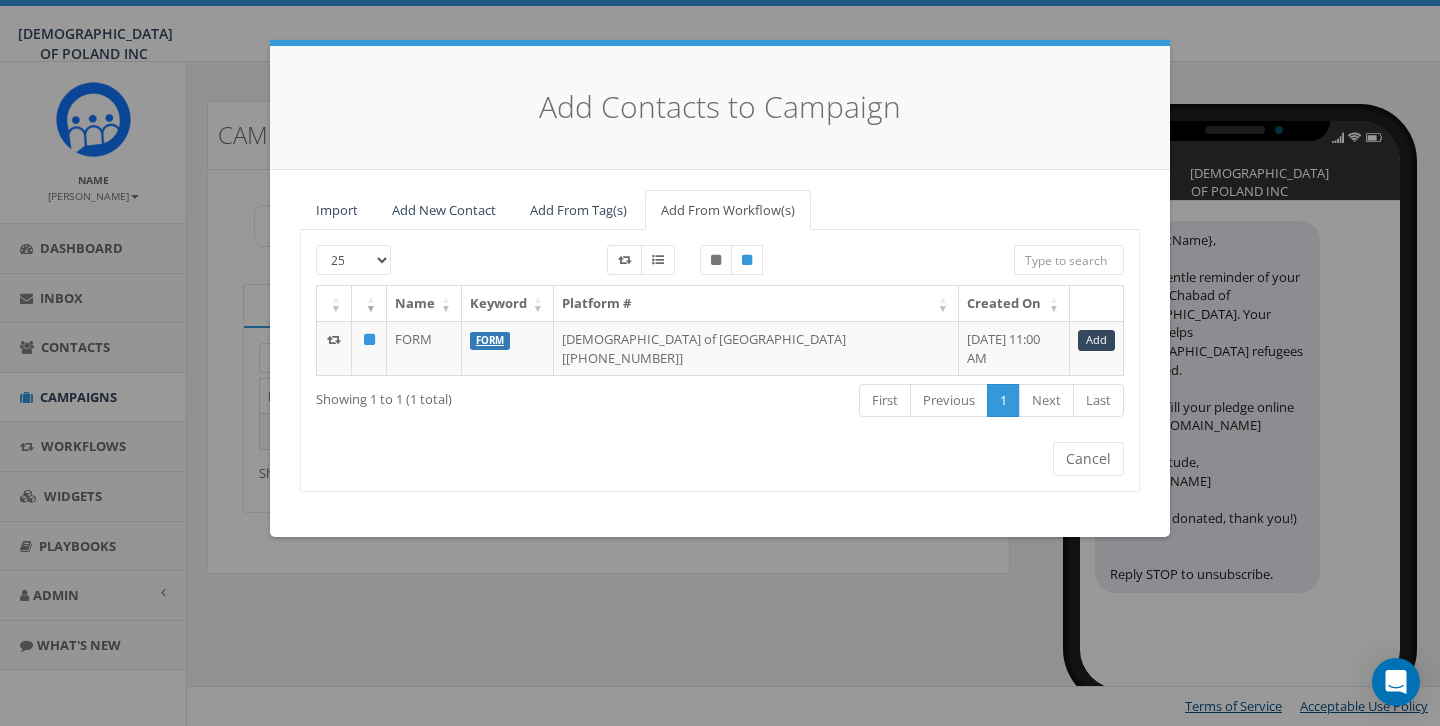click on "Add New Contact" at bounding box center [444, 210] 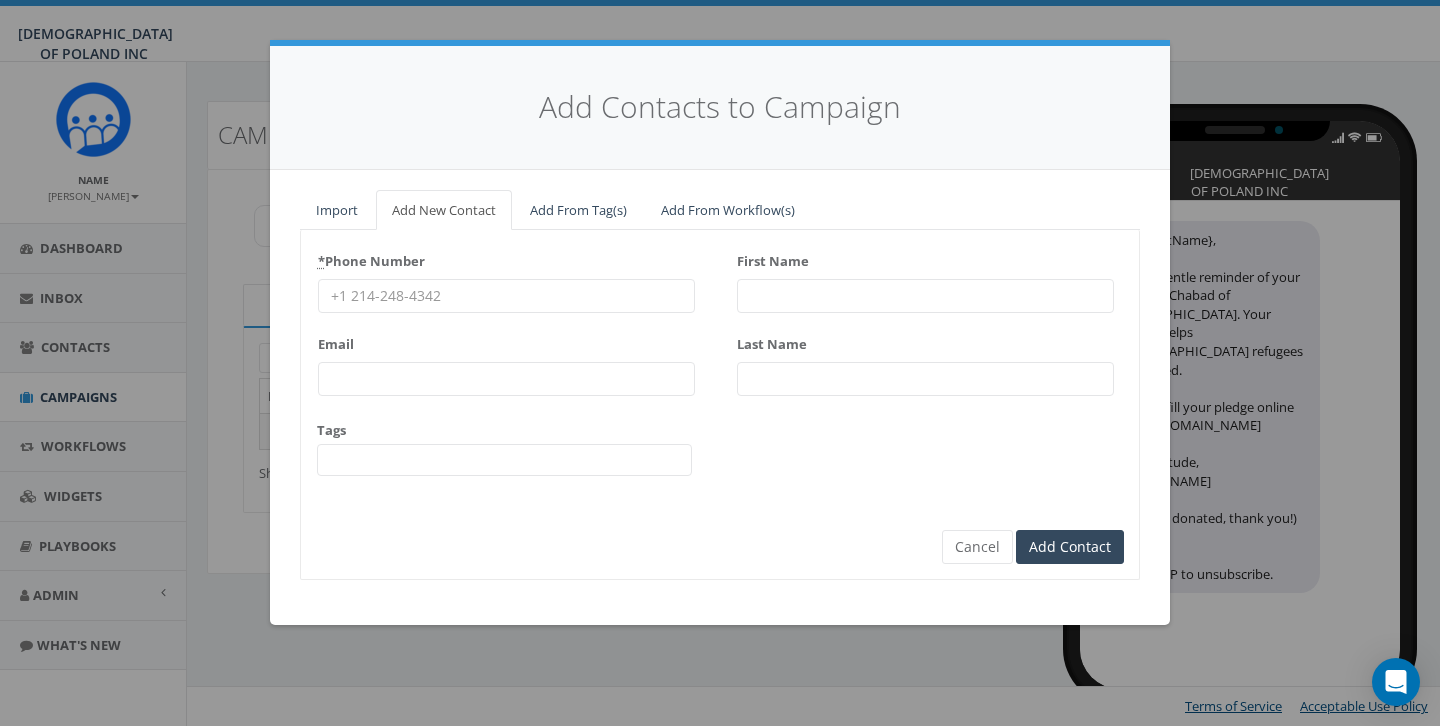 click on "Import" at bounding box center (337, 210) 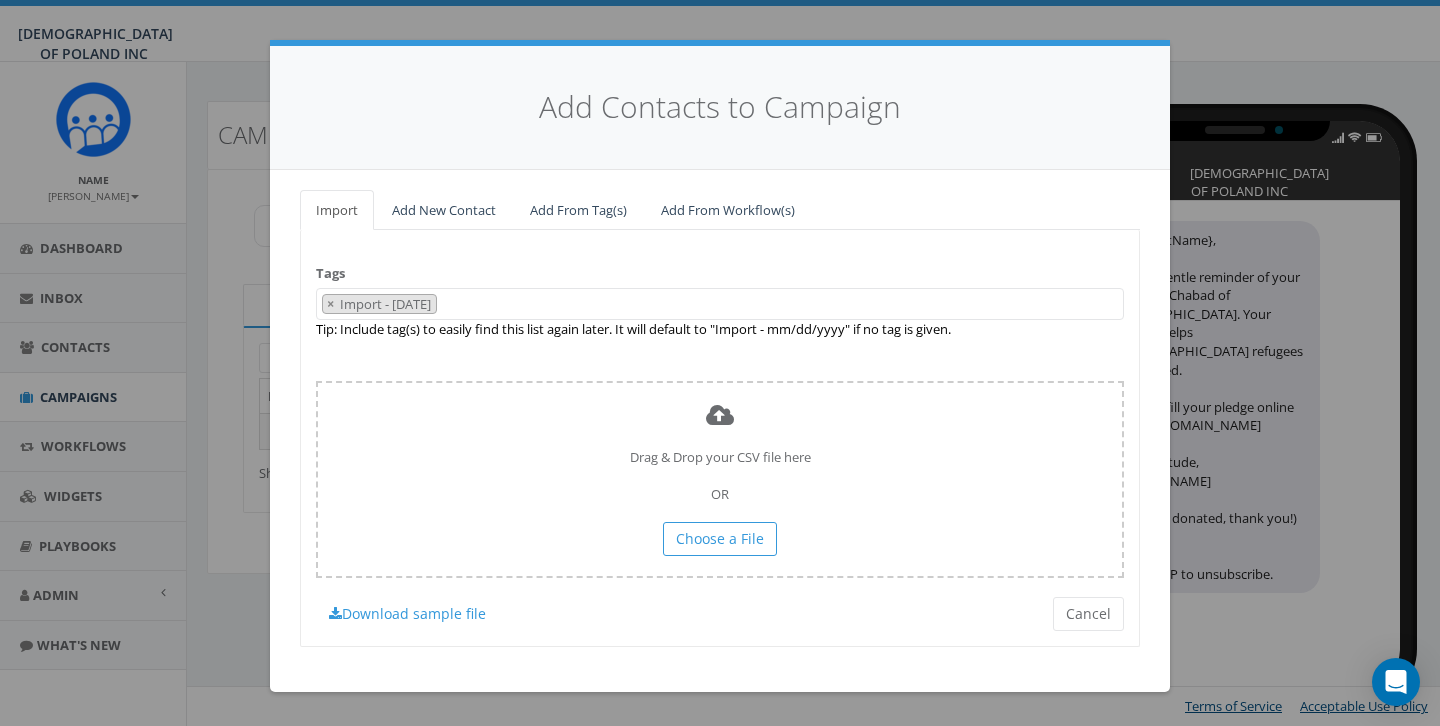click on "Add From Tag(s)" at bounding box center (578, 210) 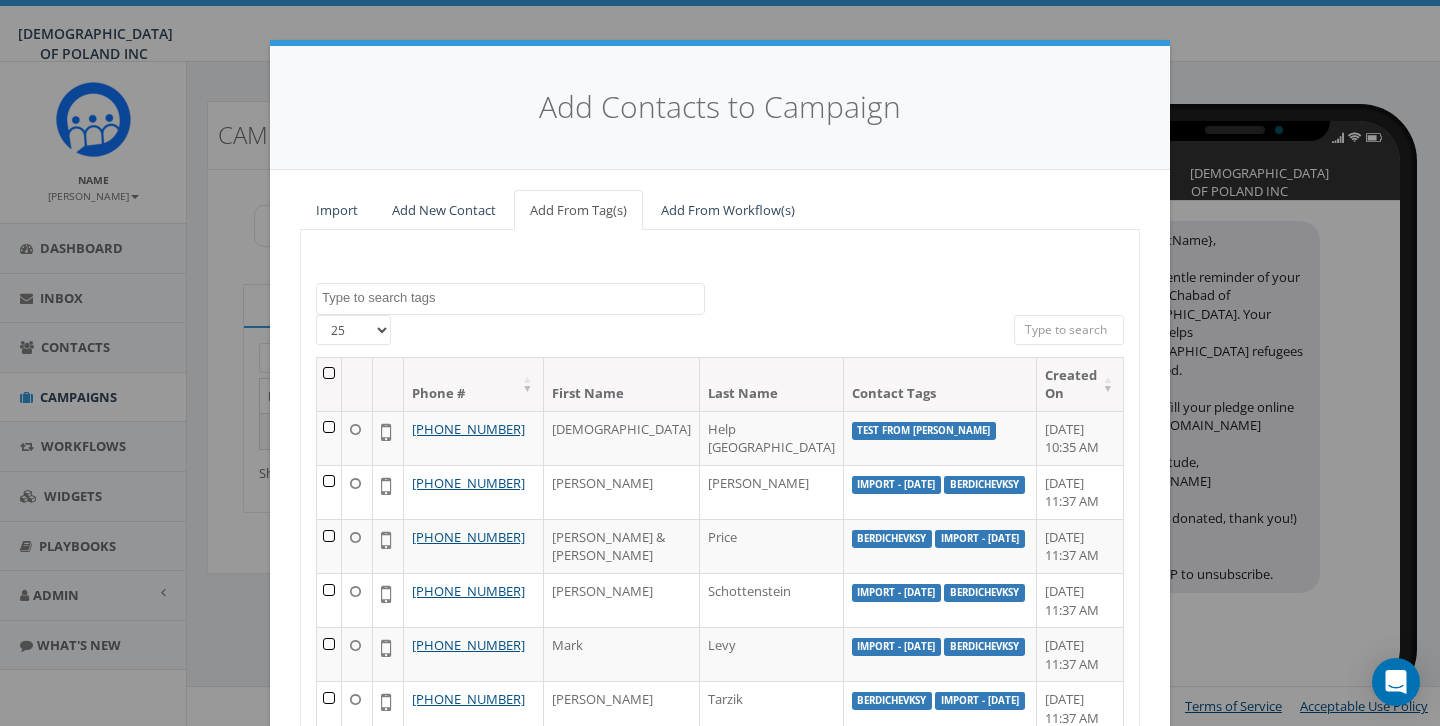 click at bounding box center [513, 298] 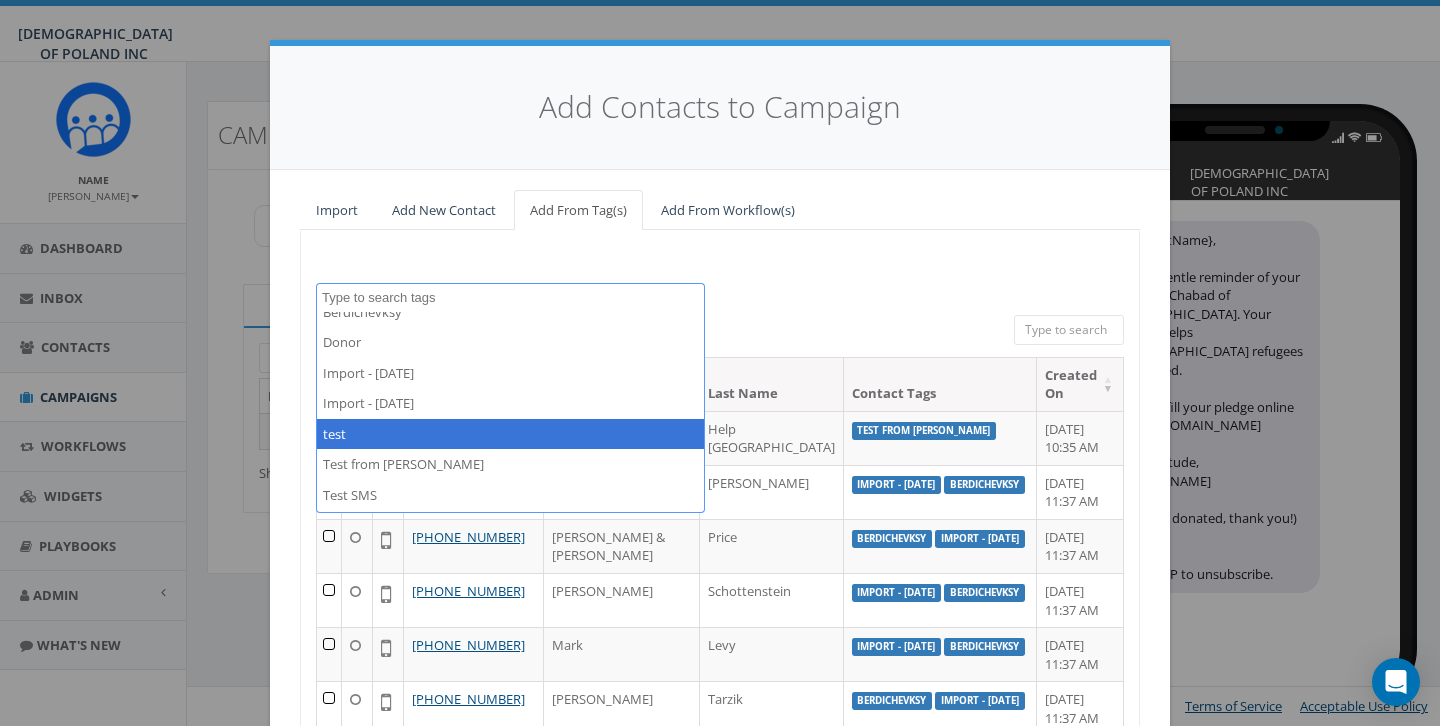 scroll, scrollTop: 47, scrollLeft: 0, axis: vertical 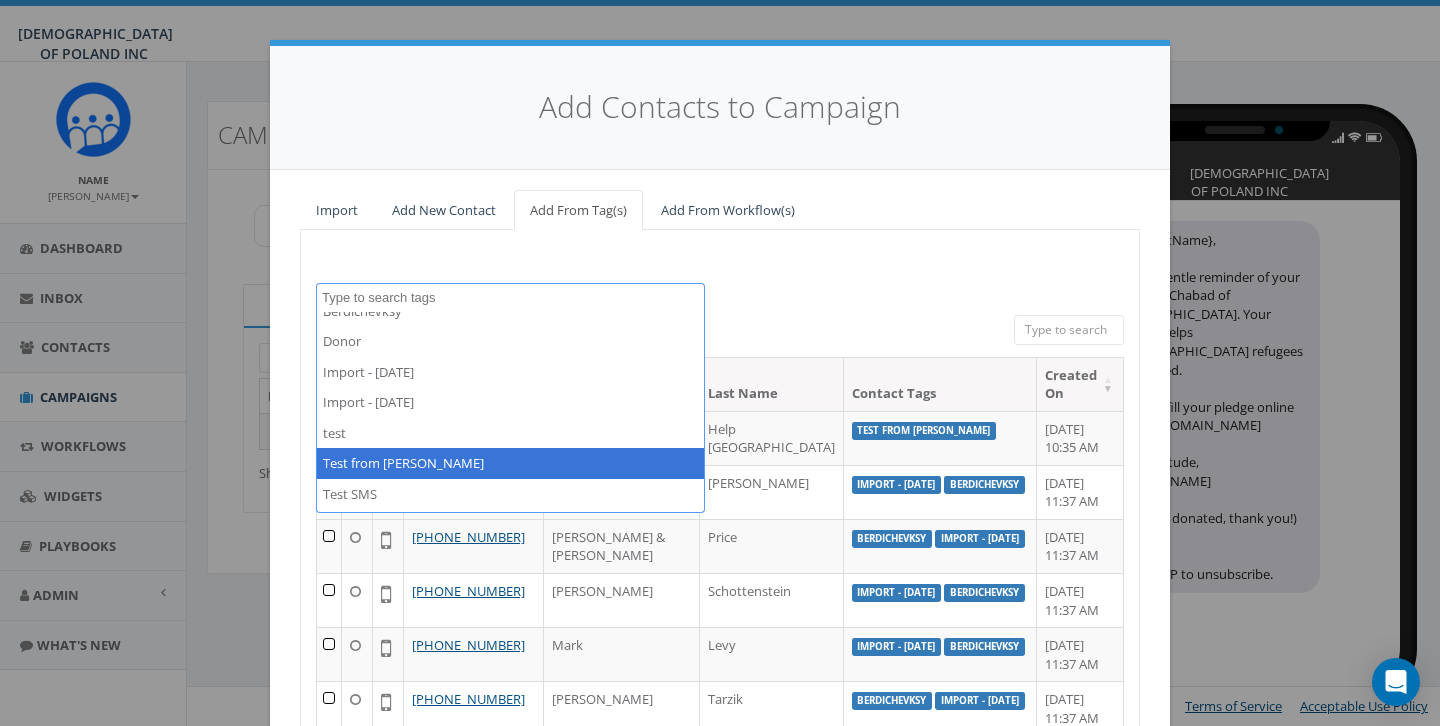 select on "Test from [PERSON_NAME]" 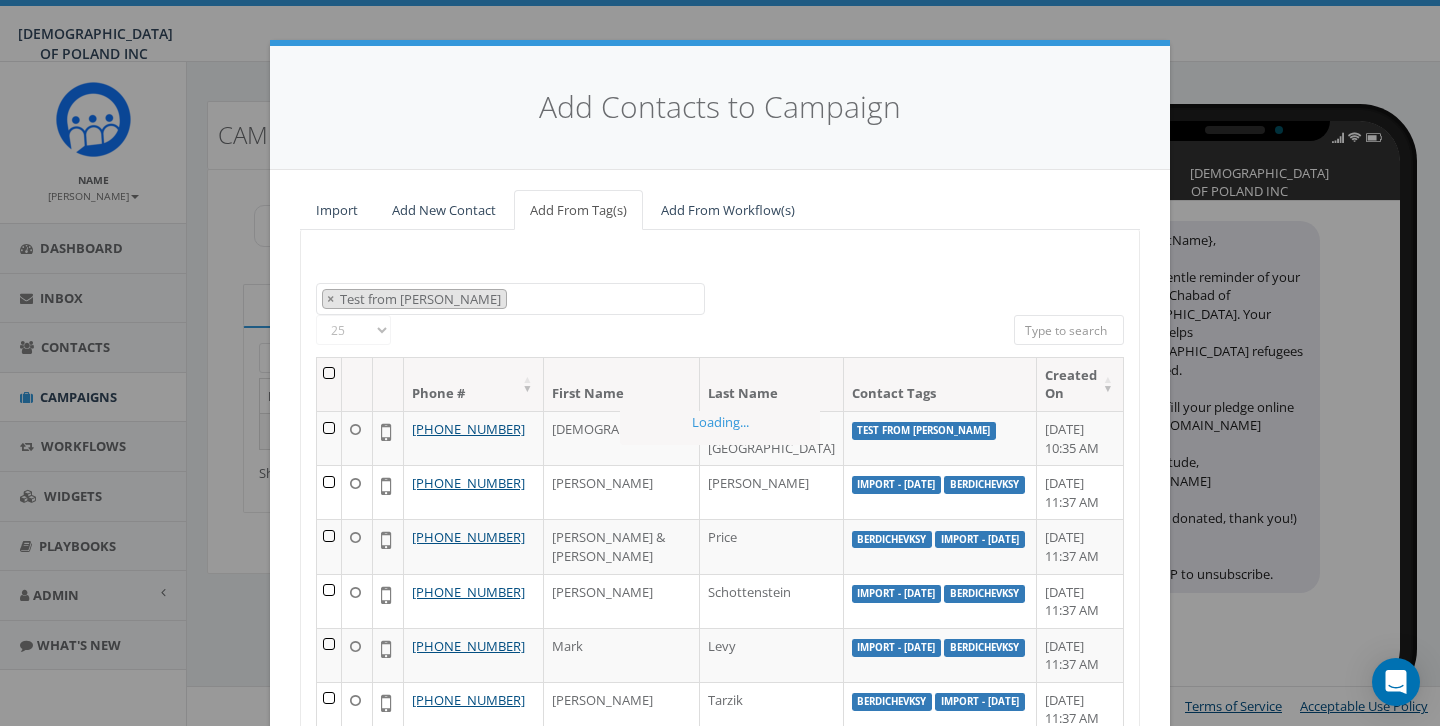 scroll, scrollTop: 108, scrollLeft: 0, axis: vertical 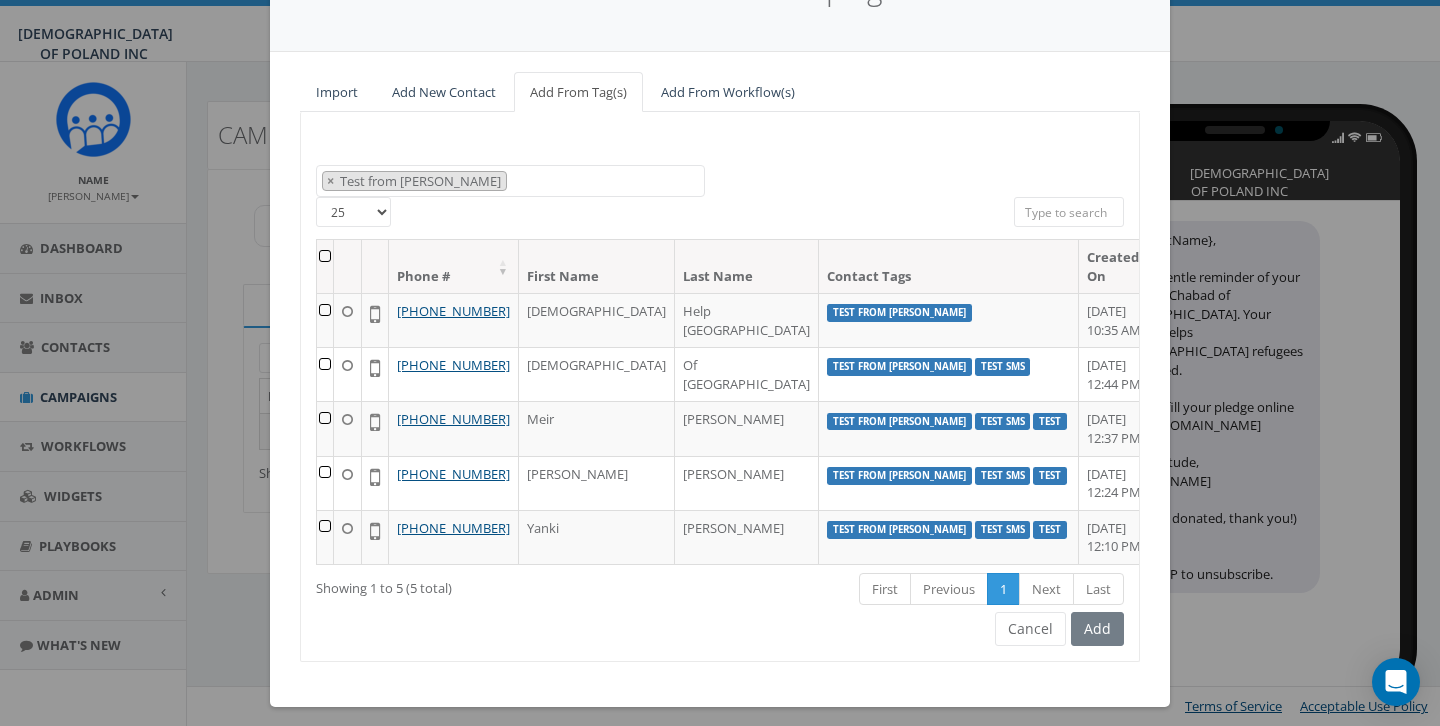 click at bounding box center [325, 266] 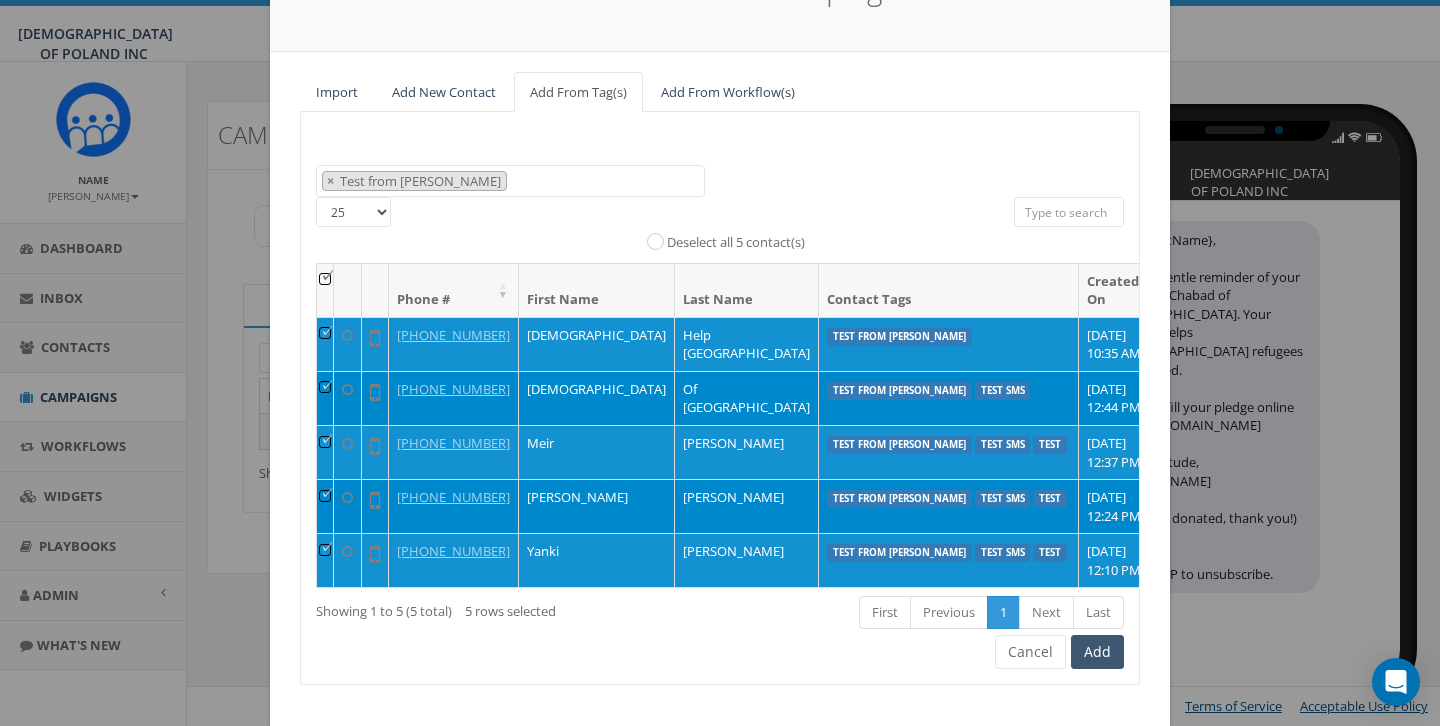 click on "Add" at bounding box center [1097, 652] 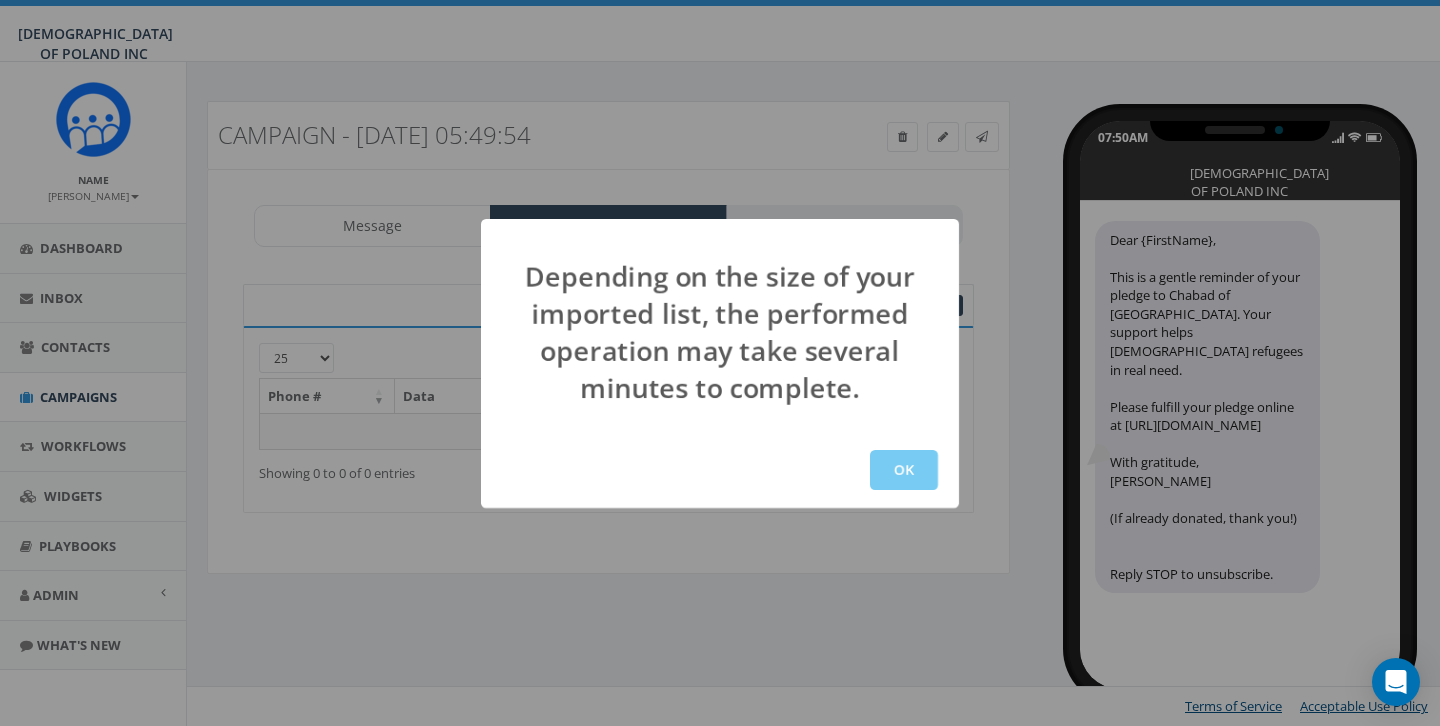 click on "OK" at bounding box center (904, 470) 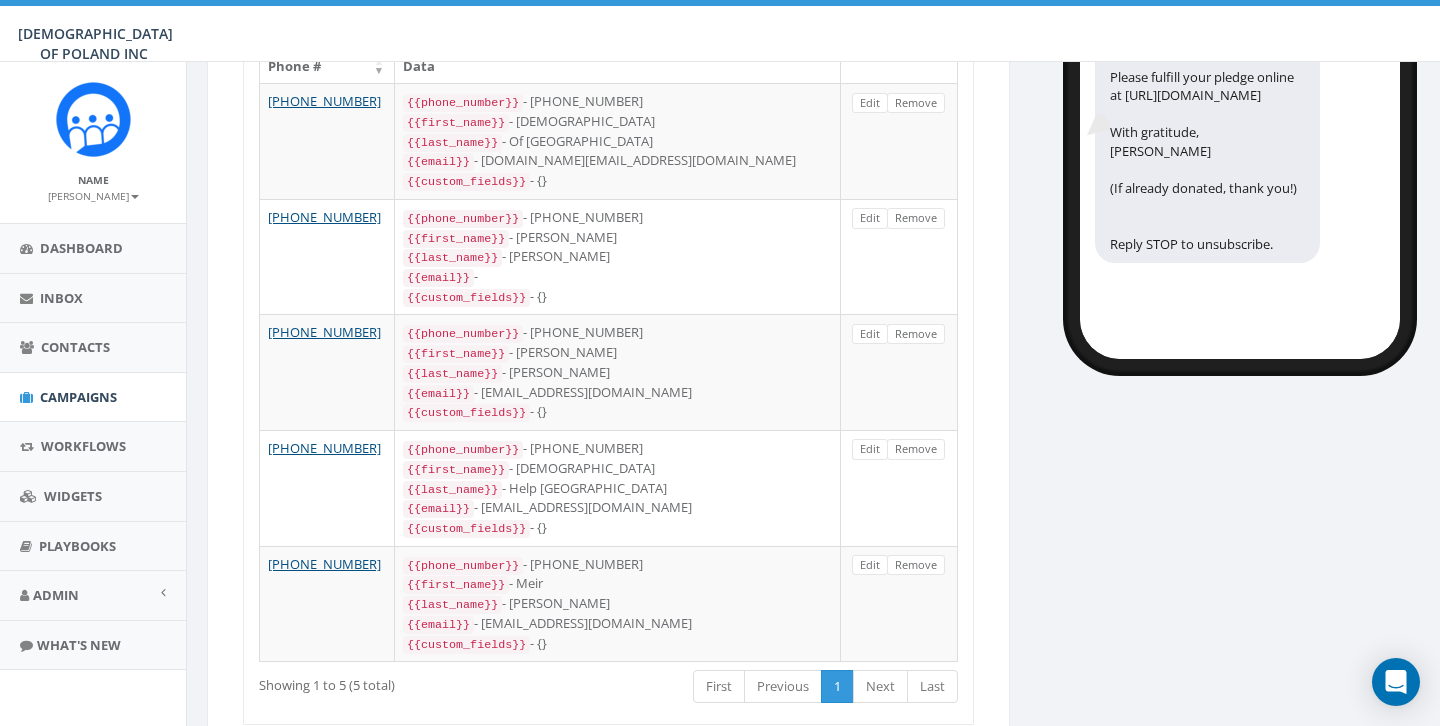 scroll, scrollTop: 367, scrollLeft: 0, axis: vertical 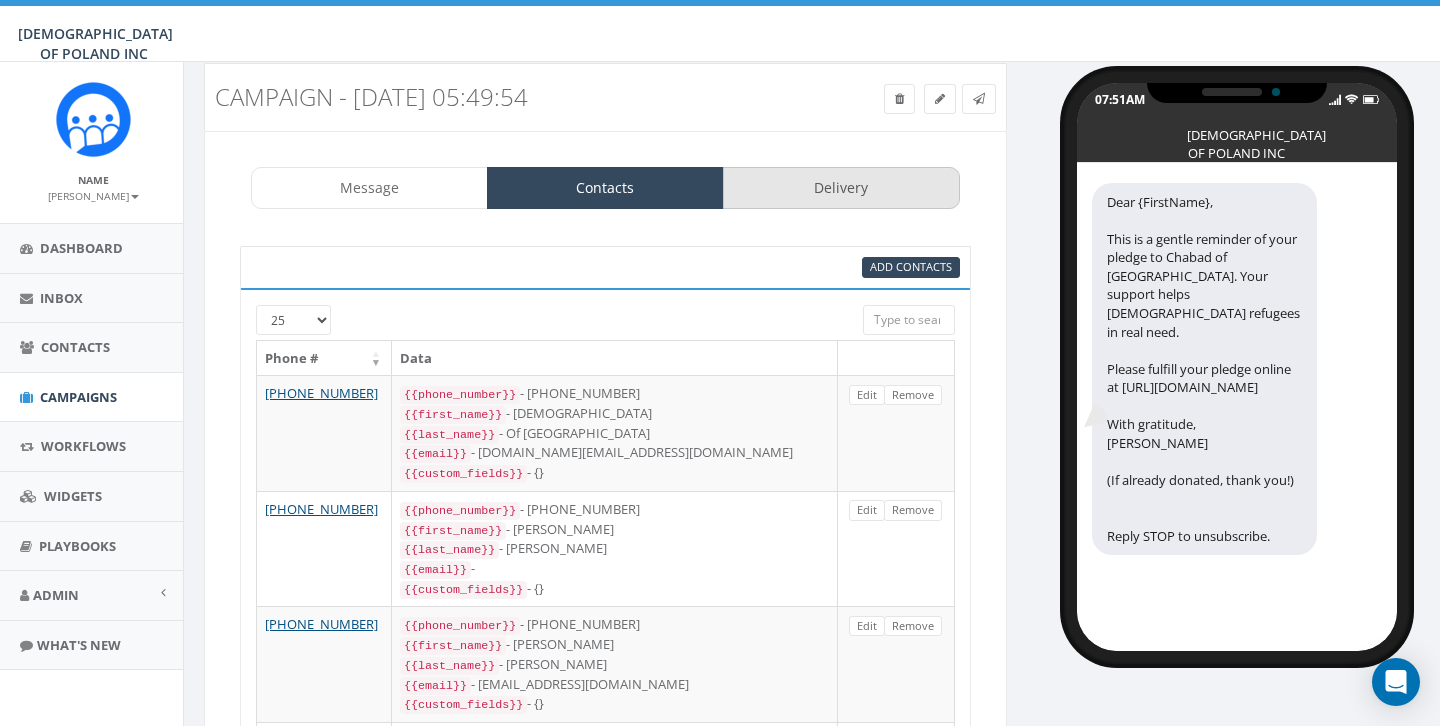 click on "Delivery" at bounding box center (841, 188) 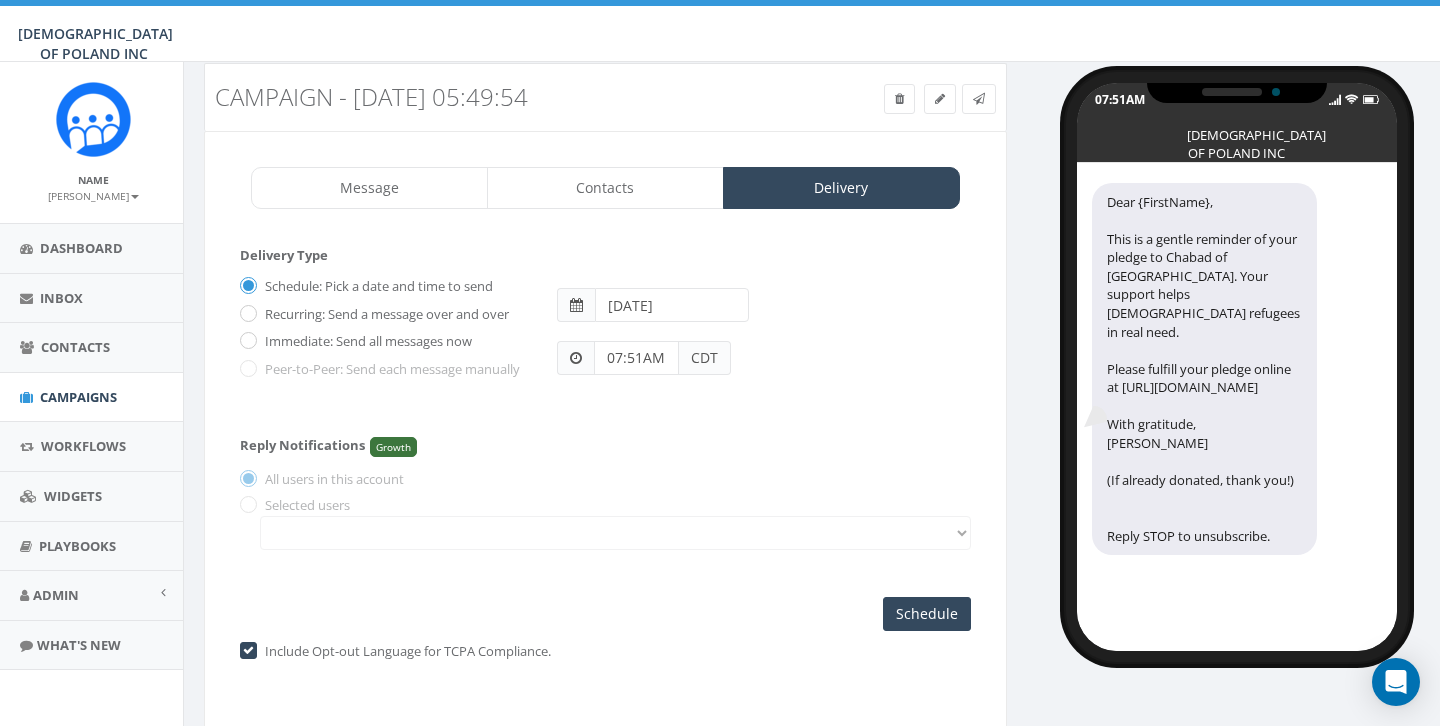 click on "Immediate: Send all messages now" at bounding box center [366, 342] 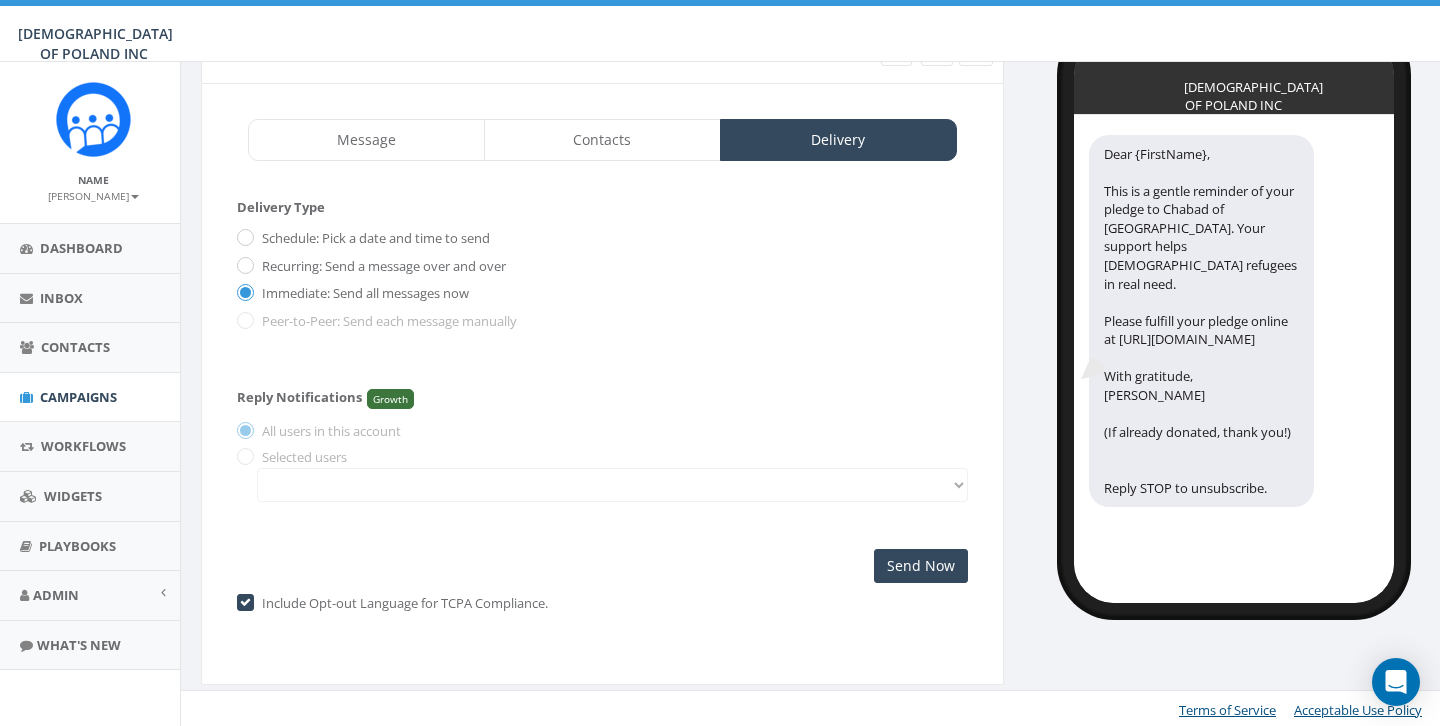 scroll, scrollTop: 85, scrollLeft: 6, axis: both 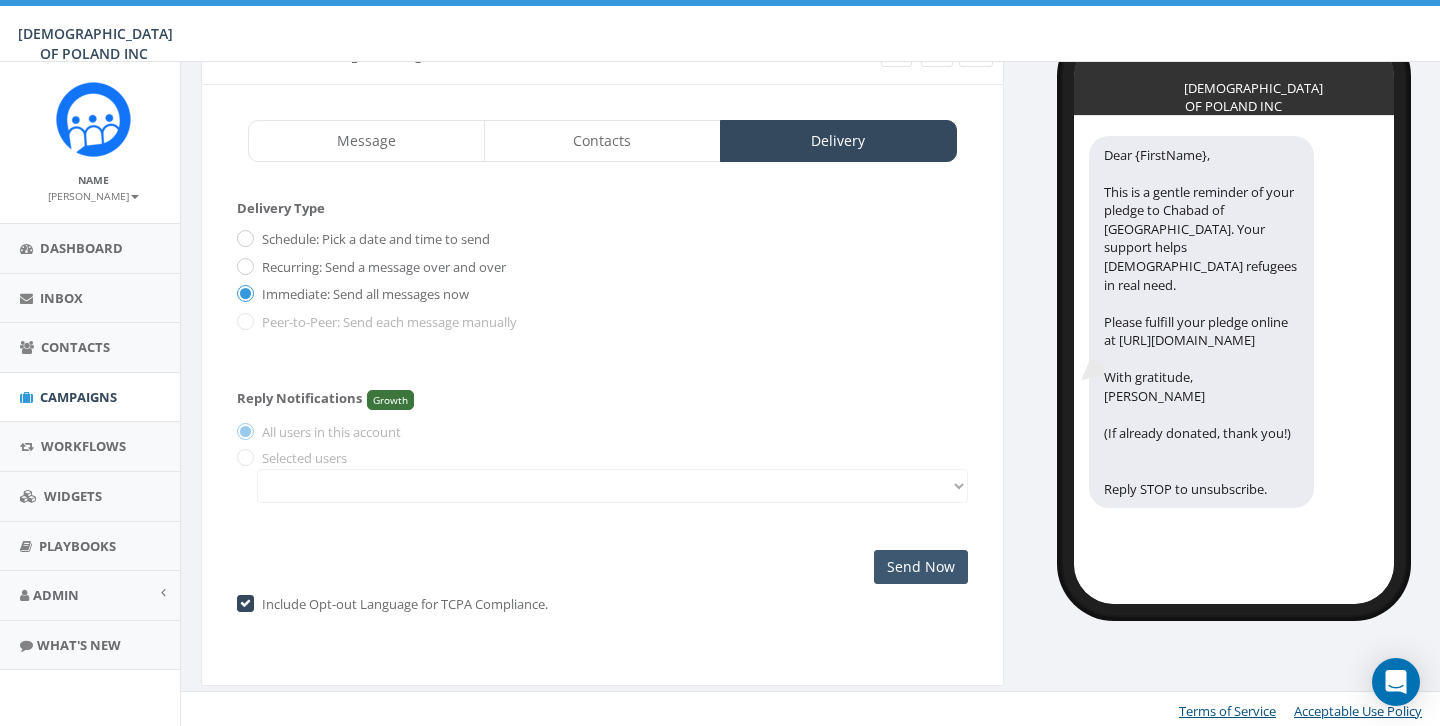 click on "Send Now" at bounding box center [921, 567] 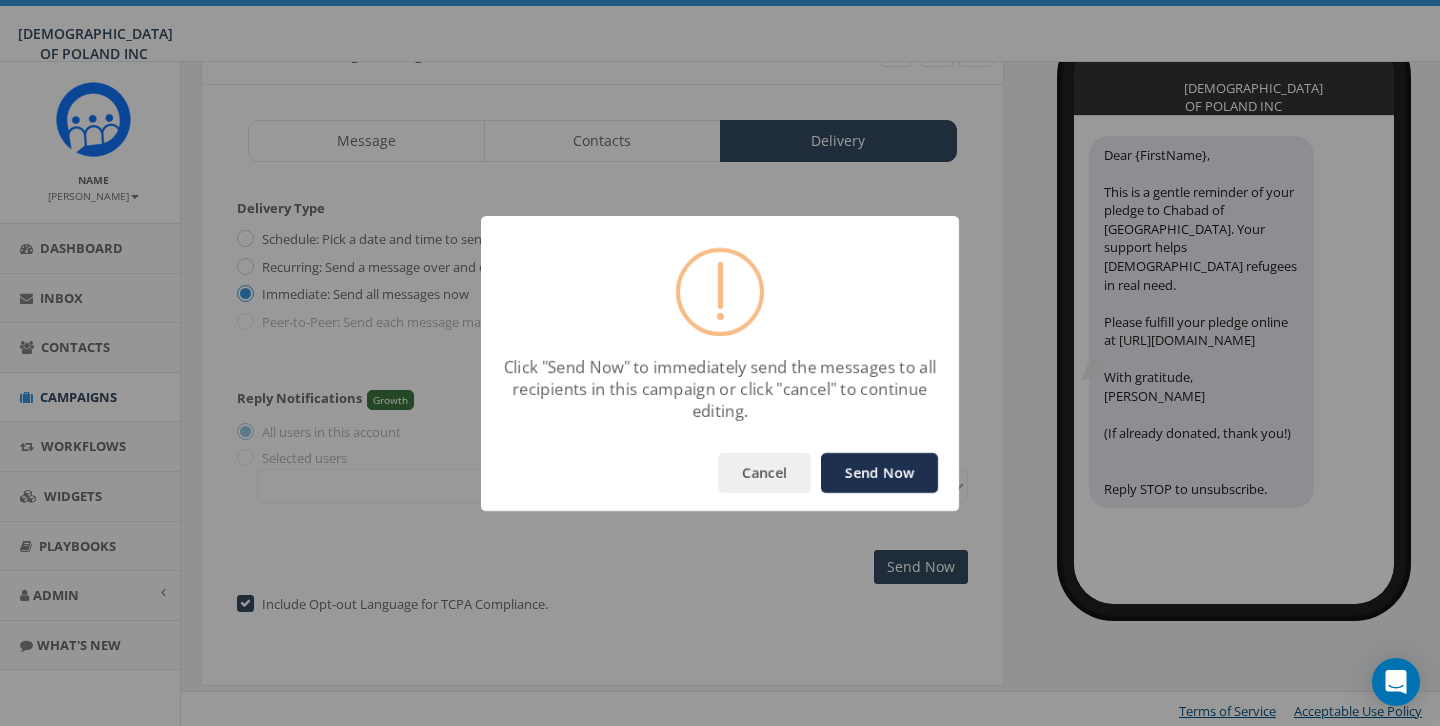 click on "Send Now" at bounding box center [879, 473] 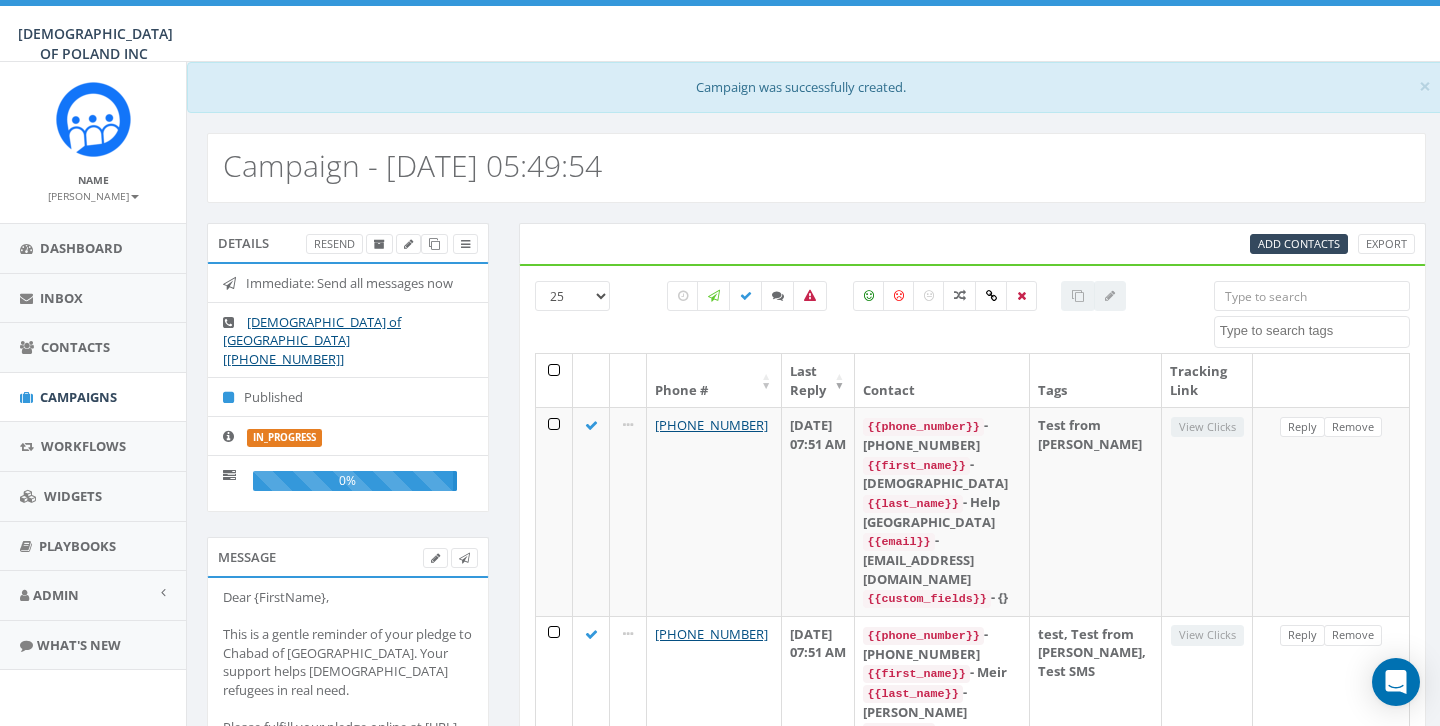 select 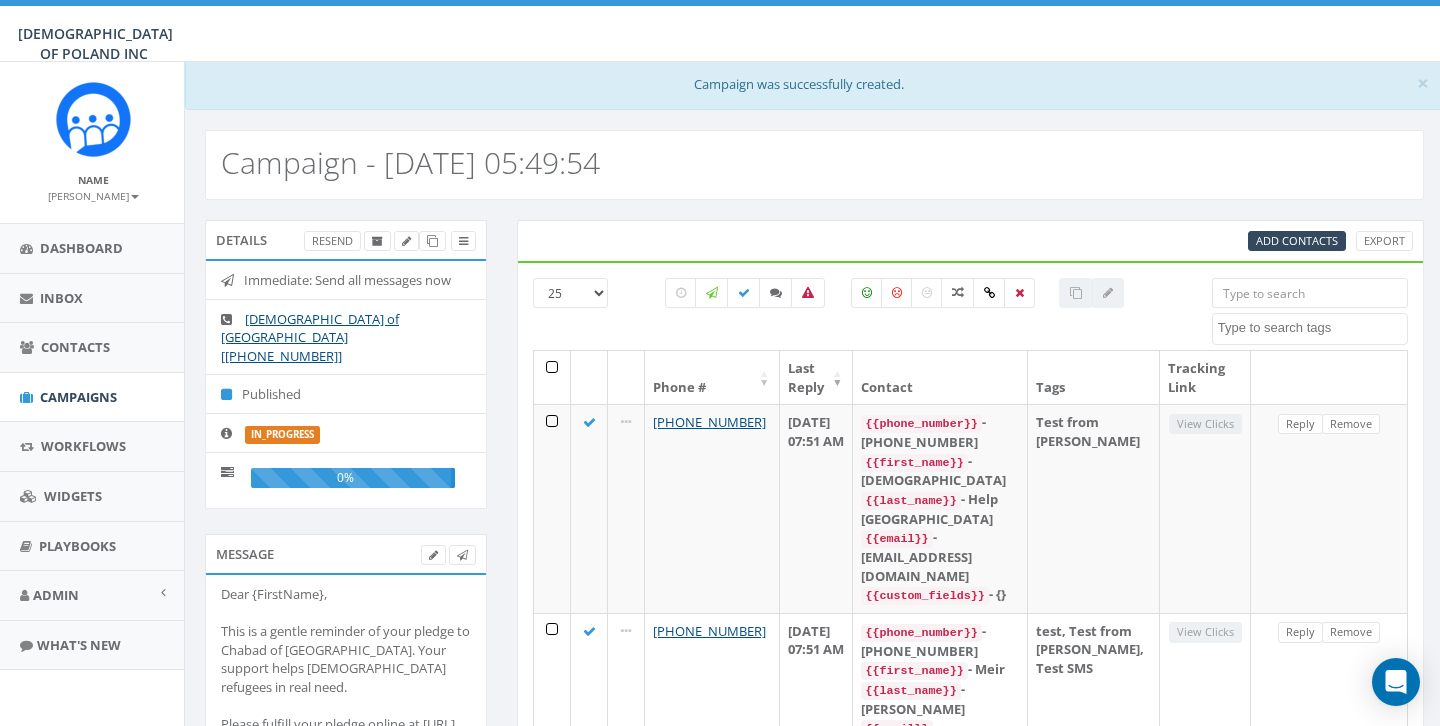 scroll, scrollTop: 0, scrollLeft: 0, axis: both 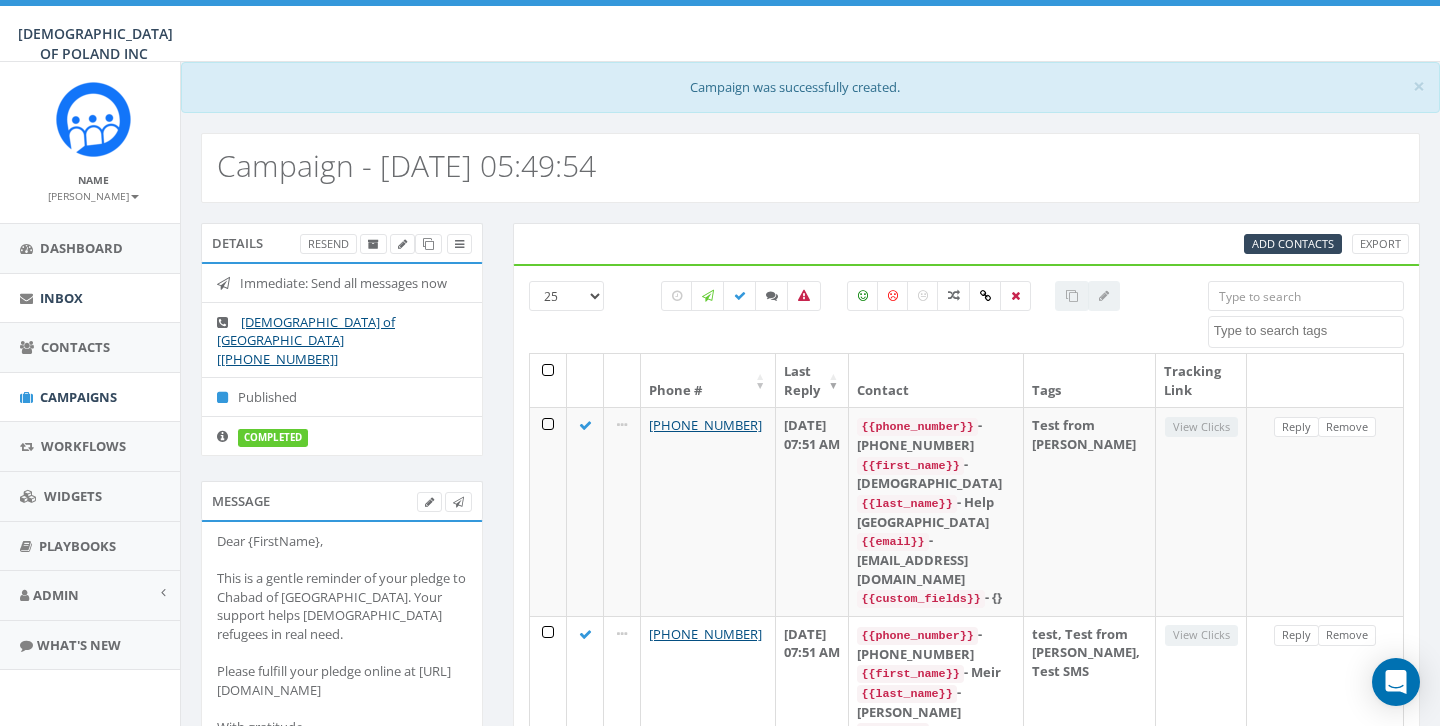 click on "Inbox" at bounding box center (93, 298) 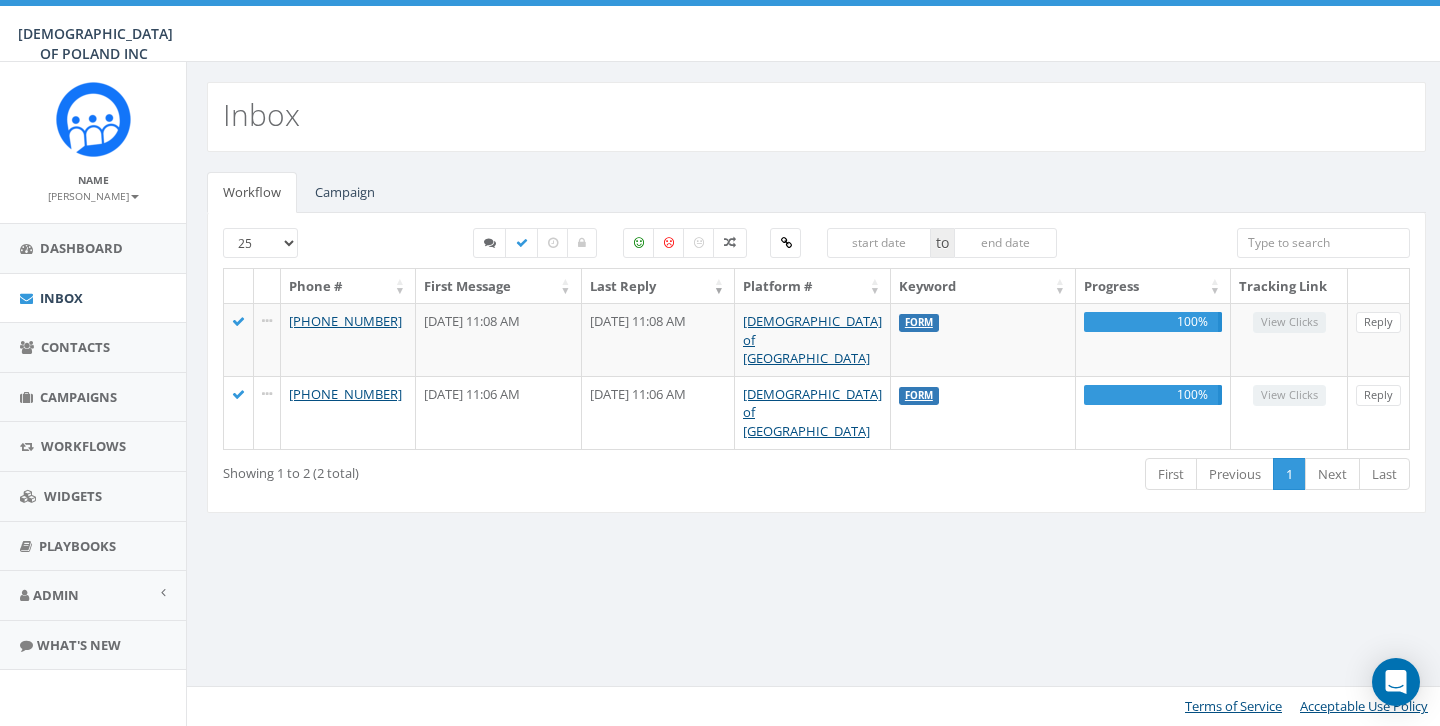 scroll, scrollTop: 0, scrollLeft: 0, axis: both 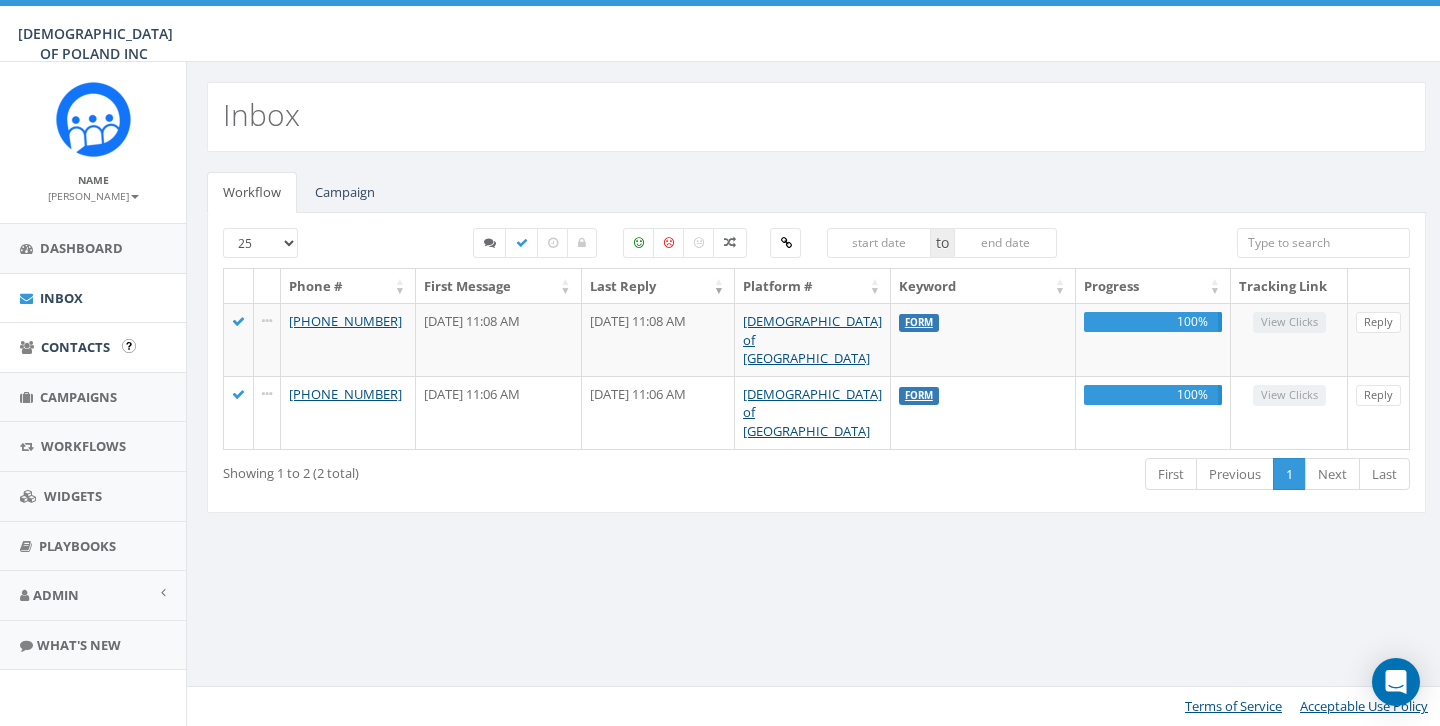click on "Contacts" at bounding box center (93, 347) 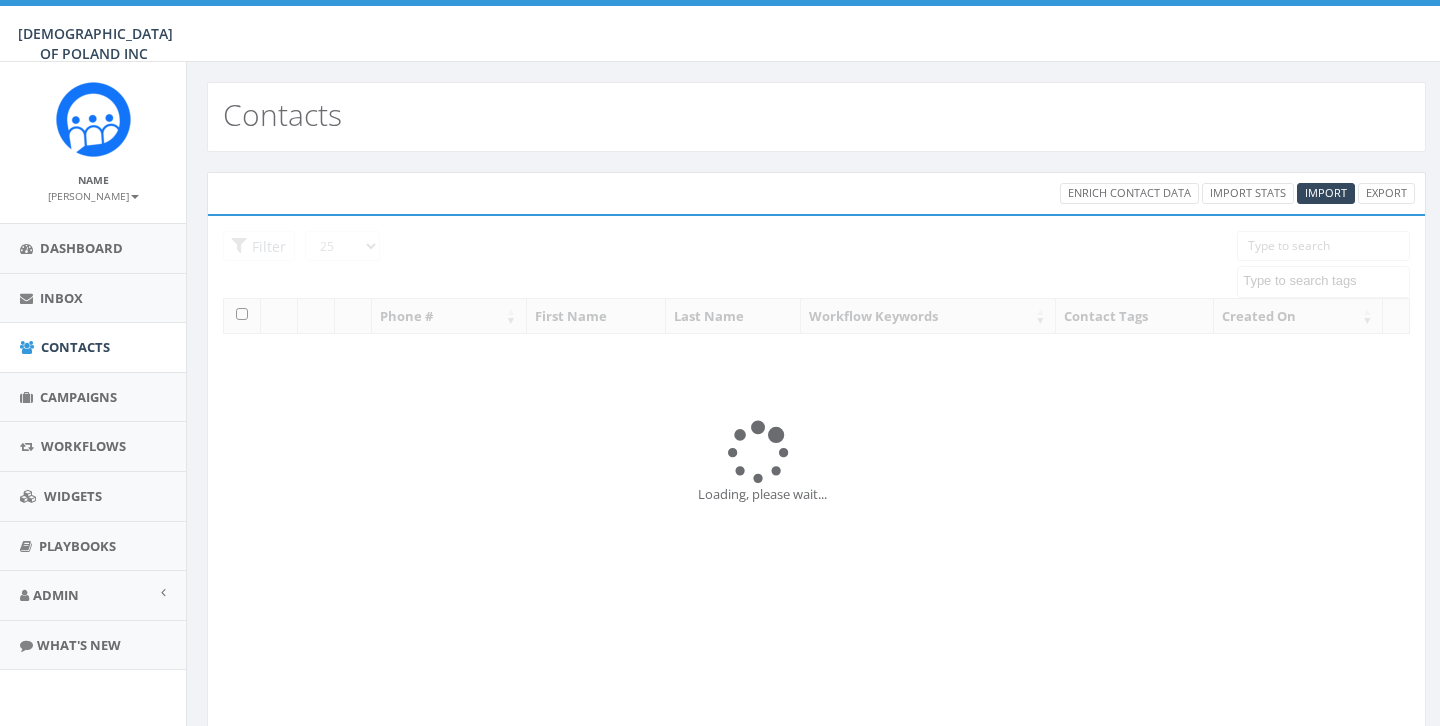 select 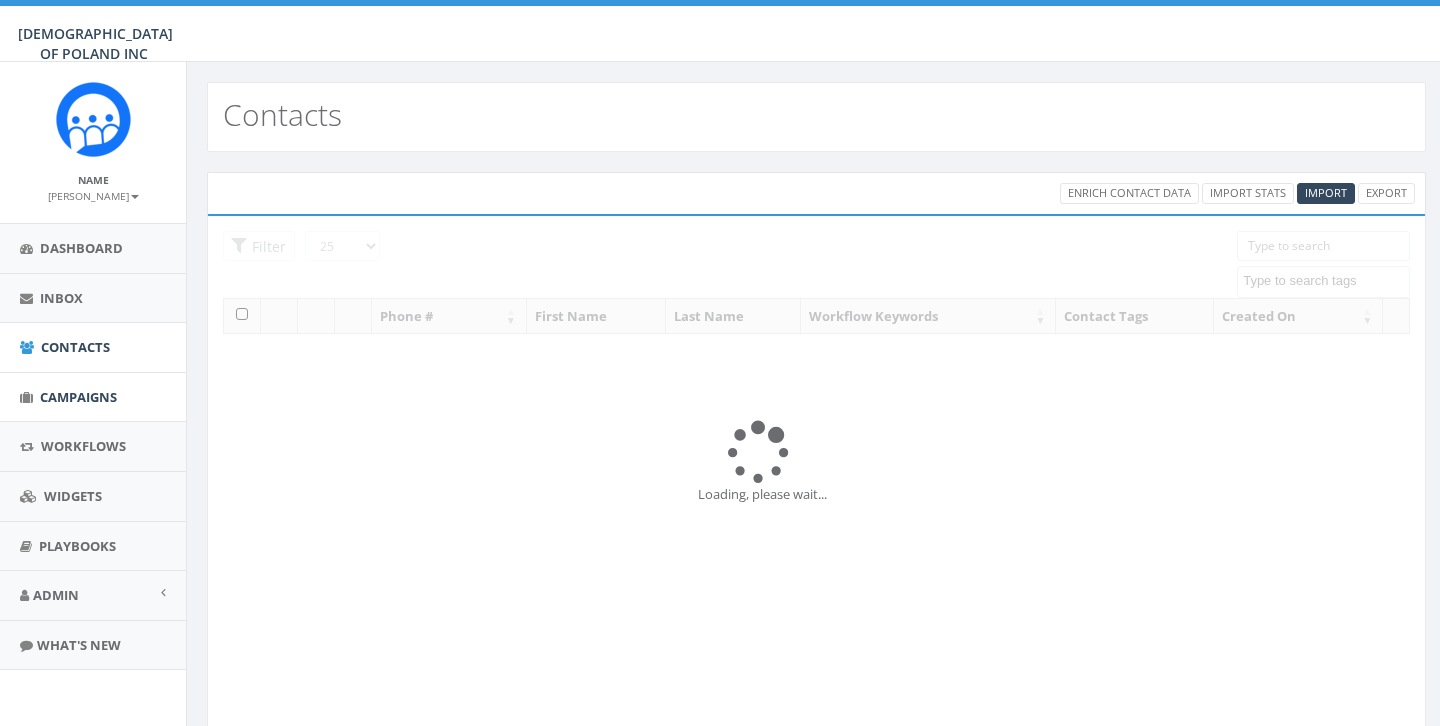 scroll, scrollTop: 0, scrollLeft: 0, axis: both 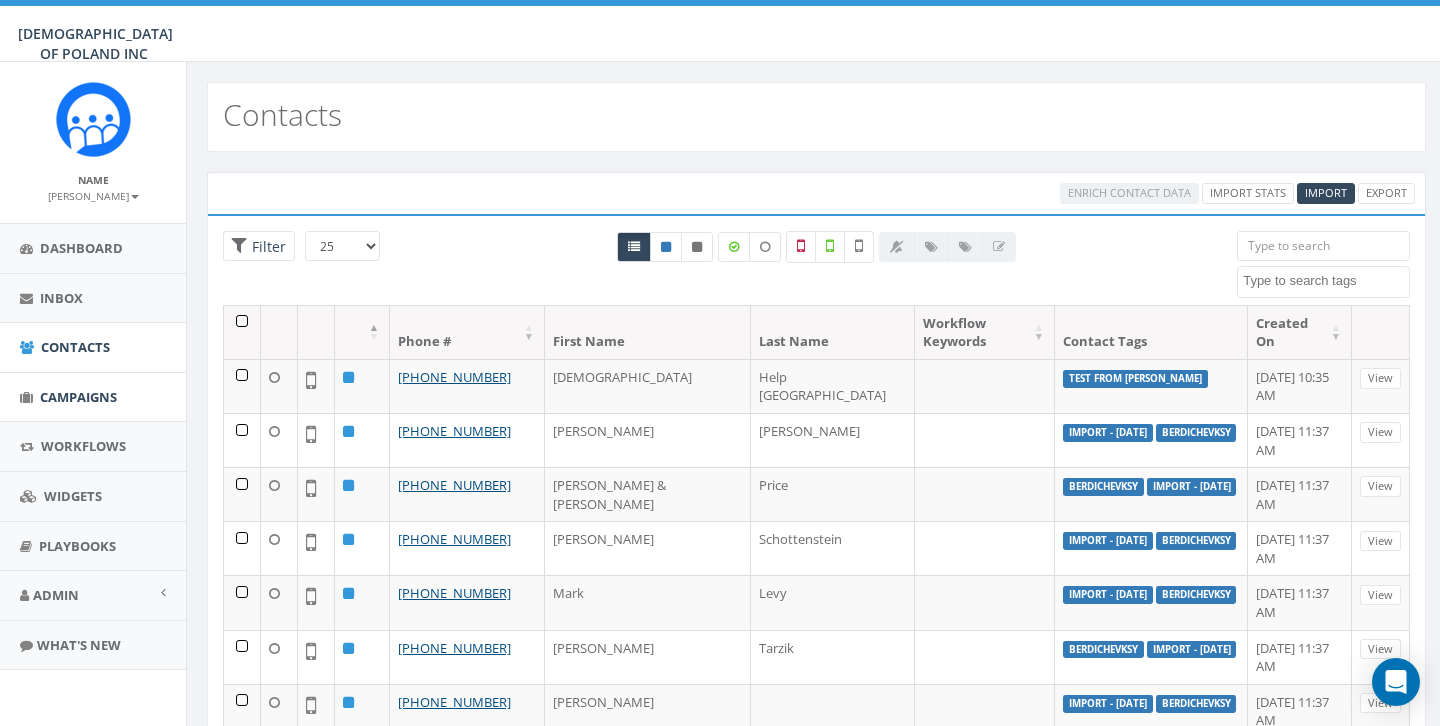 click on "Campaigns" at bounding box center (93, 397) 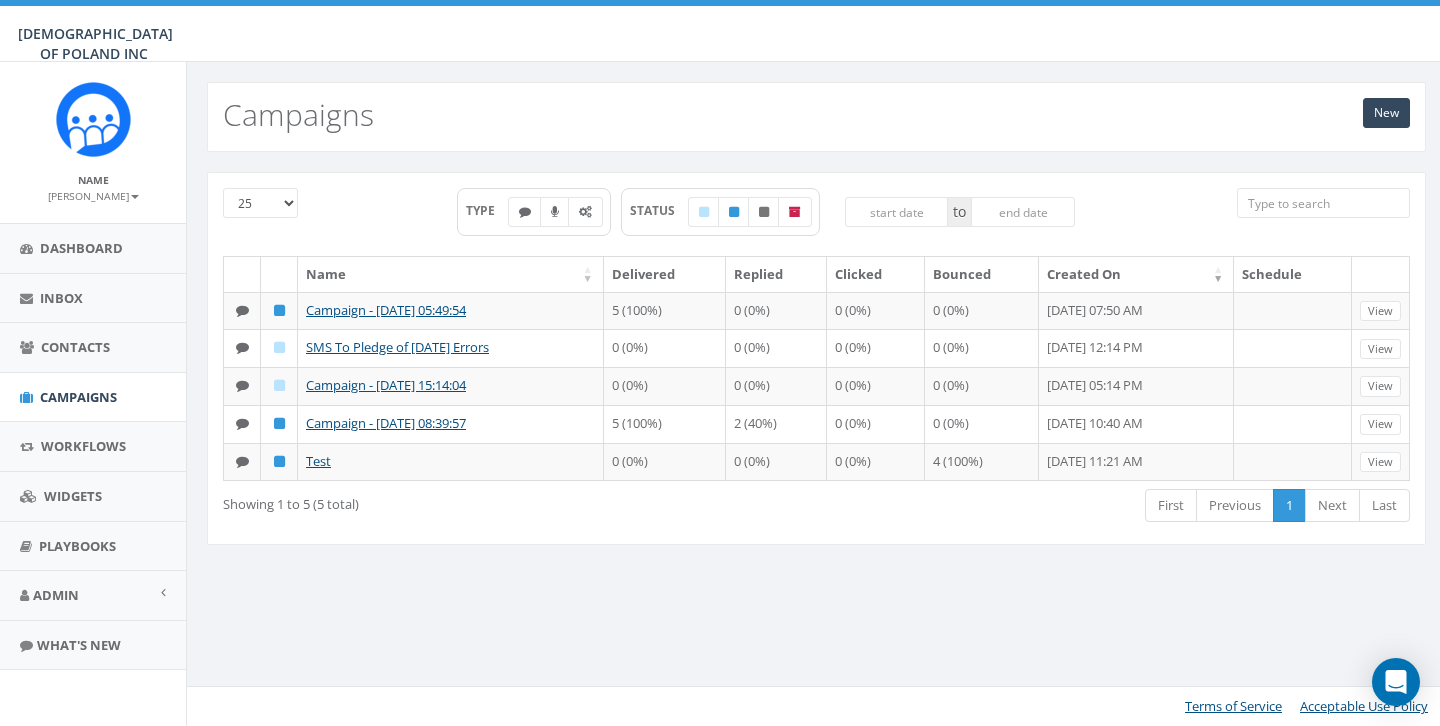 scroll, scrollTop: 0, scrollLeft: 0, axis: both 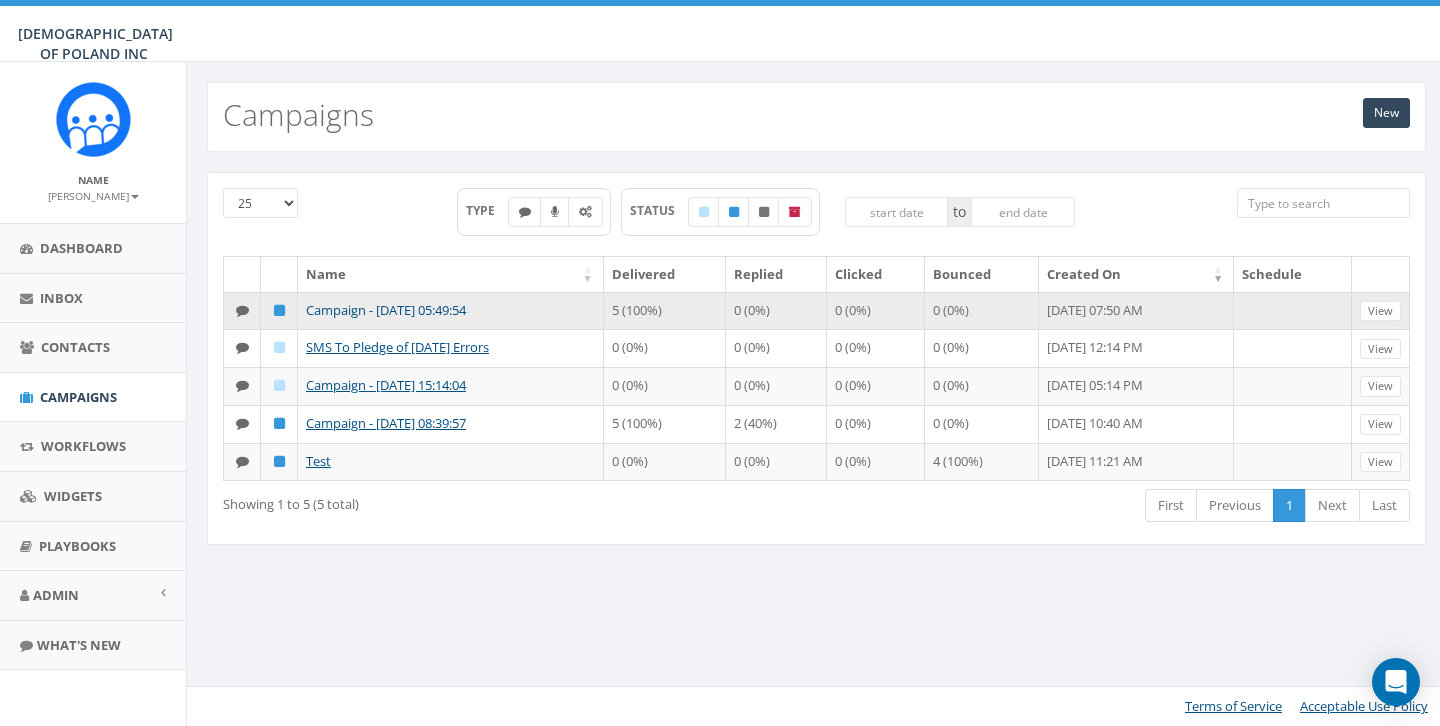 click on "Campaign - [DATE] 05:49:54" at bounding box center (386, 310) 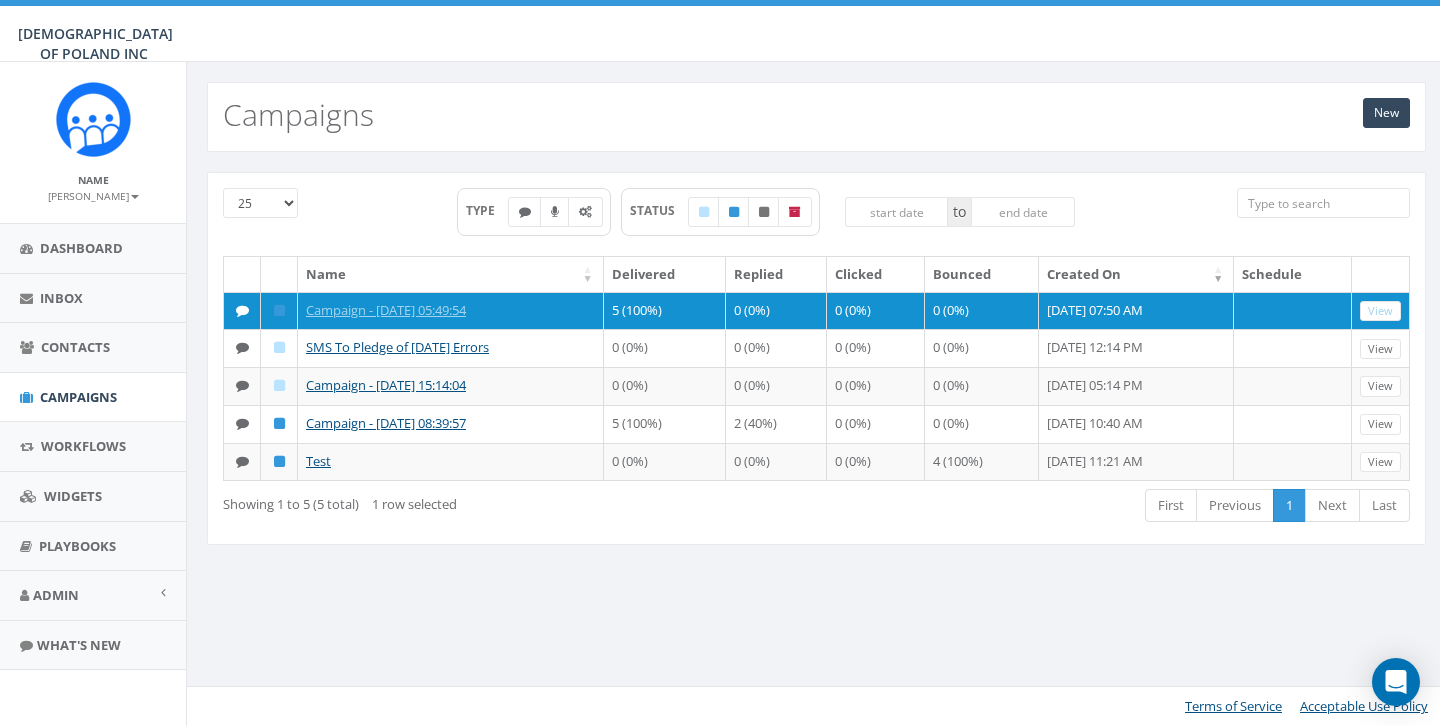 click on "TYPE STATUS     to" at bounding box center (765, 222) 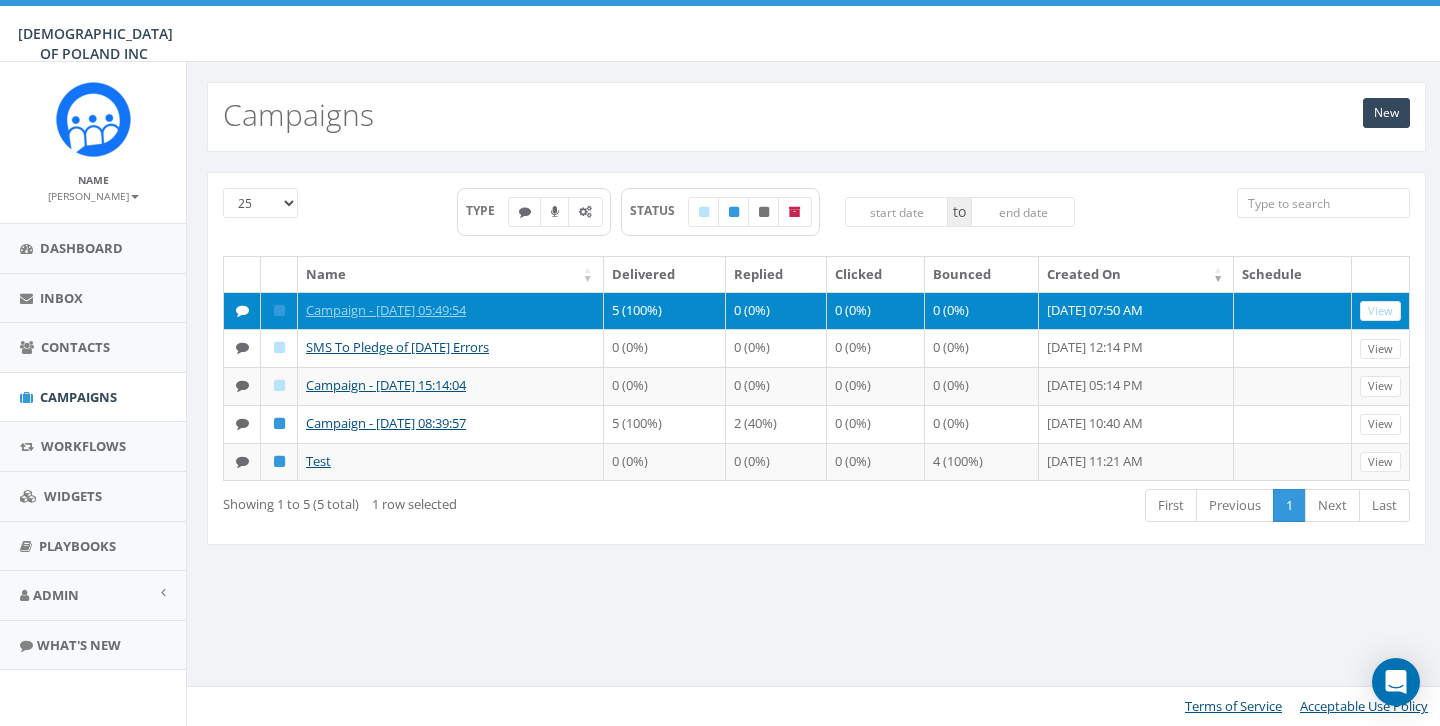 click at bounding box center [279, 310] 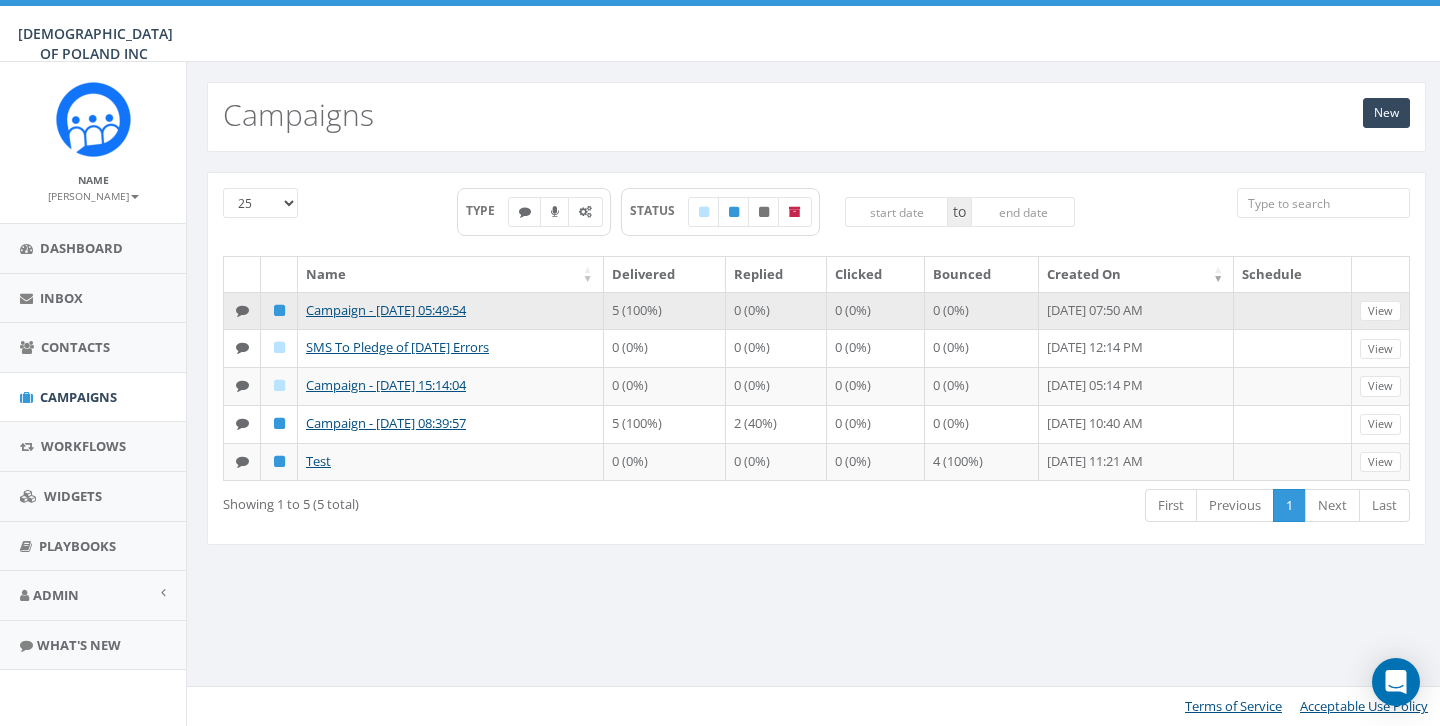 click at bounding box center [279, 310] 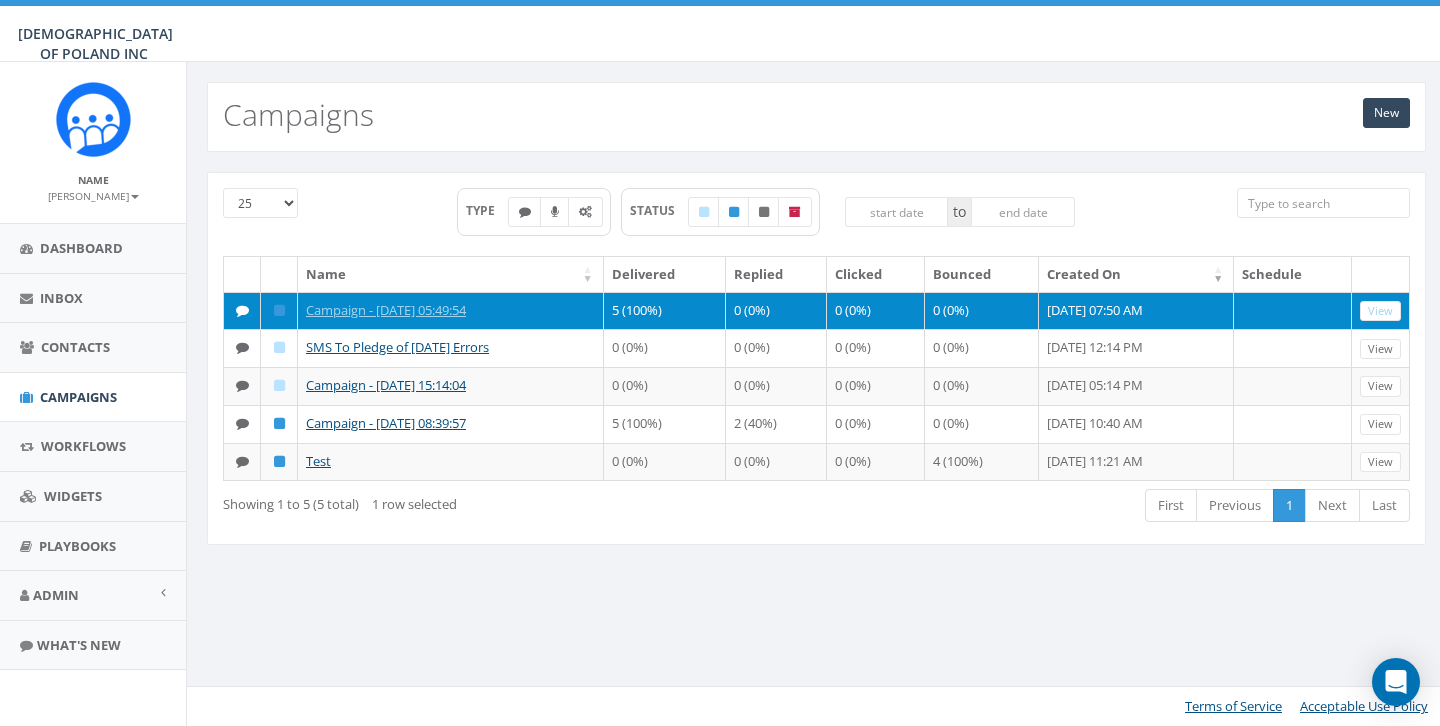 click at bounding box center [279, 310] 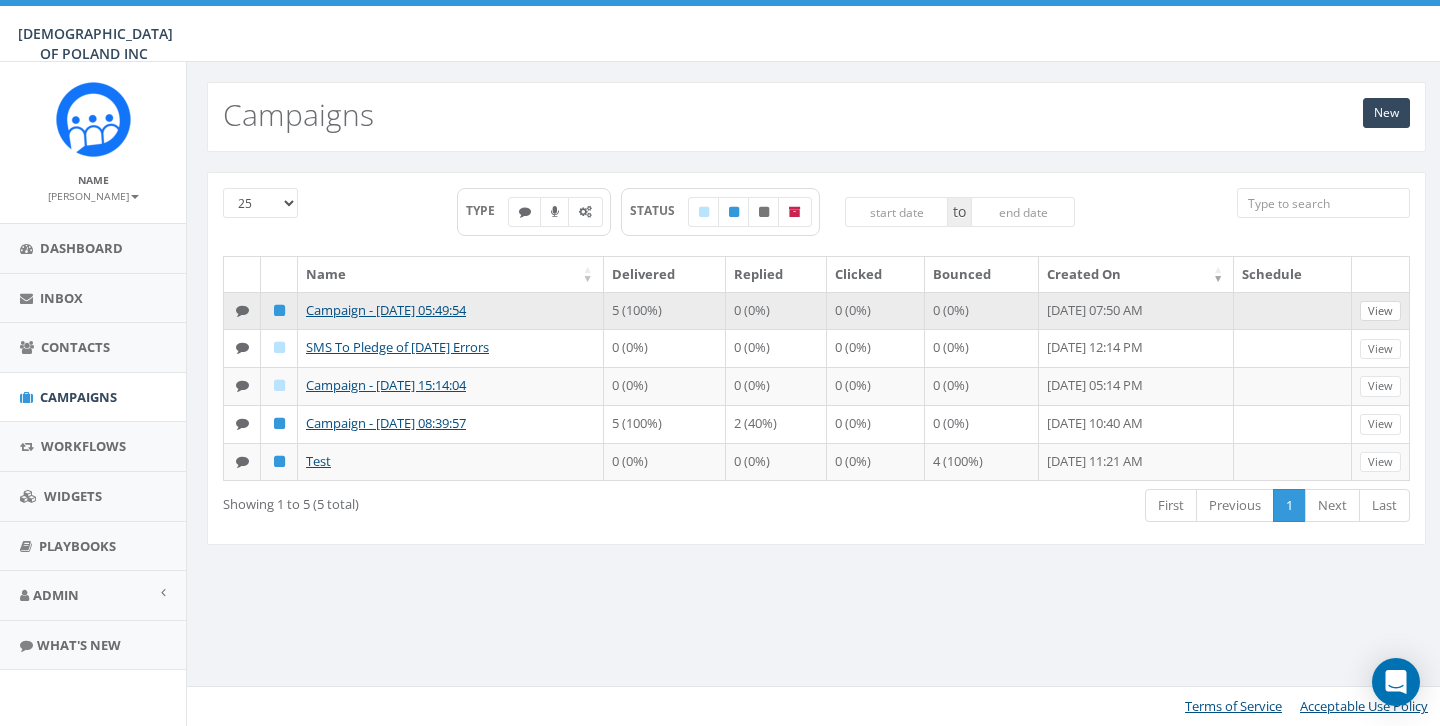 click on "View" at bounding box center (1380, 311) 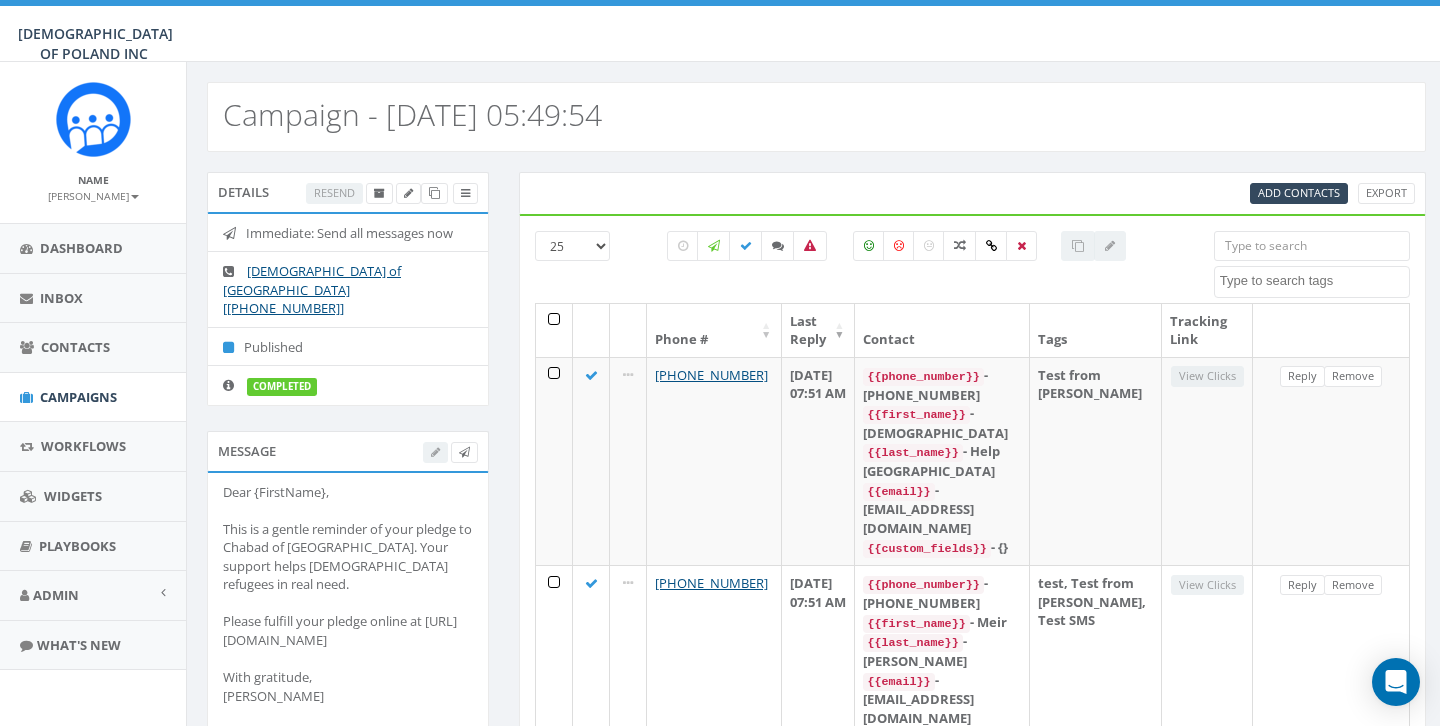 select 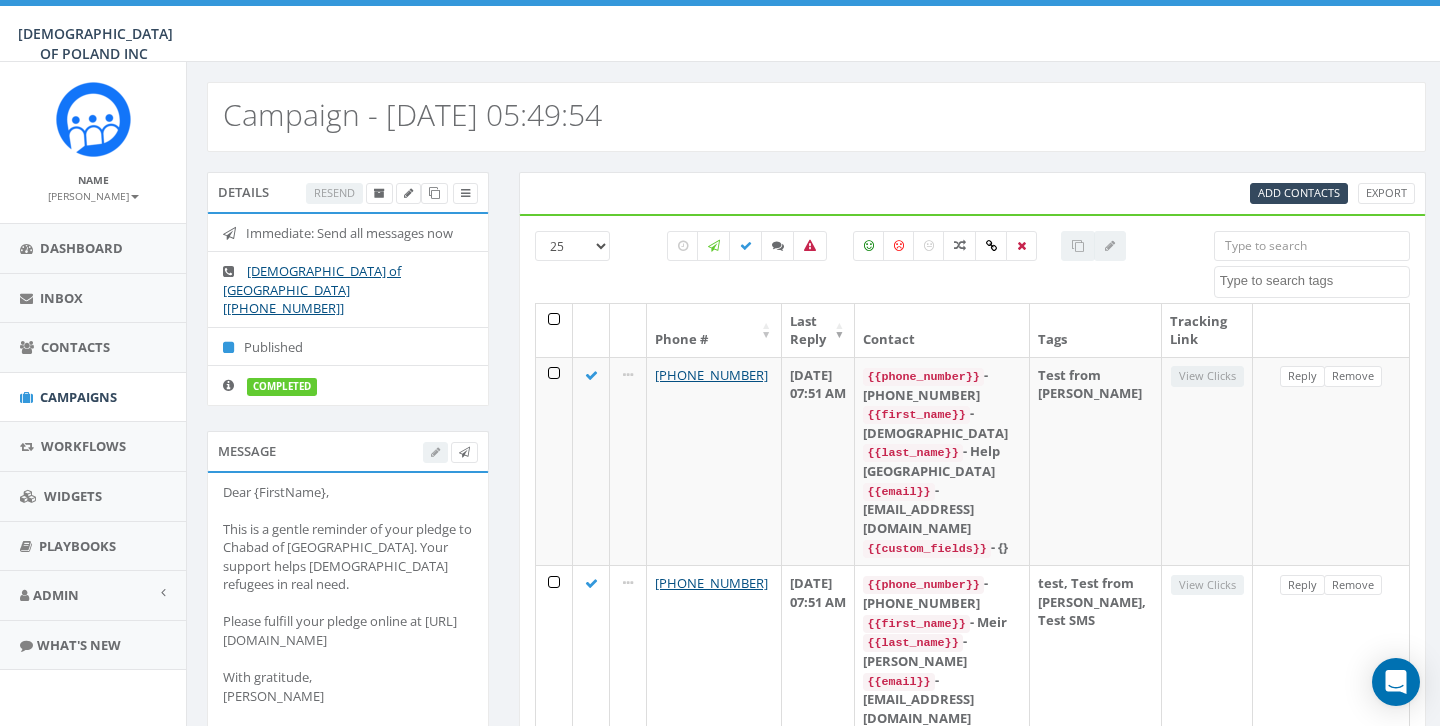 scroll, scrollTop: 0, scrollLeft: 0, axis: both 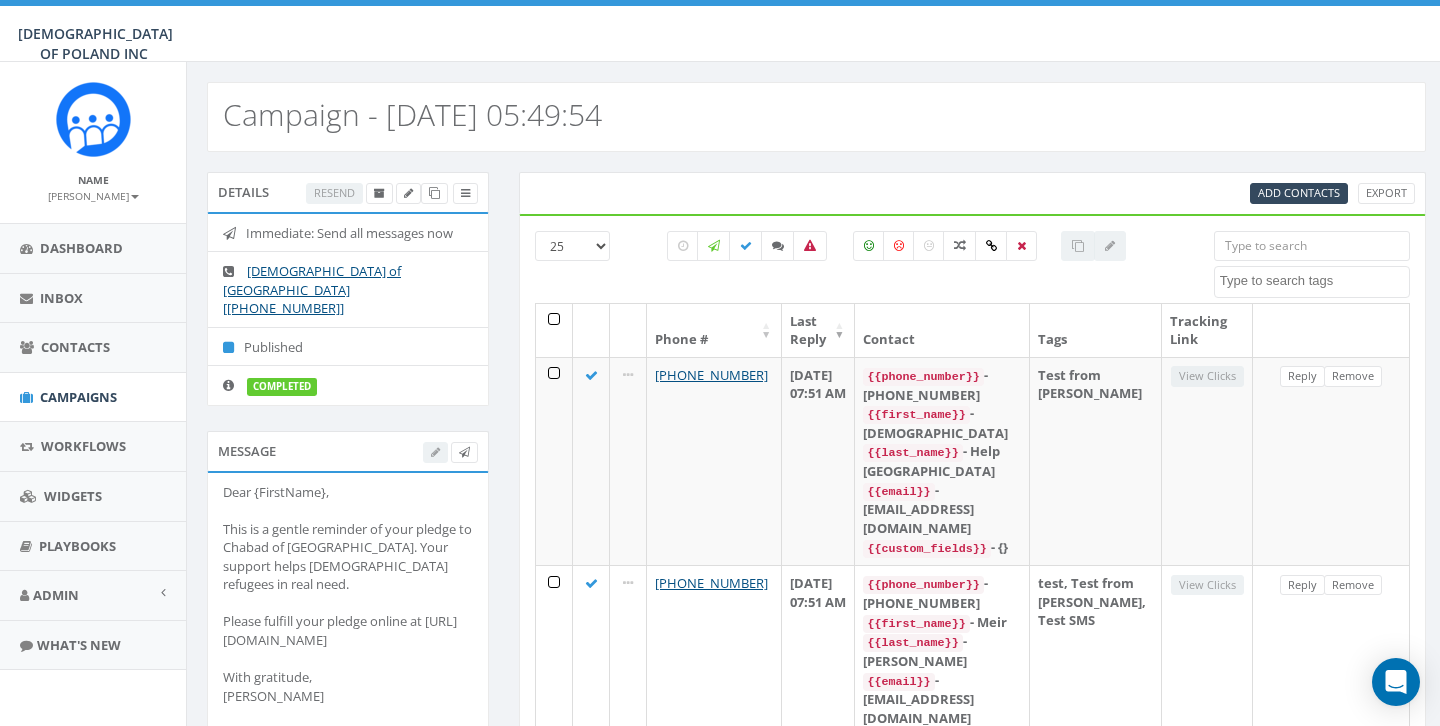 select 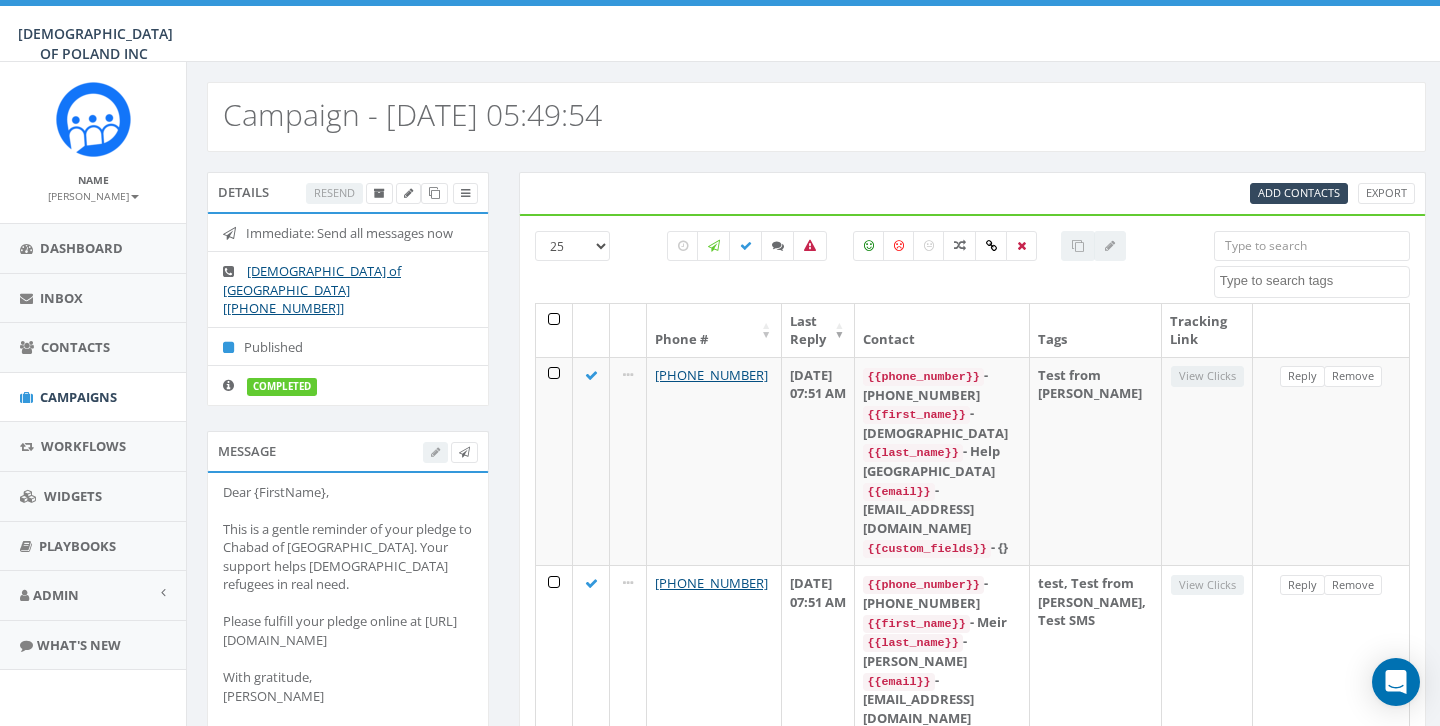 scroll, scrollTop: 0, scrollLeft: 0, axis: both 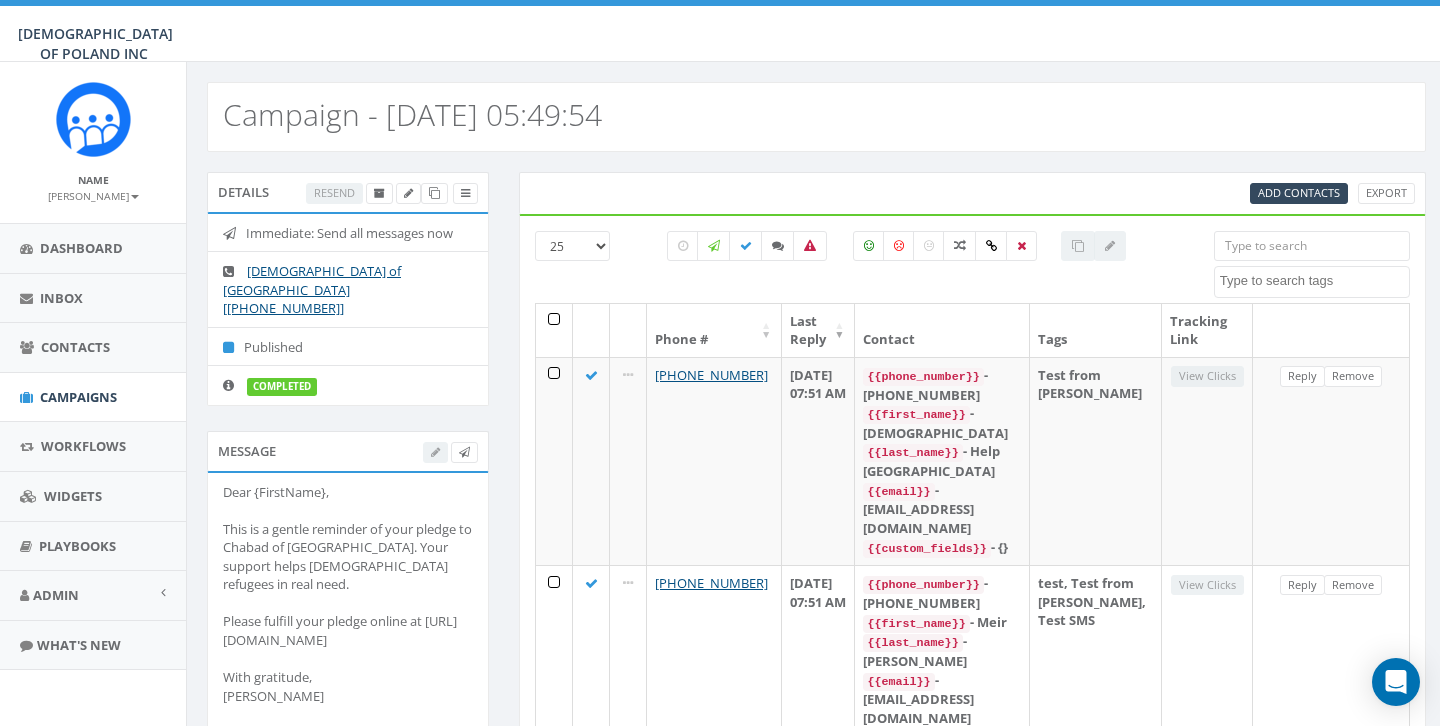 select 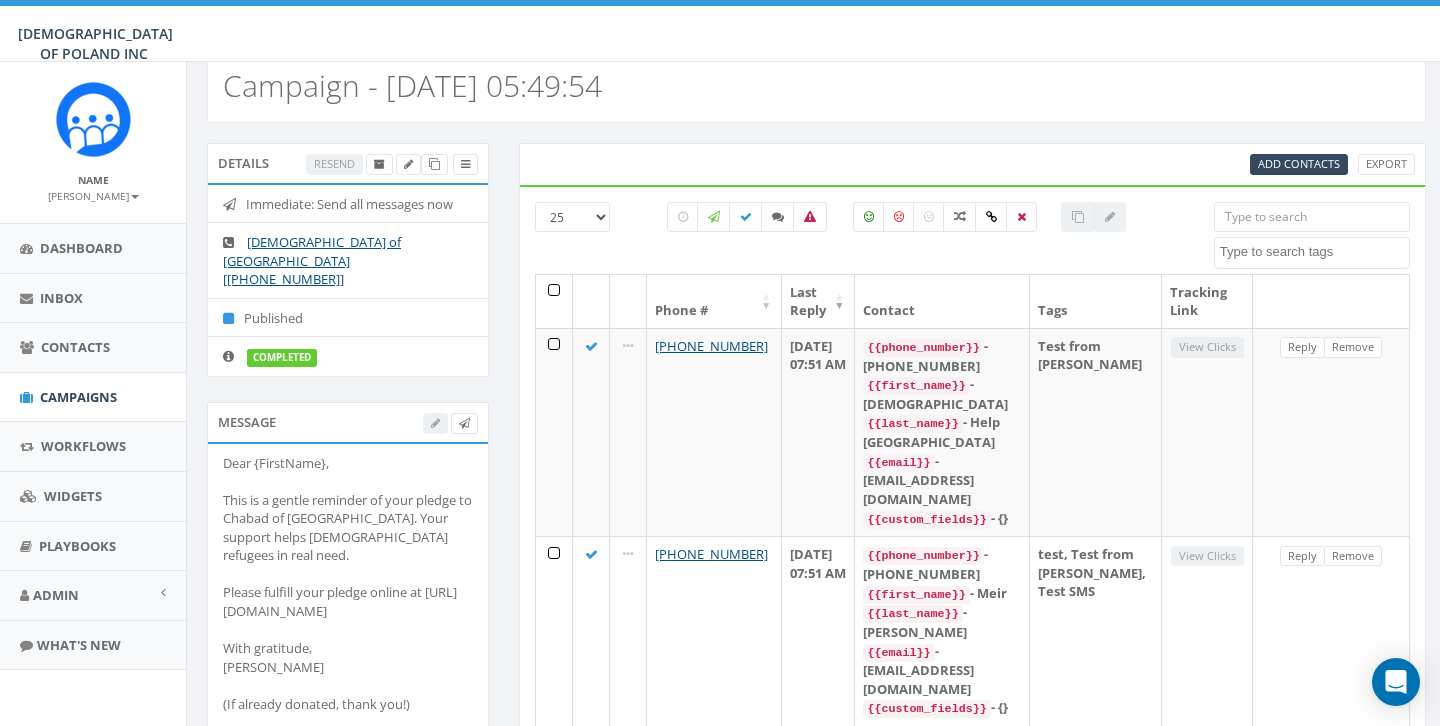 scroll, scrollTop: 0, scrollLeft: 0, axis: both 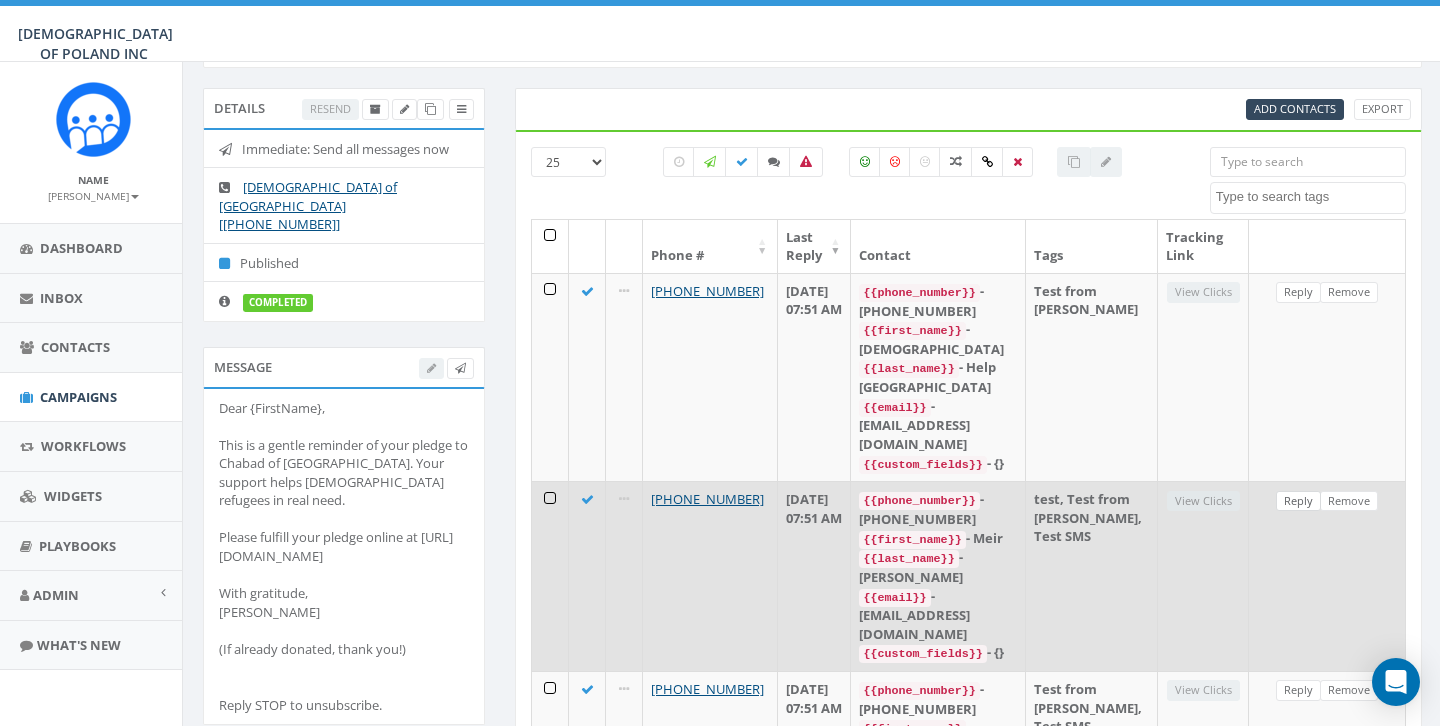 click on "Reply" at bounding box center [1298, 501] 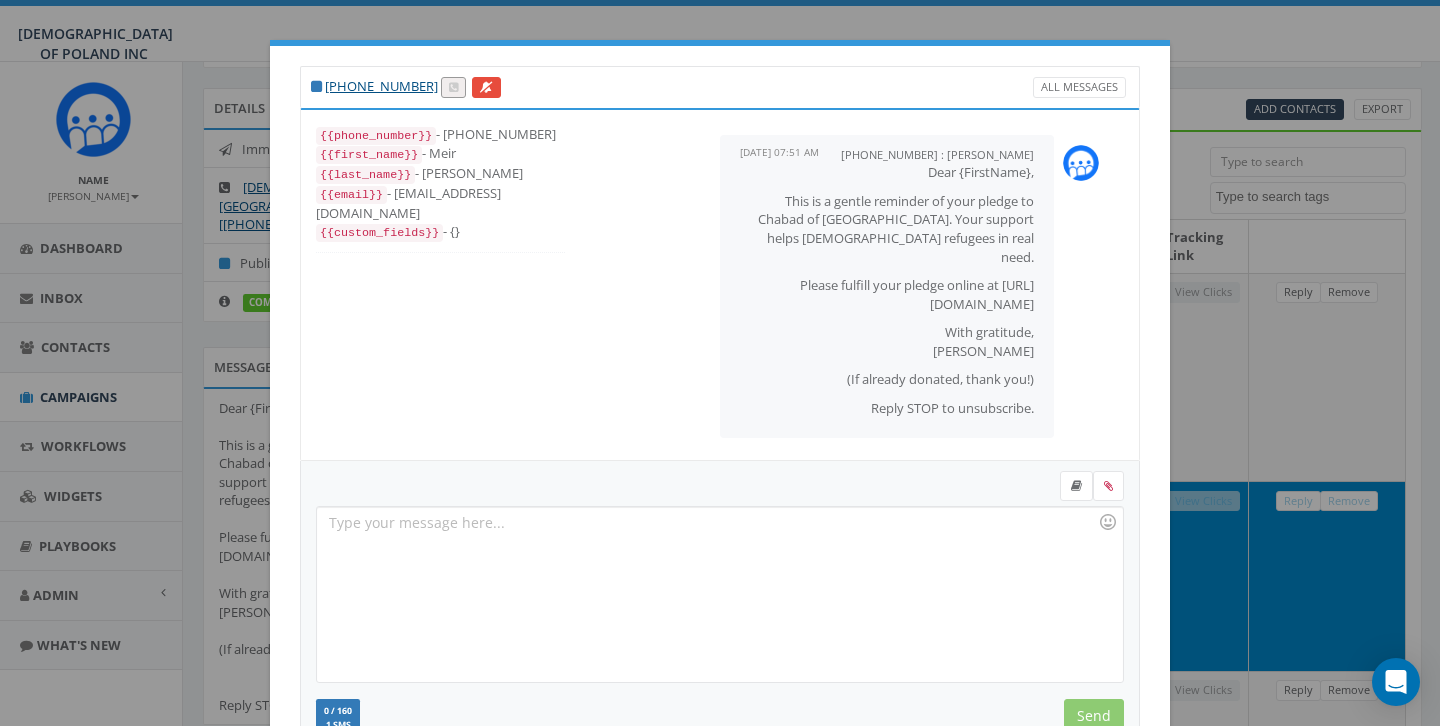 scroll, scrollTop: 0, scrollLeft: 0, axis: both 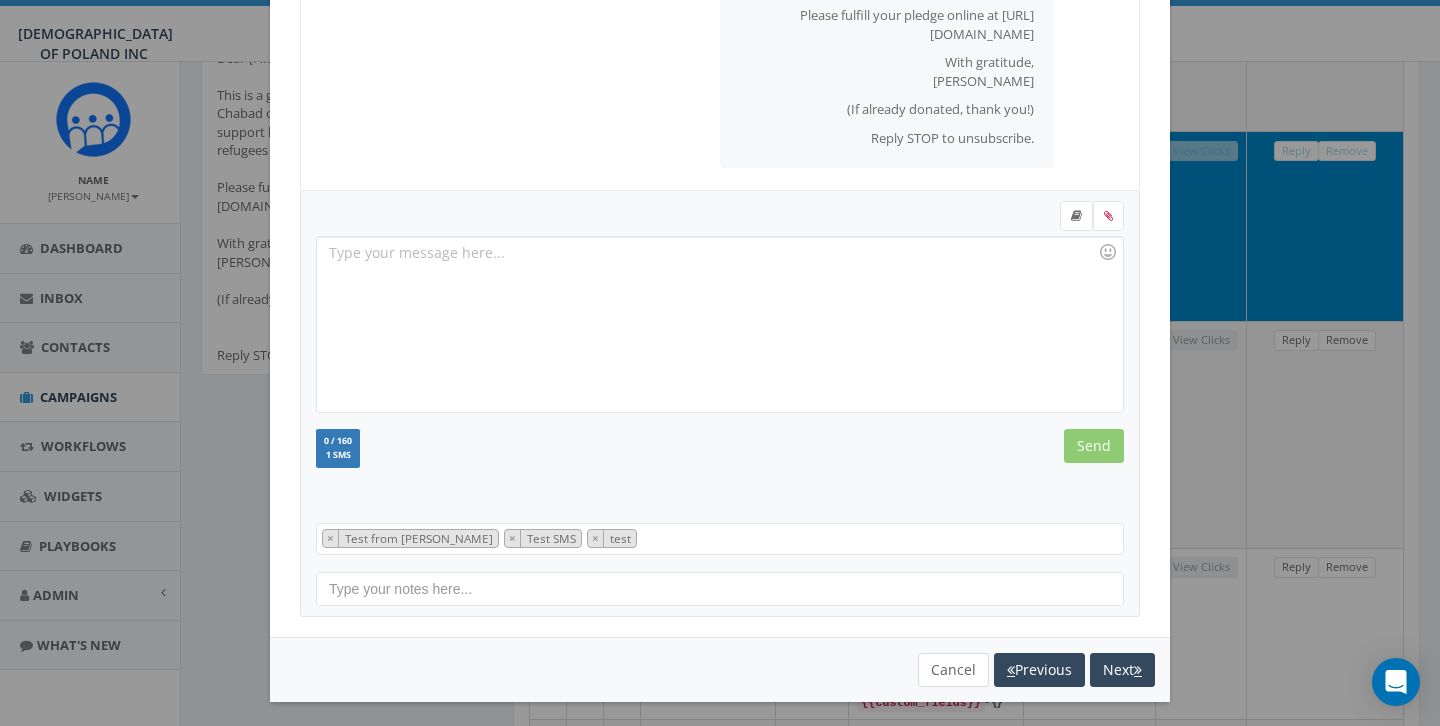 click on "Cancel" at bounding box center (953, 670) 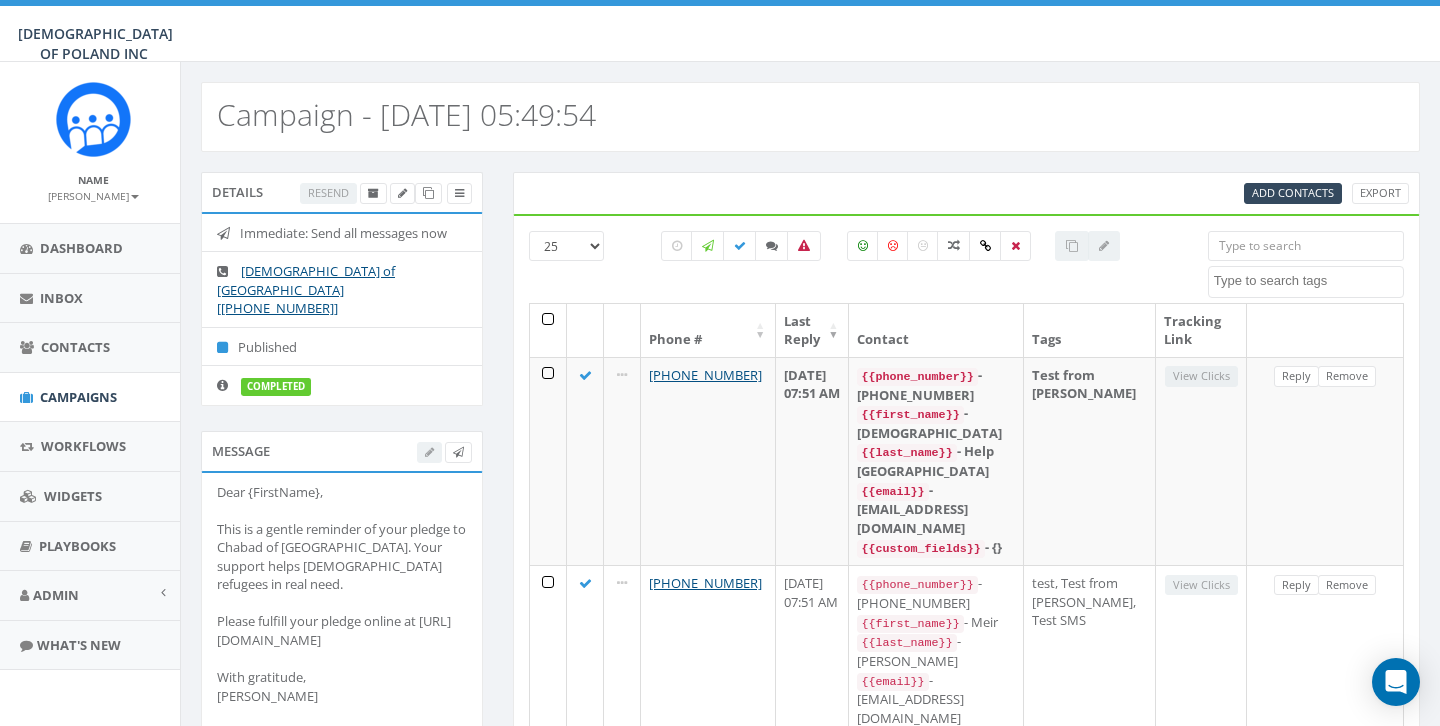 scroll, scrollTop: 0, scrollLeft: 6, axis: horizontal 